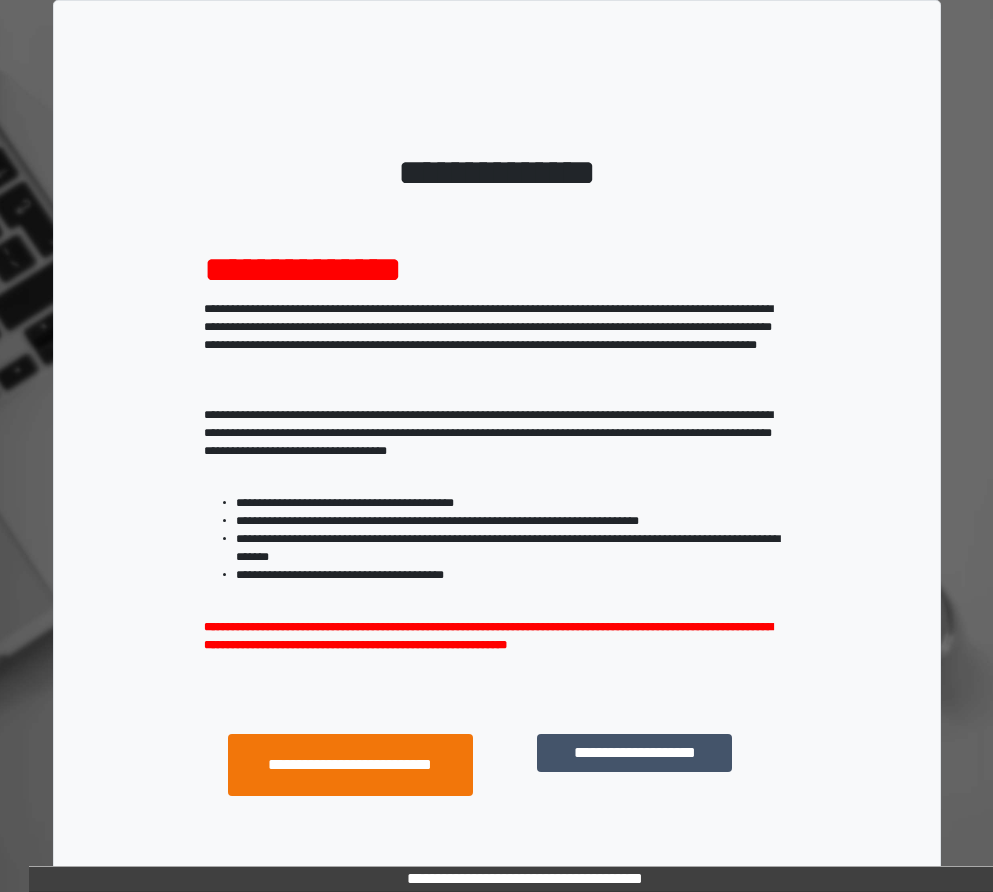 scroll, scrollTop: 0, scrollLeft: 0, axis: both 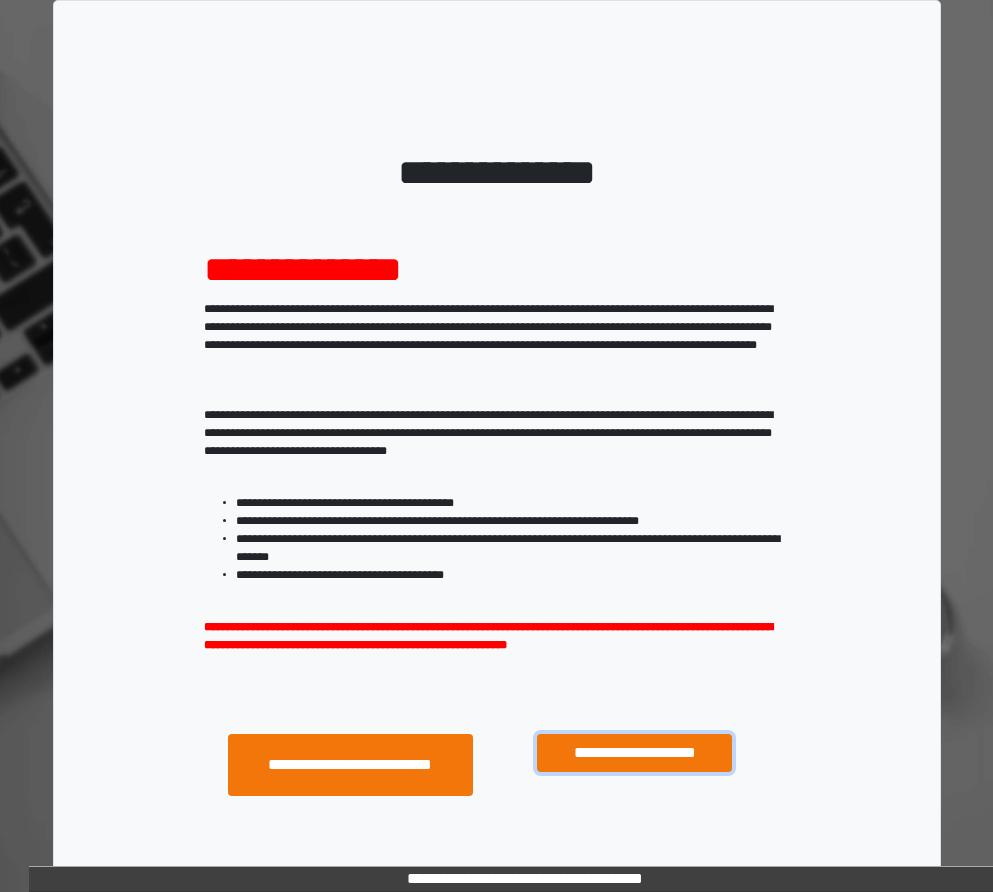 click on "**********" at bounding box center [634, 753] 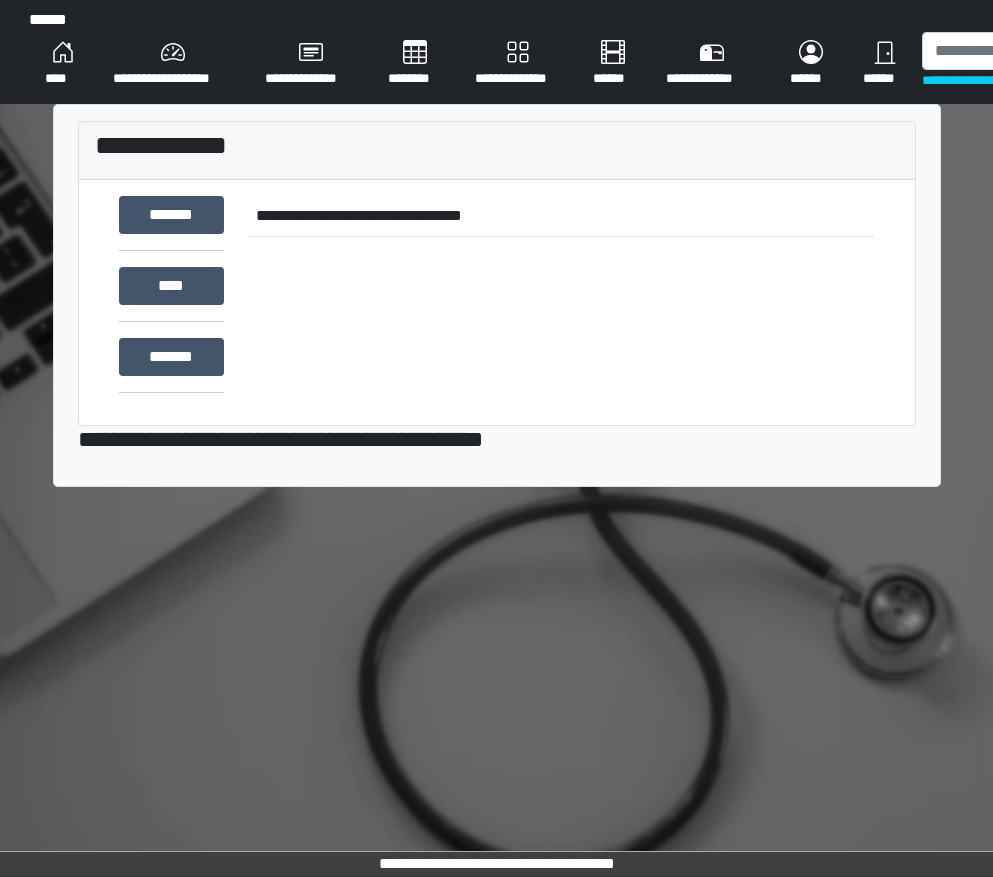 scroll, scrollTop: 0, scrollLeft: 0, axis: both 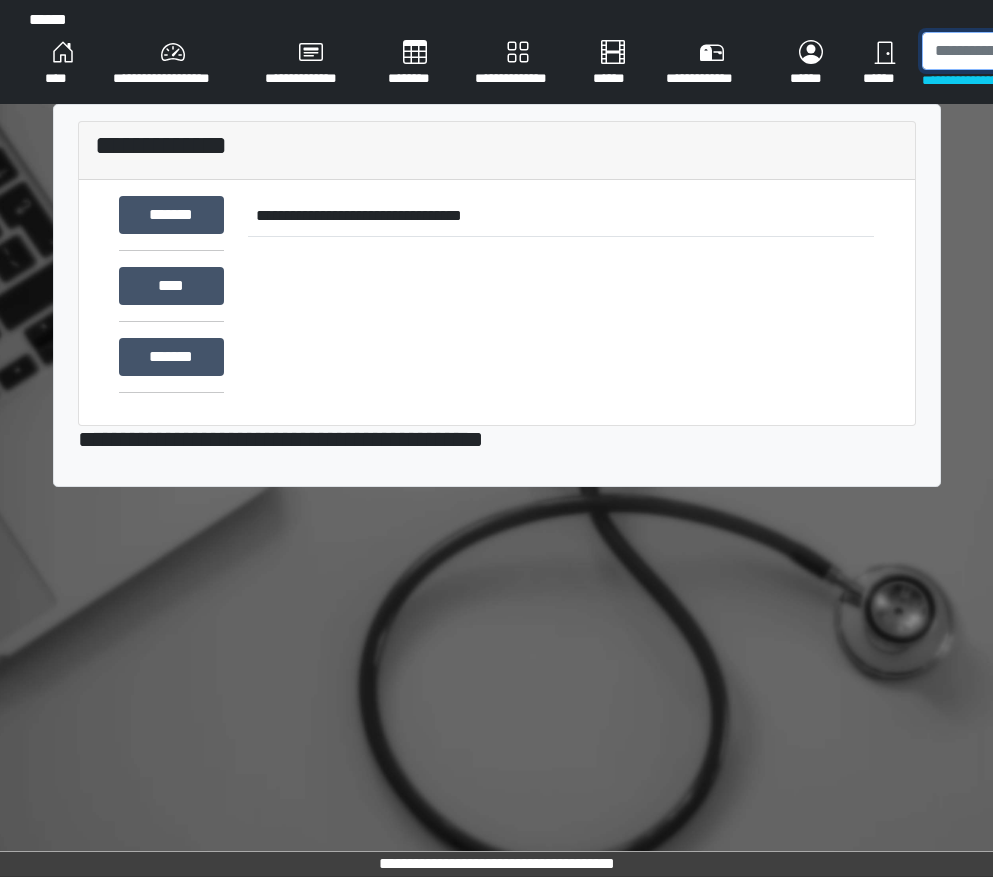 click at bounding box center [1025, 51] 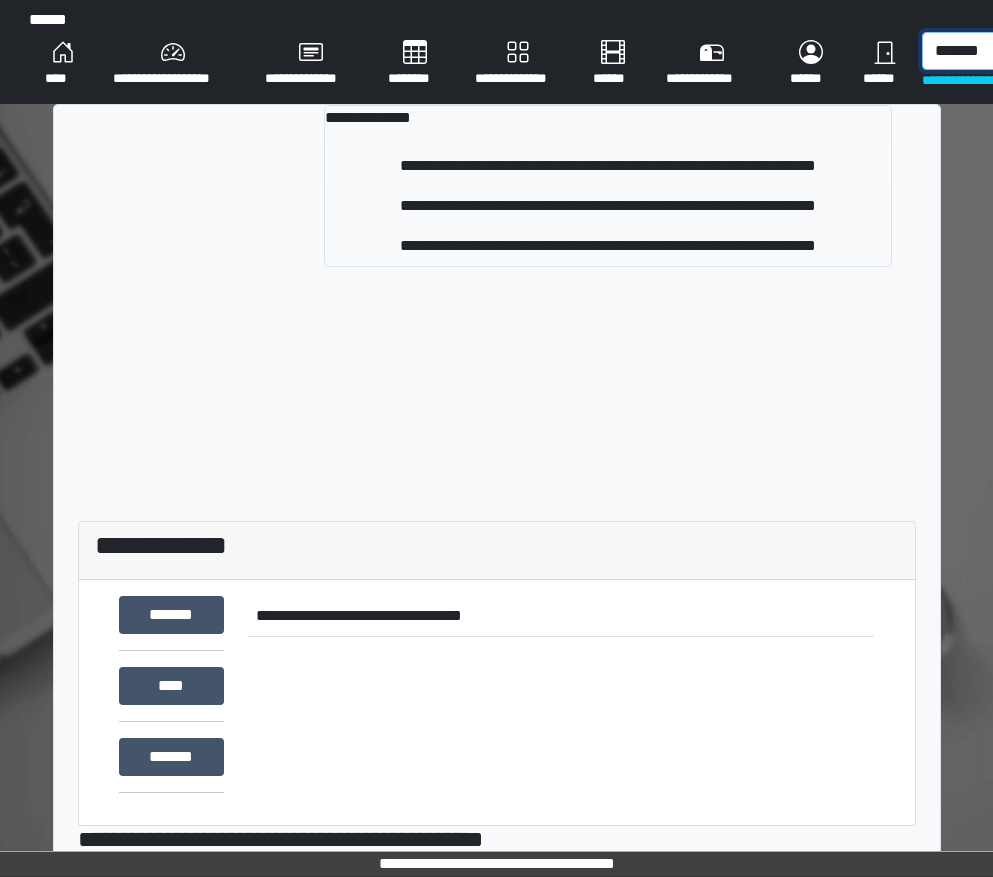 type on "*******" 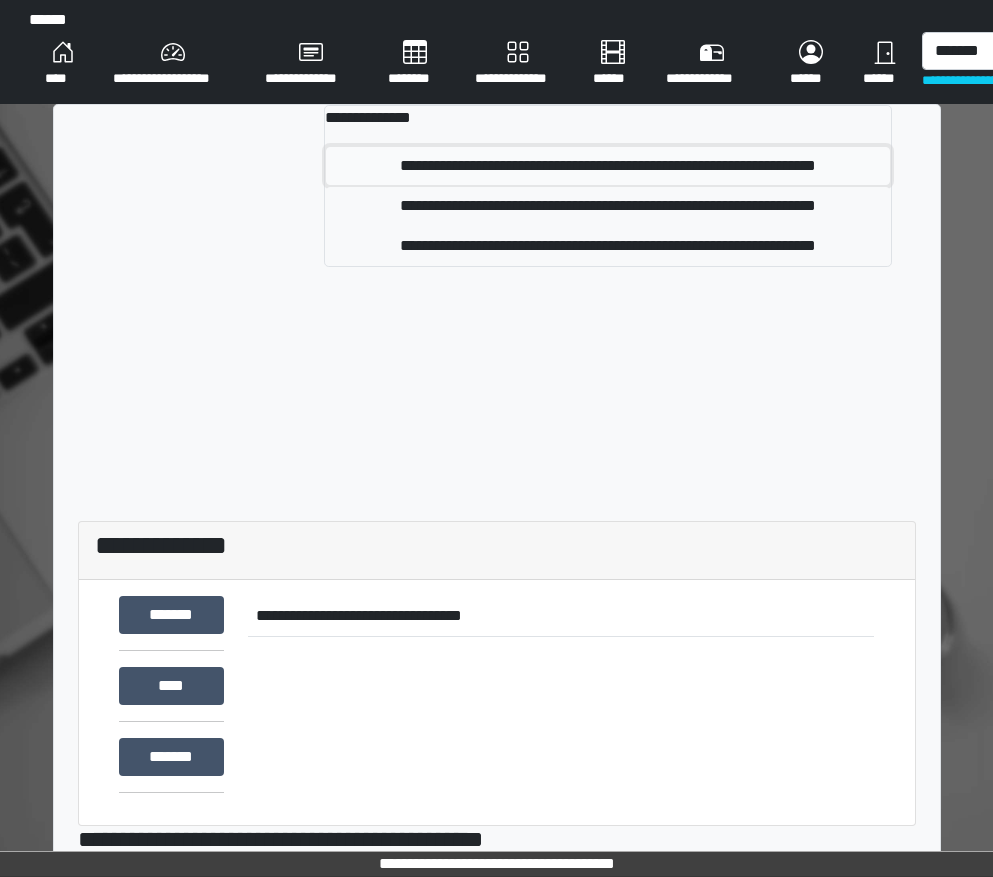 click on "**********" at bounding box center (608, 166) 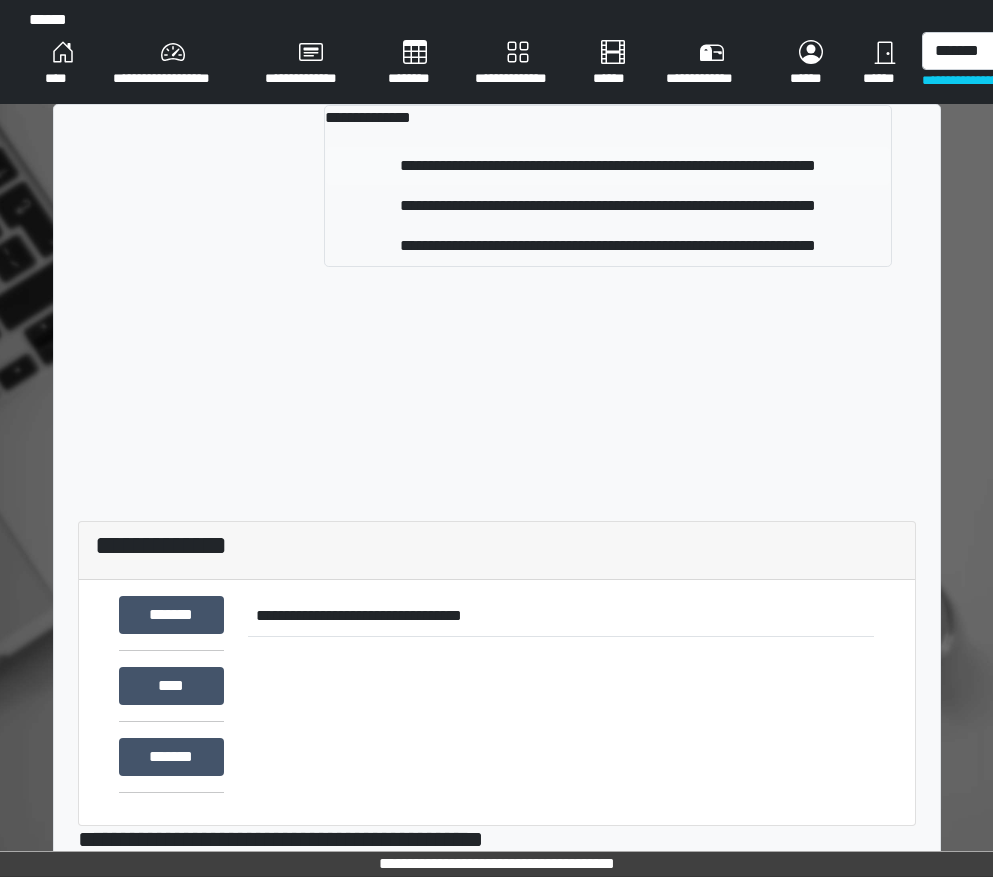 type 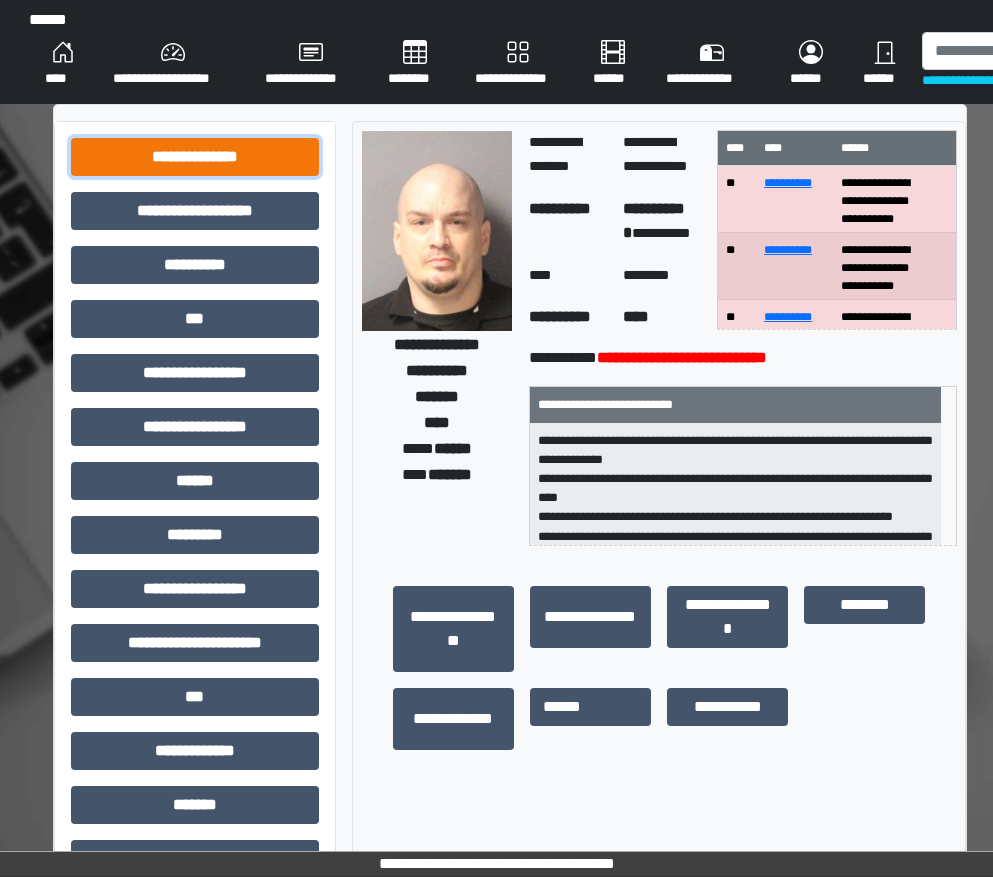 click on "**********" at bounding box center [195, 157] 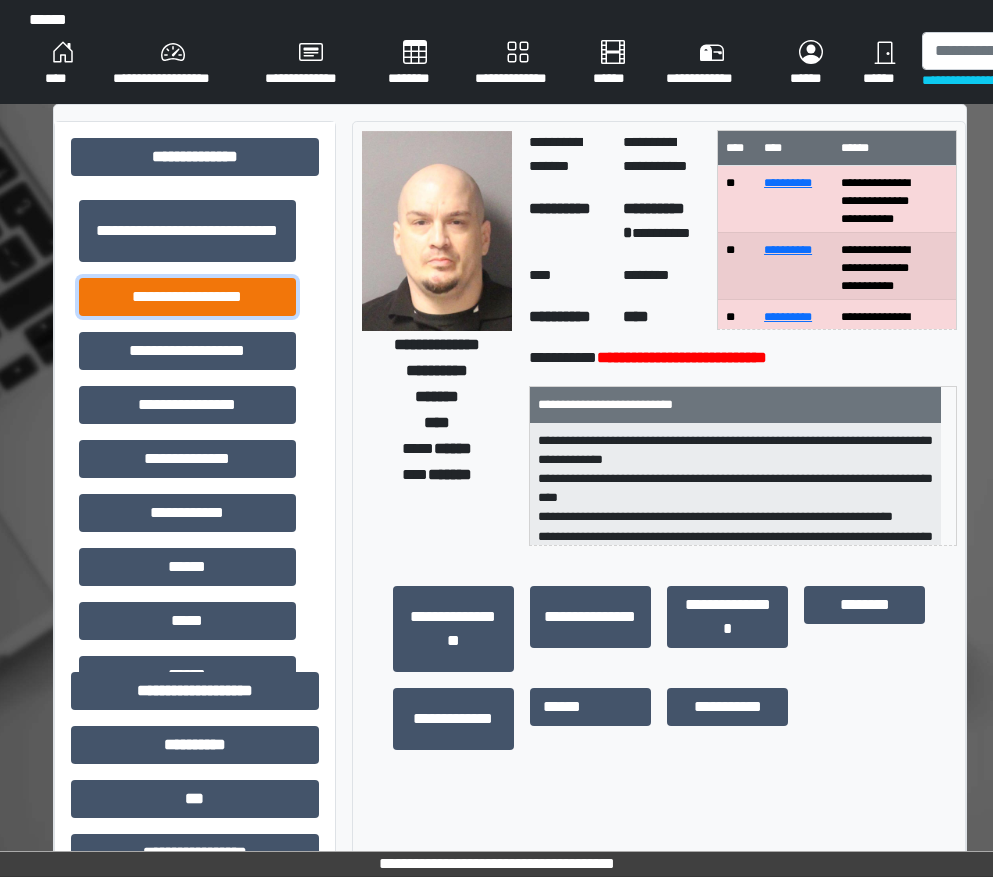 click on "**********" at bounding box center [187, 297] 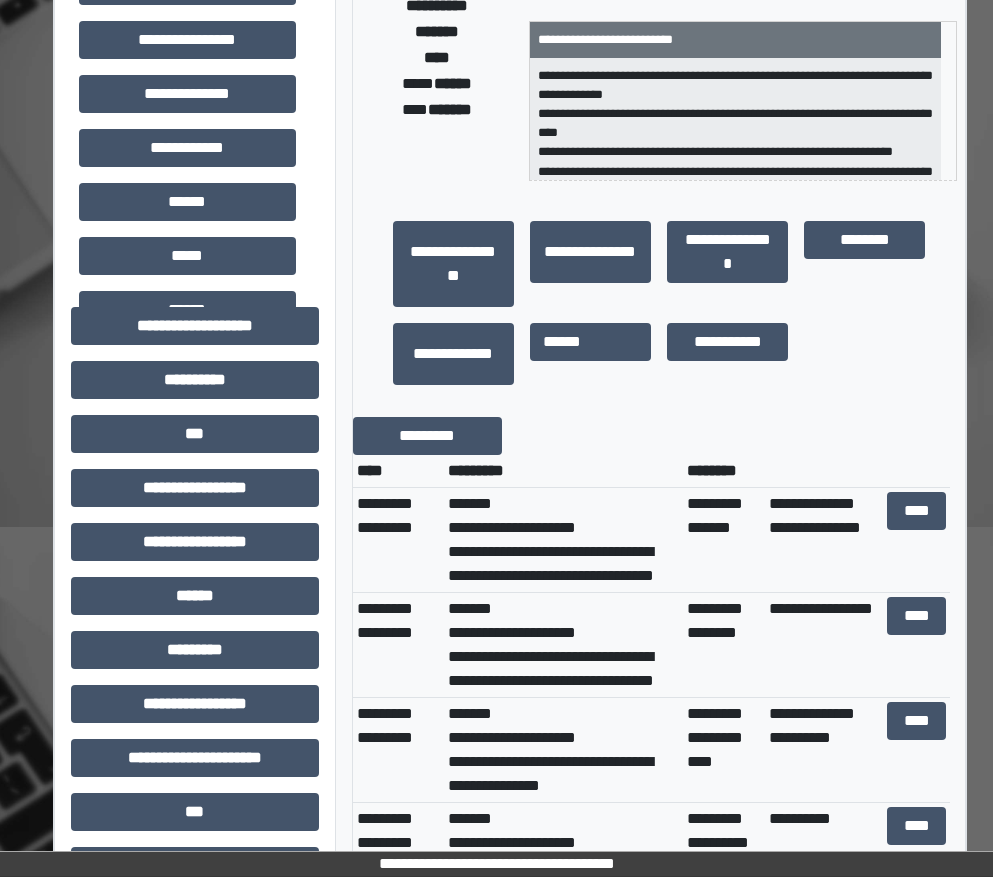 scroll, scrollTop: 400, scrollLeft: 0, axis: vertical 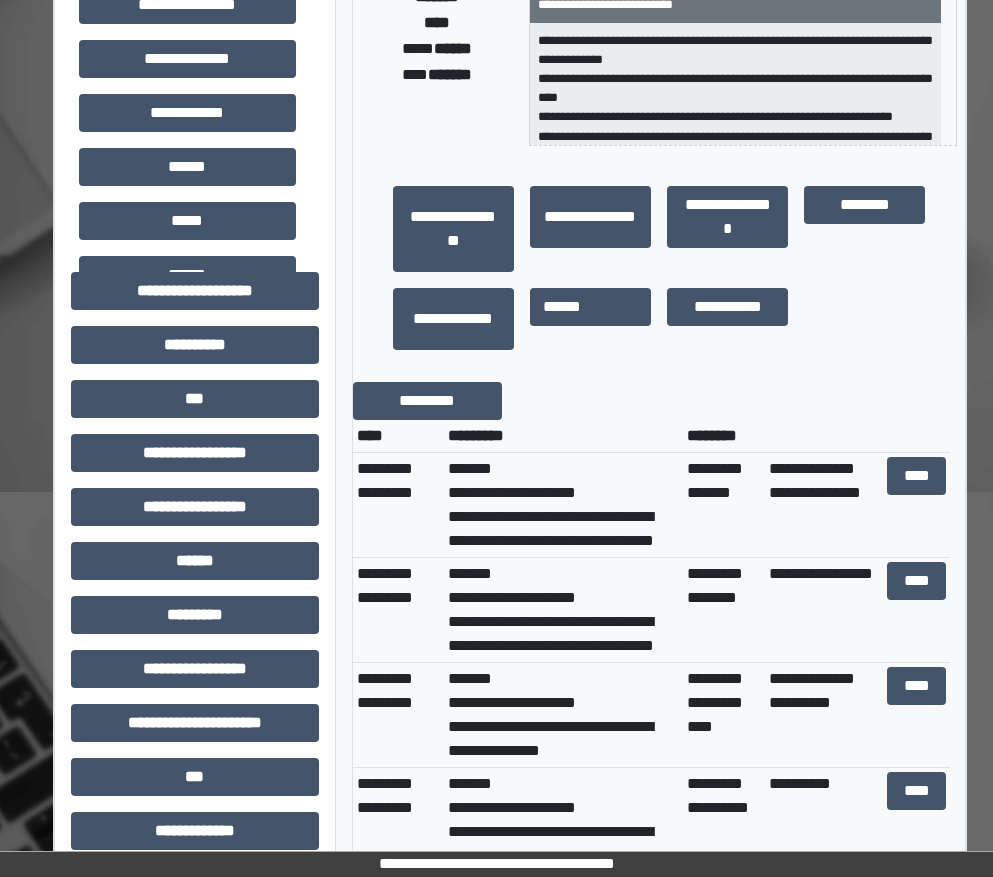 click on "[FIRST] [LAST] [ADDRESS] [CITY] [STATE]" at bounding box center (563, 505) 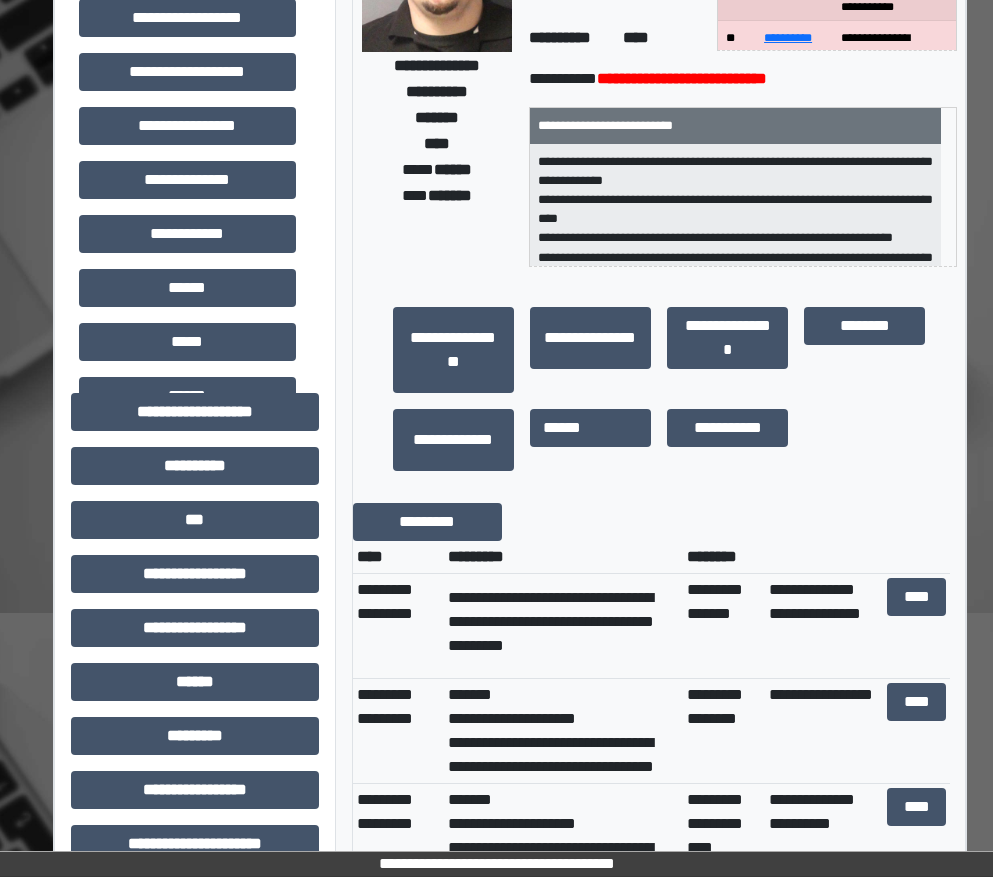 scroll, scrollTop: 100, scrollLeft: 0, axis: vertical 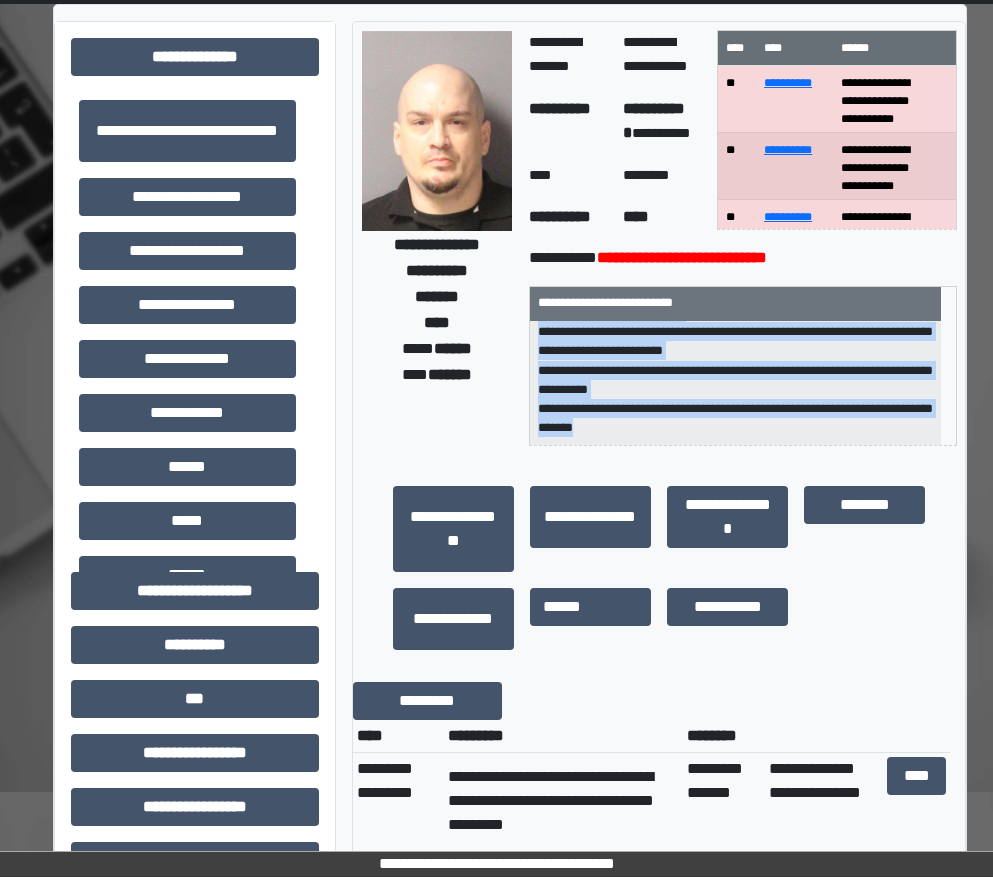 drag, startPoint x: 534, startPoint y: 339, endPoint x: 738, endPoint y: 438, distance: 226.75317 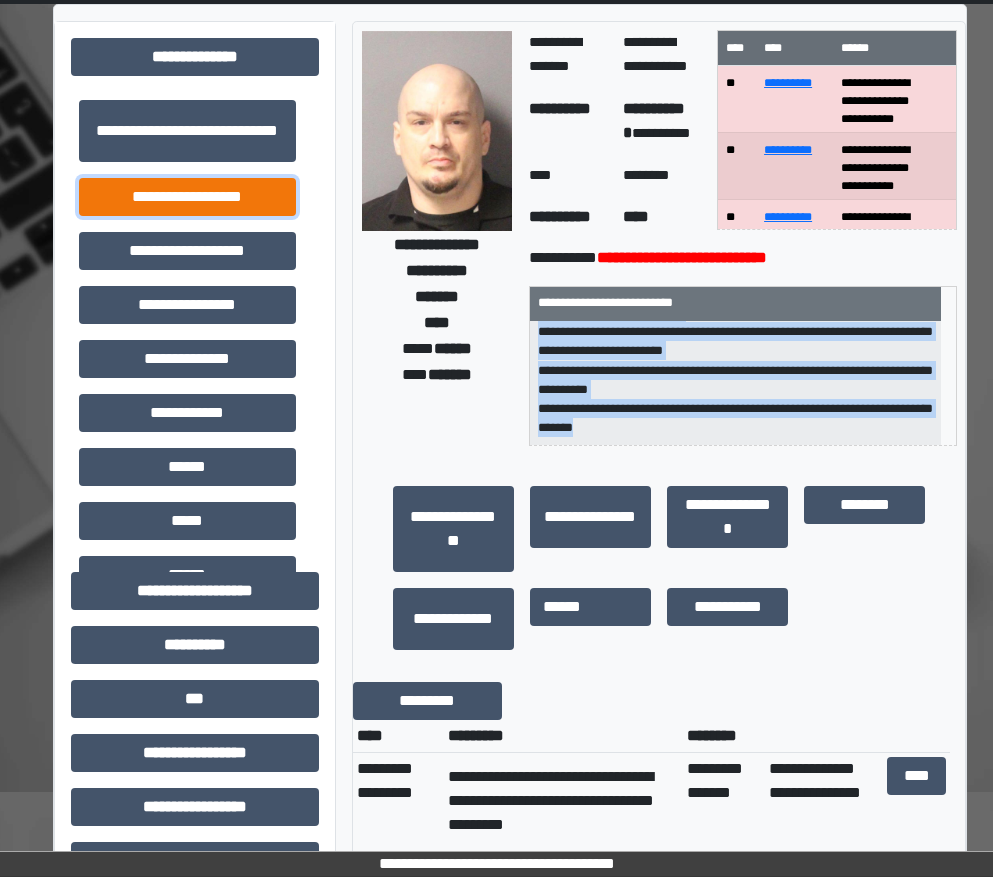 click on "**********" at bounding box center [187, 197] 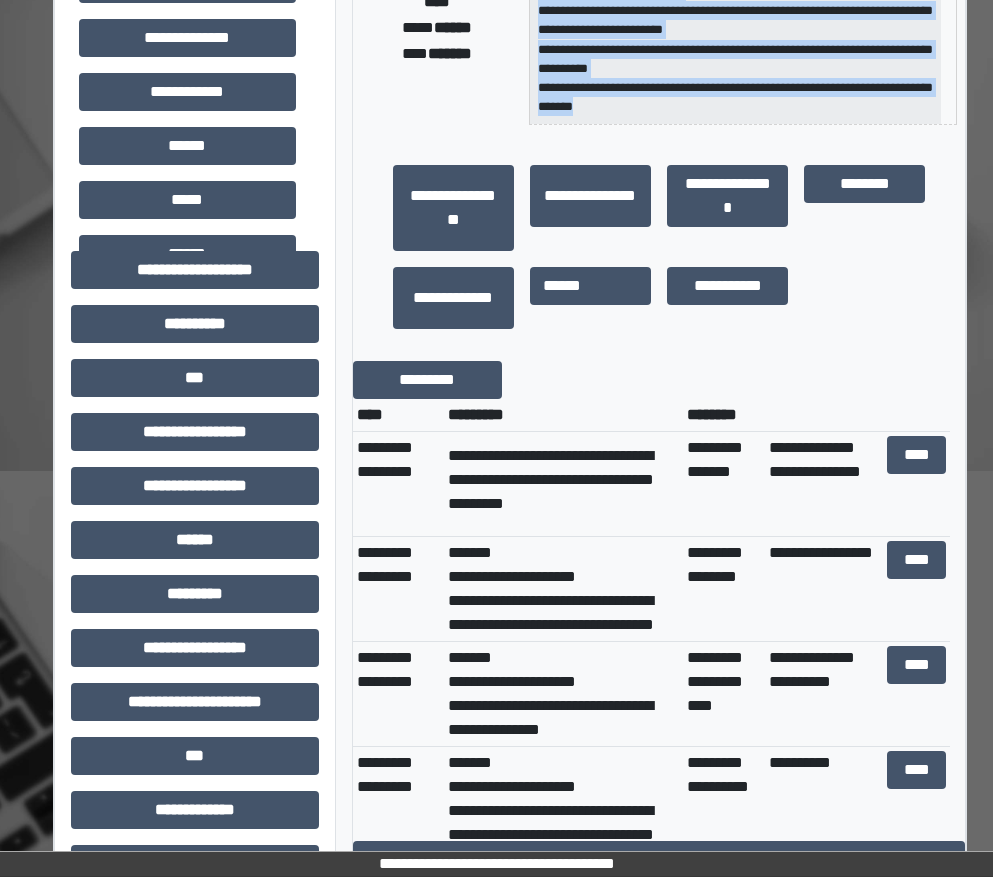 scroll, scrollTop: 700, scrollLeft: 0, axis: vertical 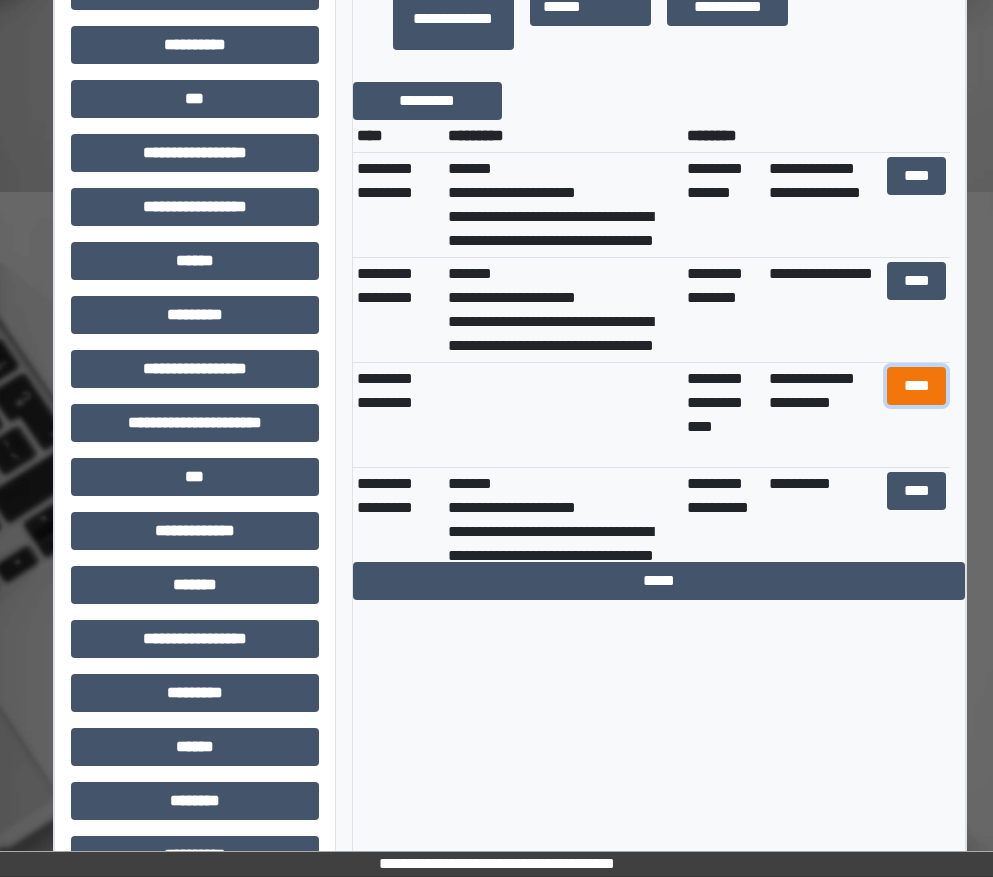 click on "****" at bounding box center (917, 386) 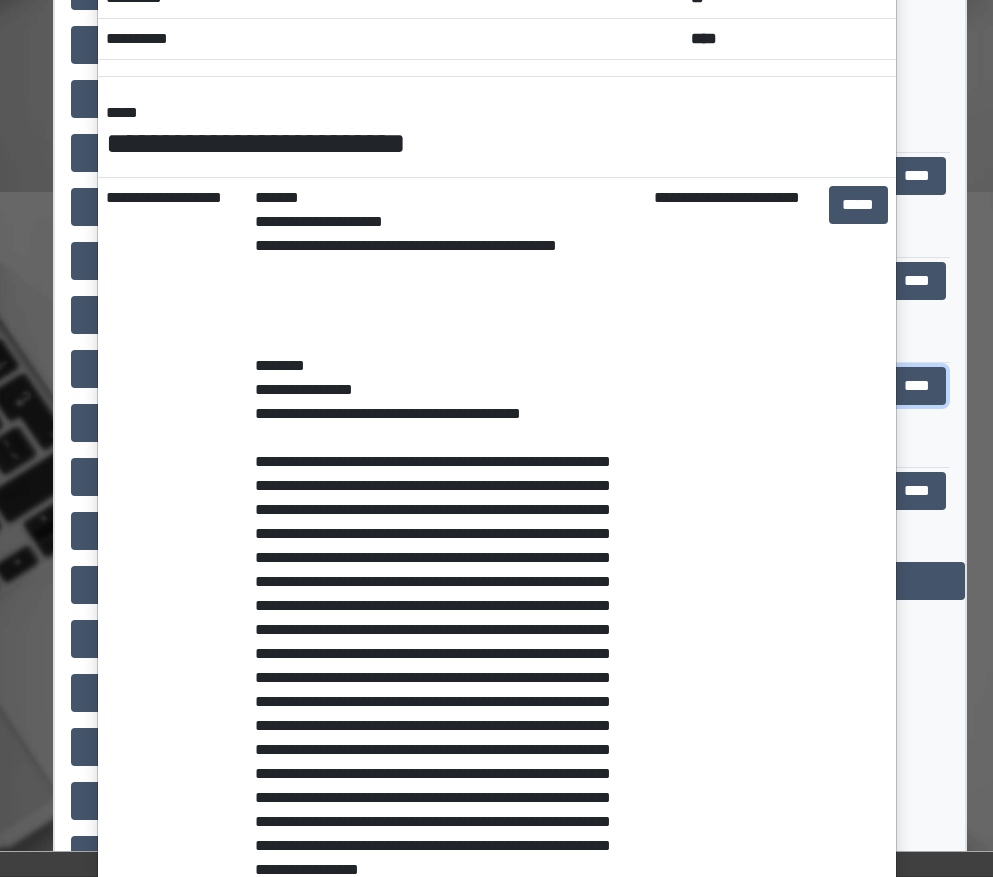 scroll, scrollTop: 300, scrollLeft: 0, axis: vertical 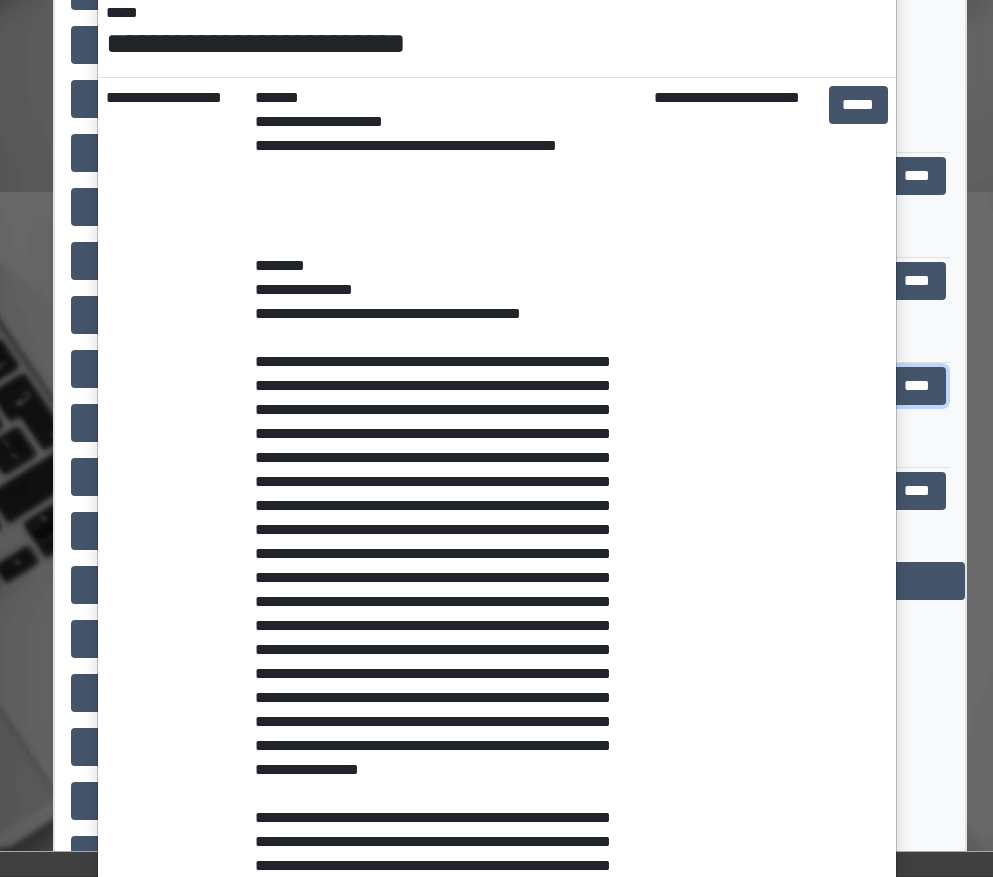type 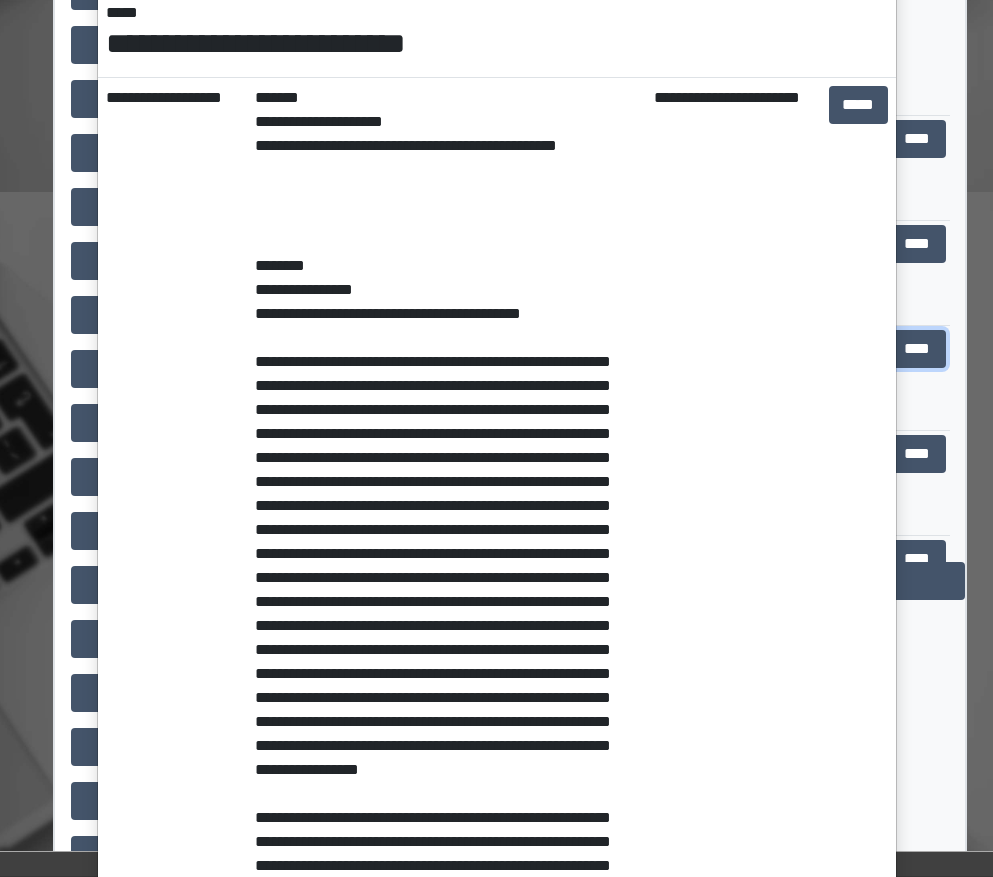 scroll, scrollTop: 40, scrollLeft: 0, axis: vertical 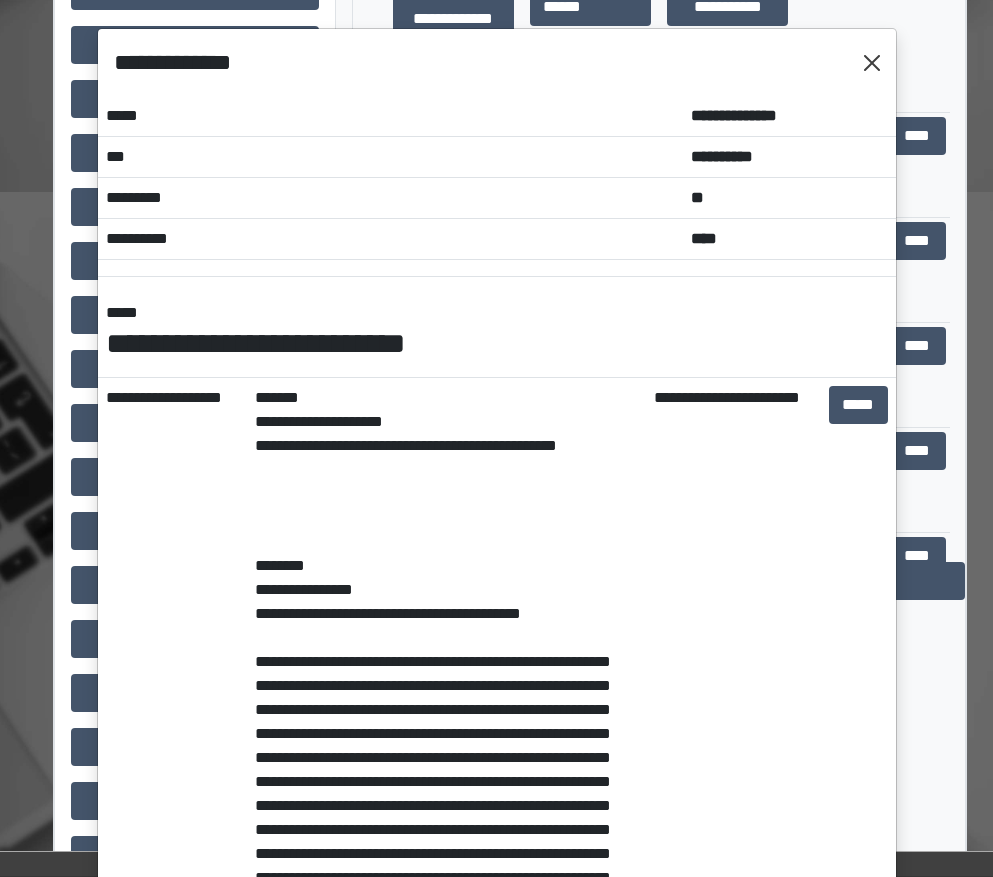 drag, startPoint x: 840, startPoint y: 57, endPoint x: 854, endPoint y: 59, distance: 14.142136 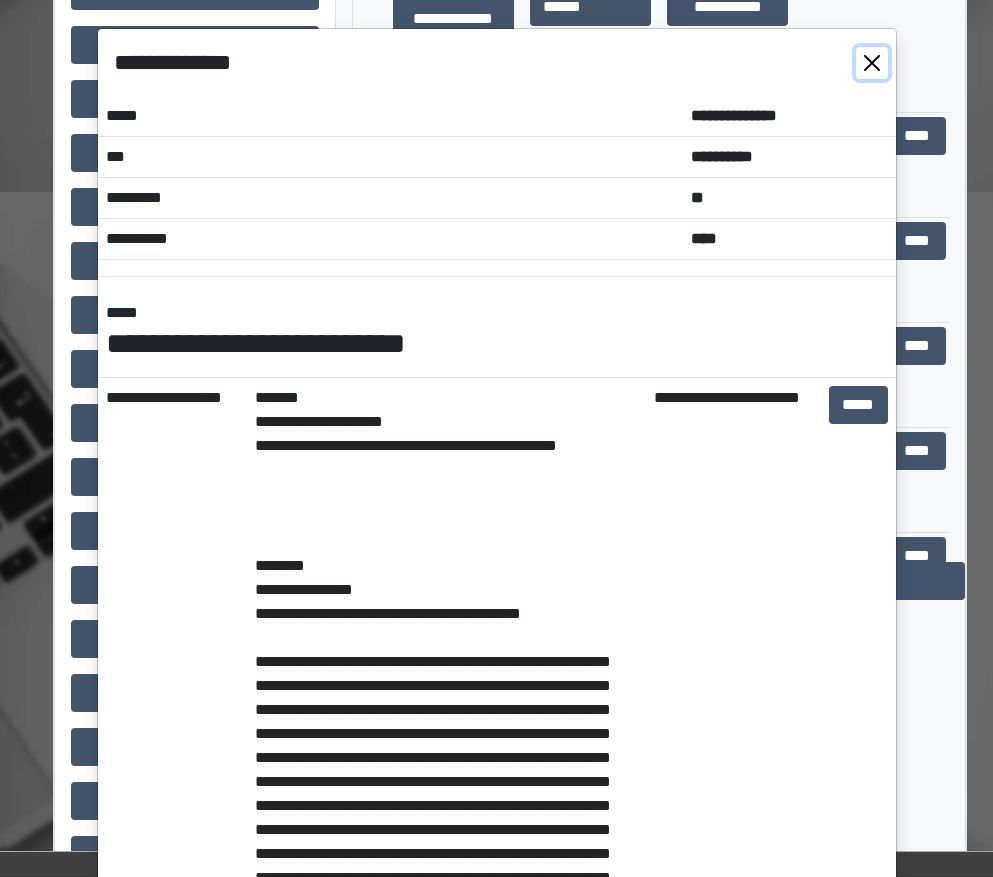 click at bounding box center [872, 63] 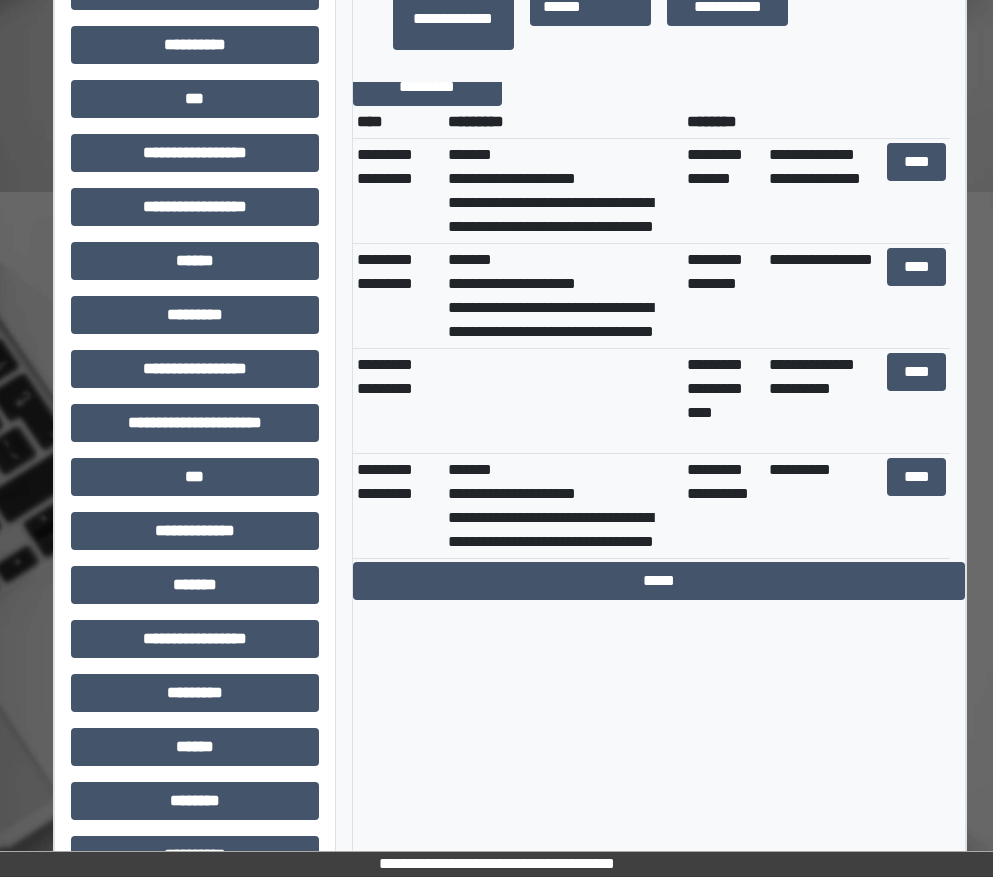 scroll, scrollTop: 0, scrollLeft: 0, axis: both 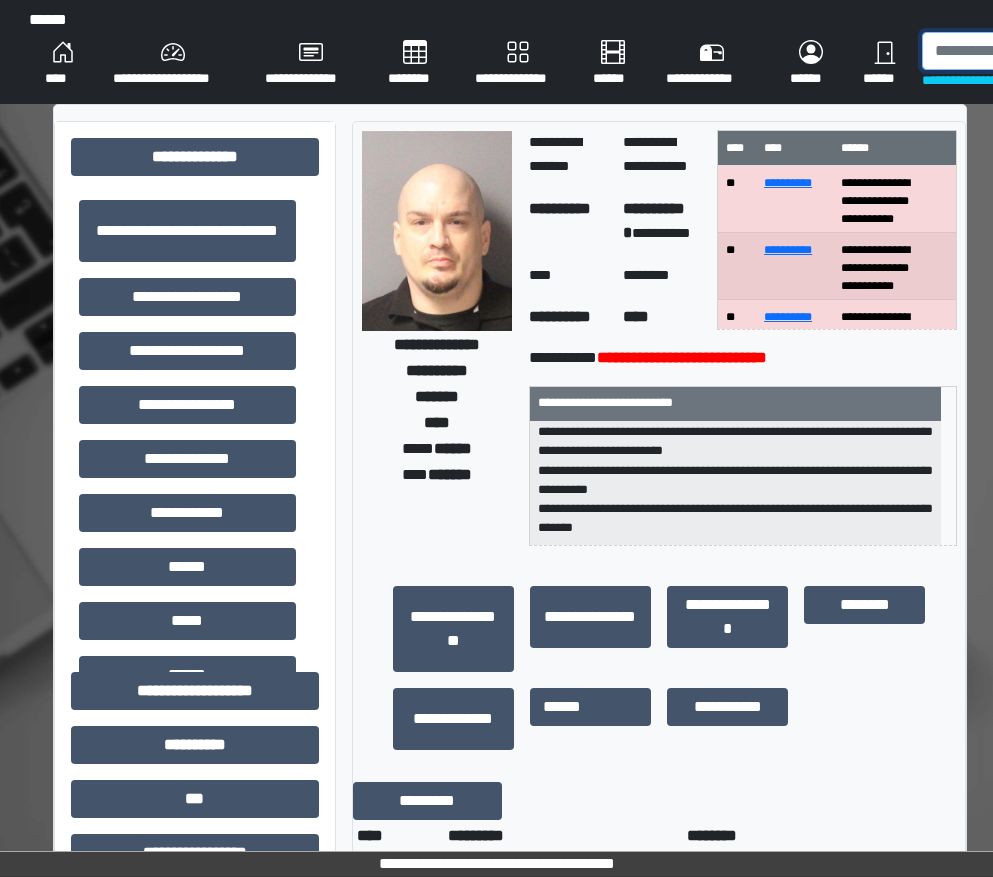 click at bounding box center [1025, 51] 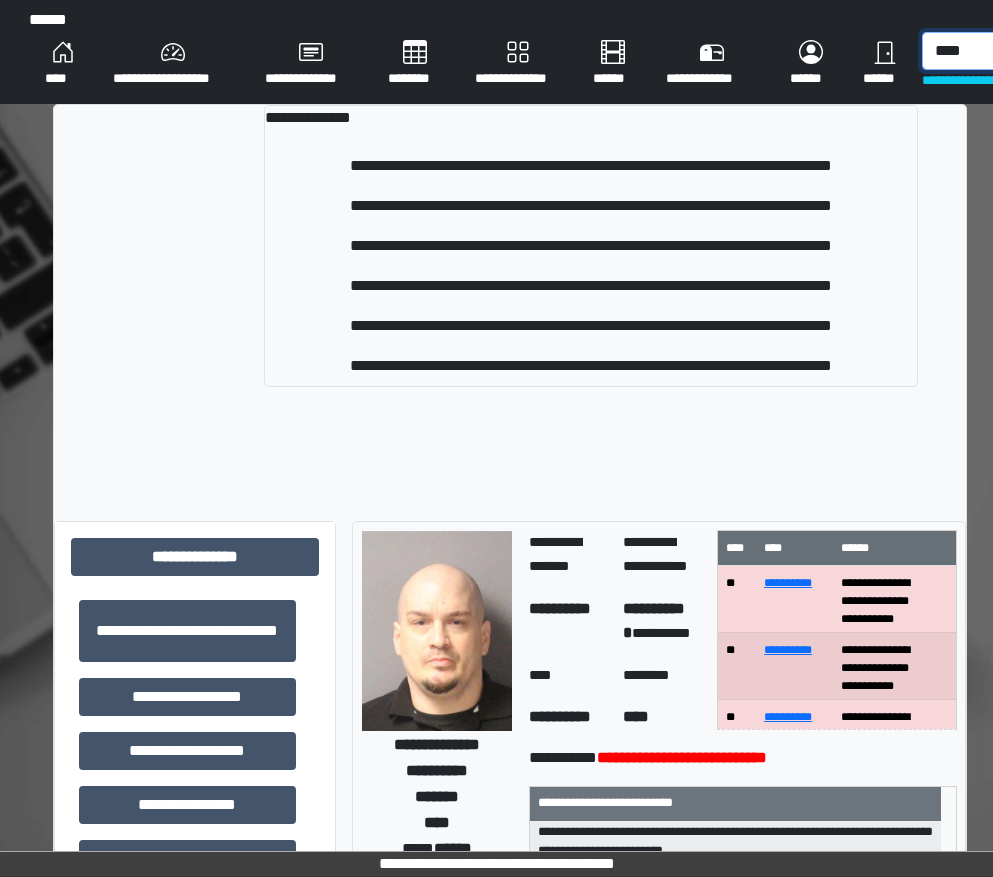 type on "****" 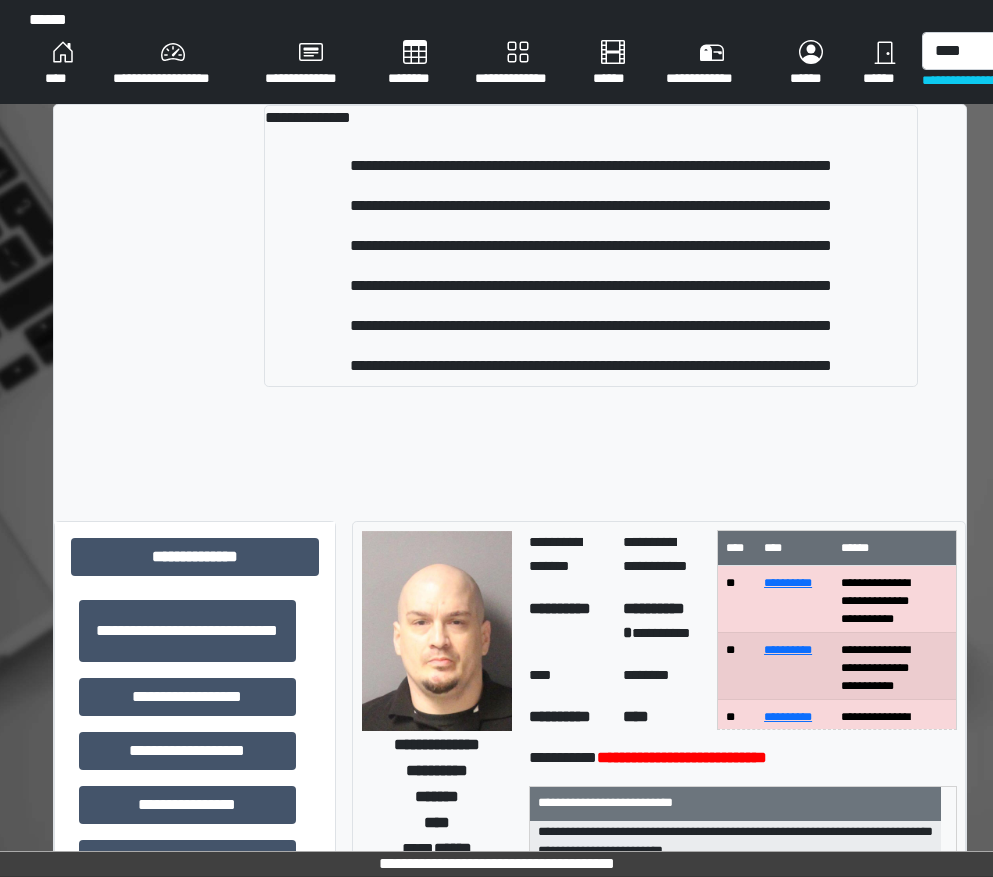 click on "[FIRST] [LAST] [ADDRESS] [ADDRESS] [ADDRESS] [ADDRESS] [ADDRESS] [ADDRESS]" at bounding box center (591, 246) 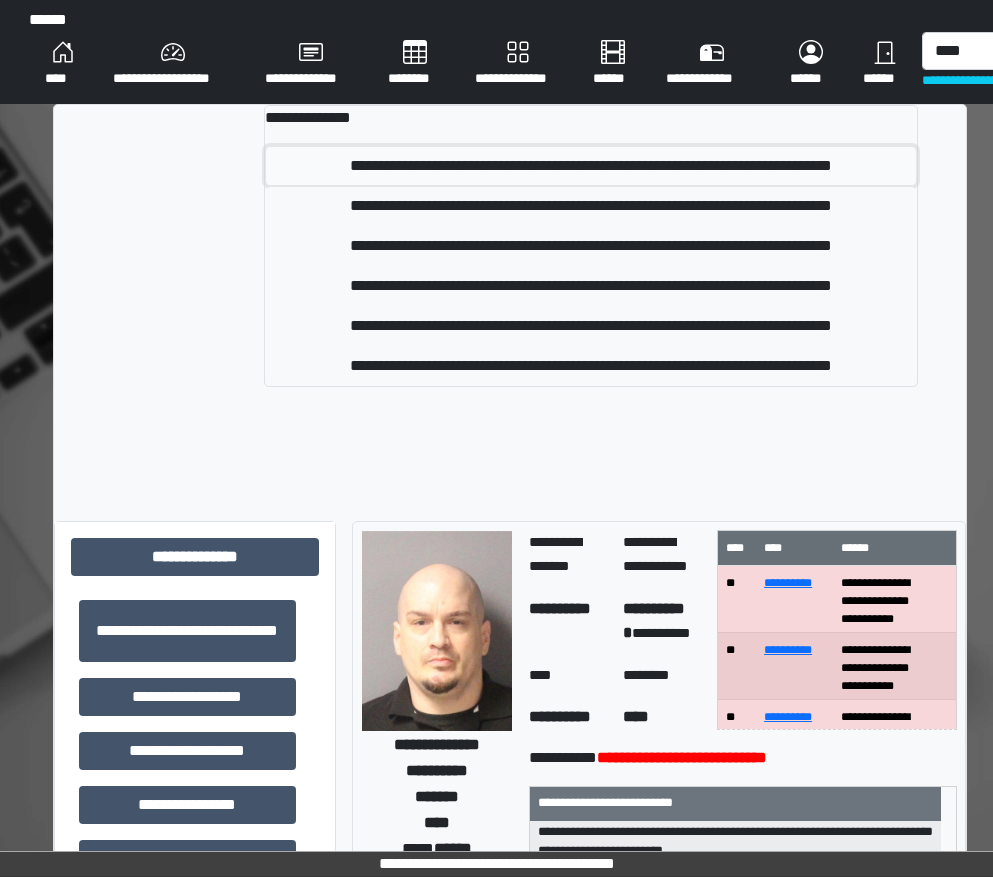 click on "**********" at bounding box center (591, 166) 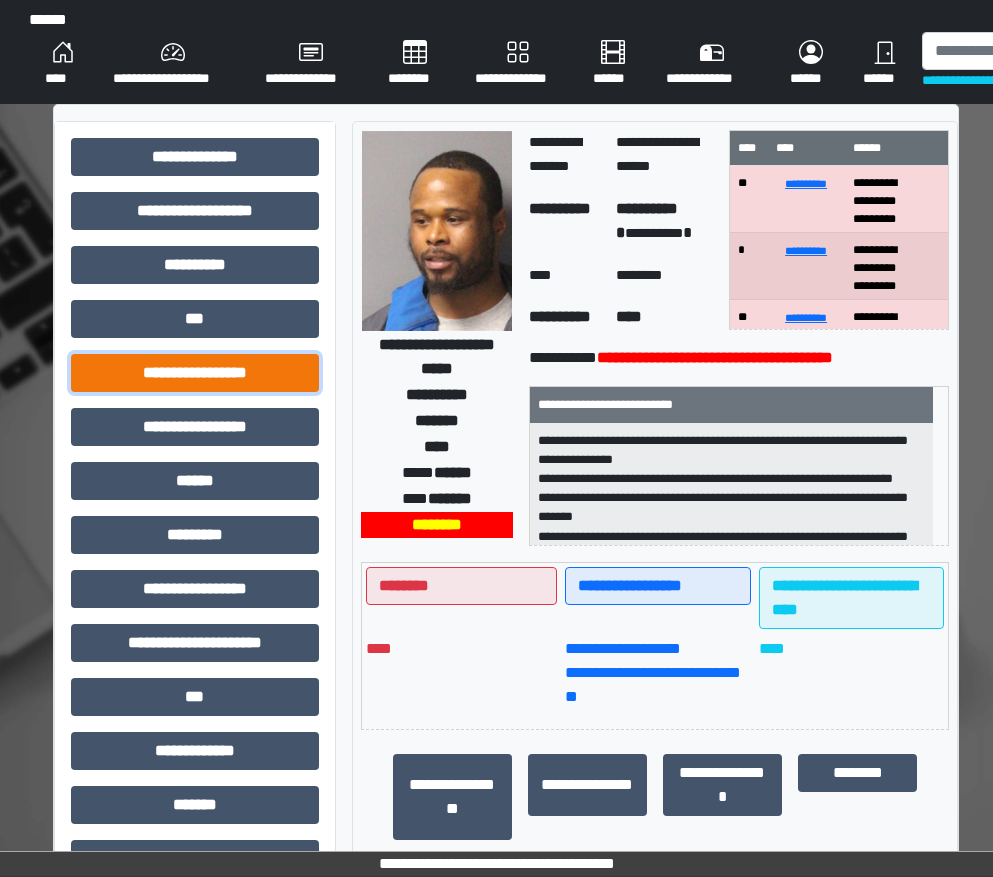 click on "**********" at bounding box center (195, 373) 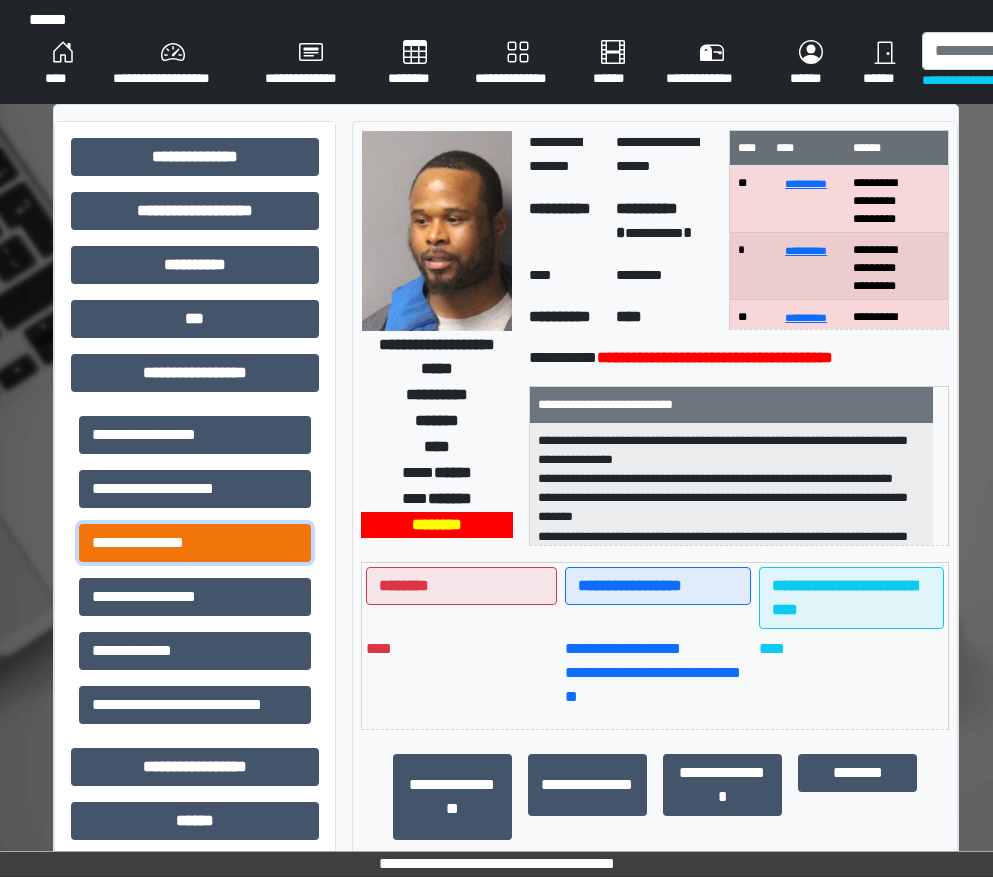 click on "**********" at bounding box center [195, 543] 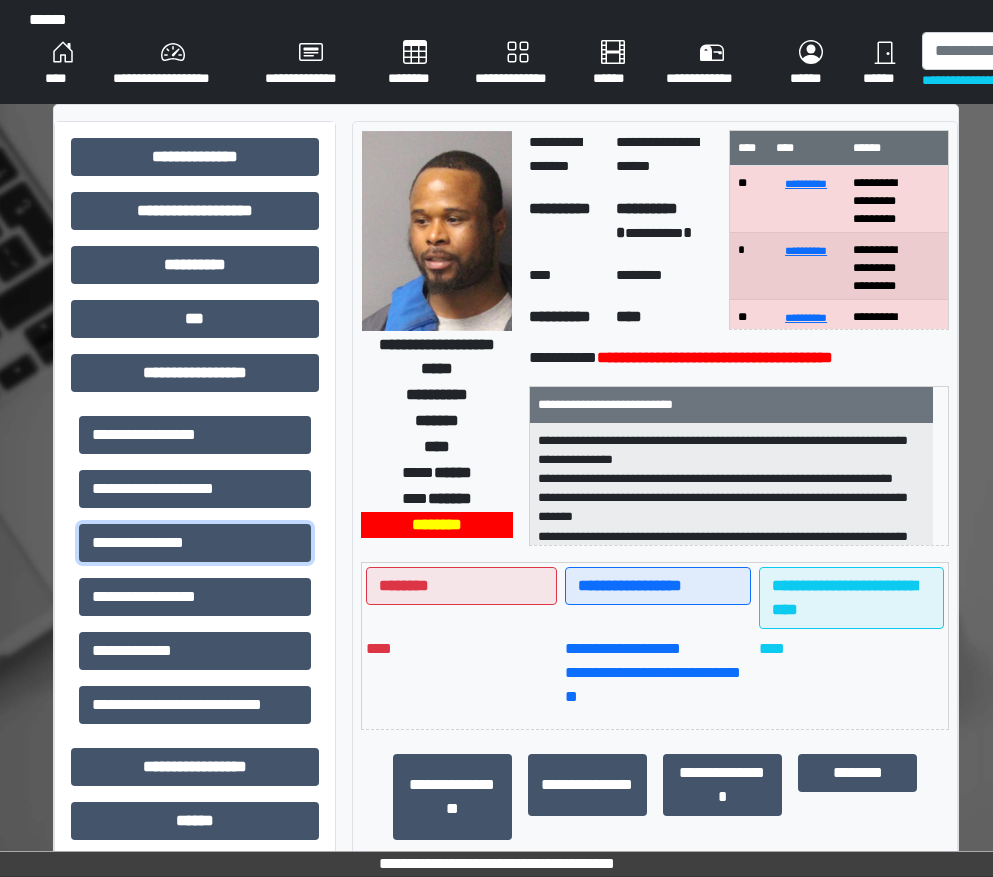 scroll, scrollTop: 400, scrollLeft: 0, axis: vertical 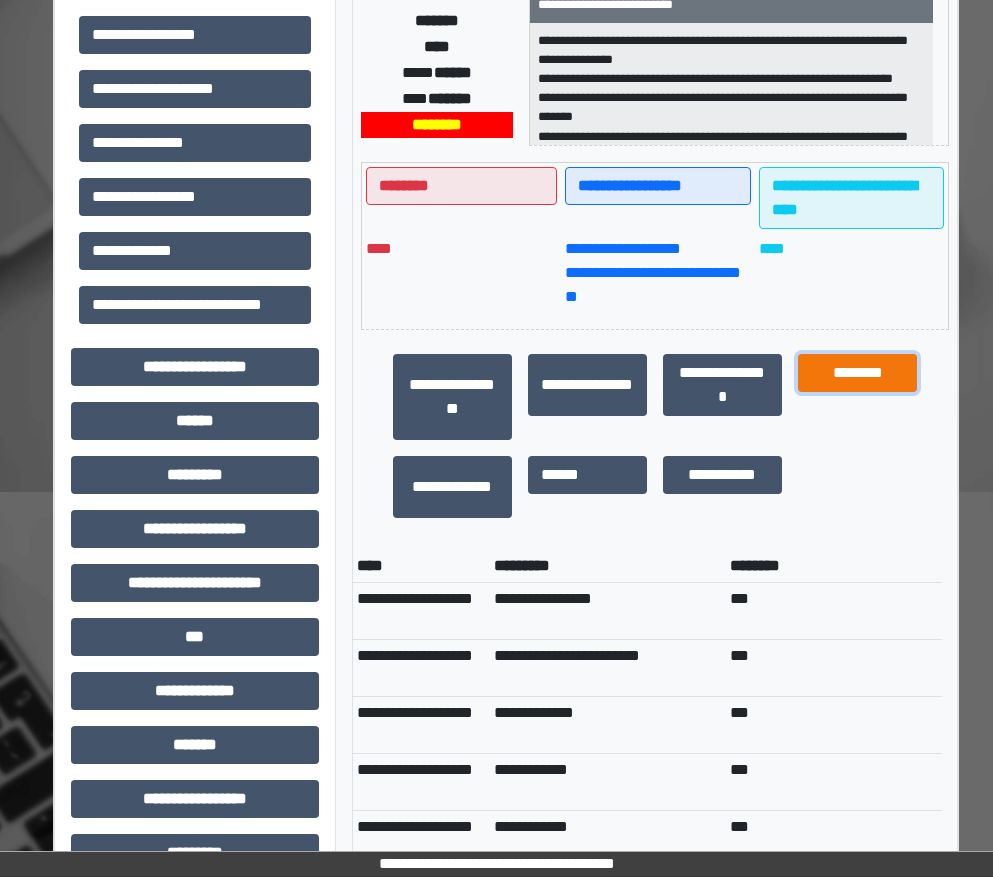click on "********" at bounding box center [857, 373] 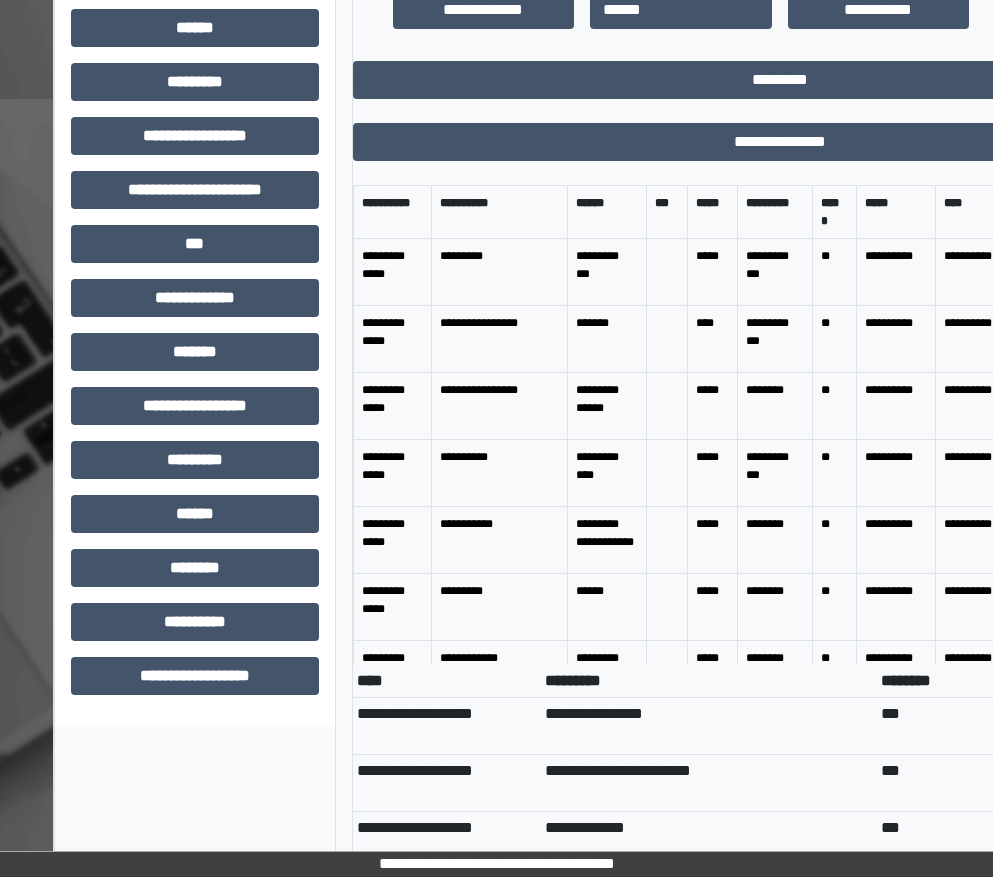 scroll, scrollTop: 800, scrollLeft: 0, axis: vertical 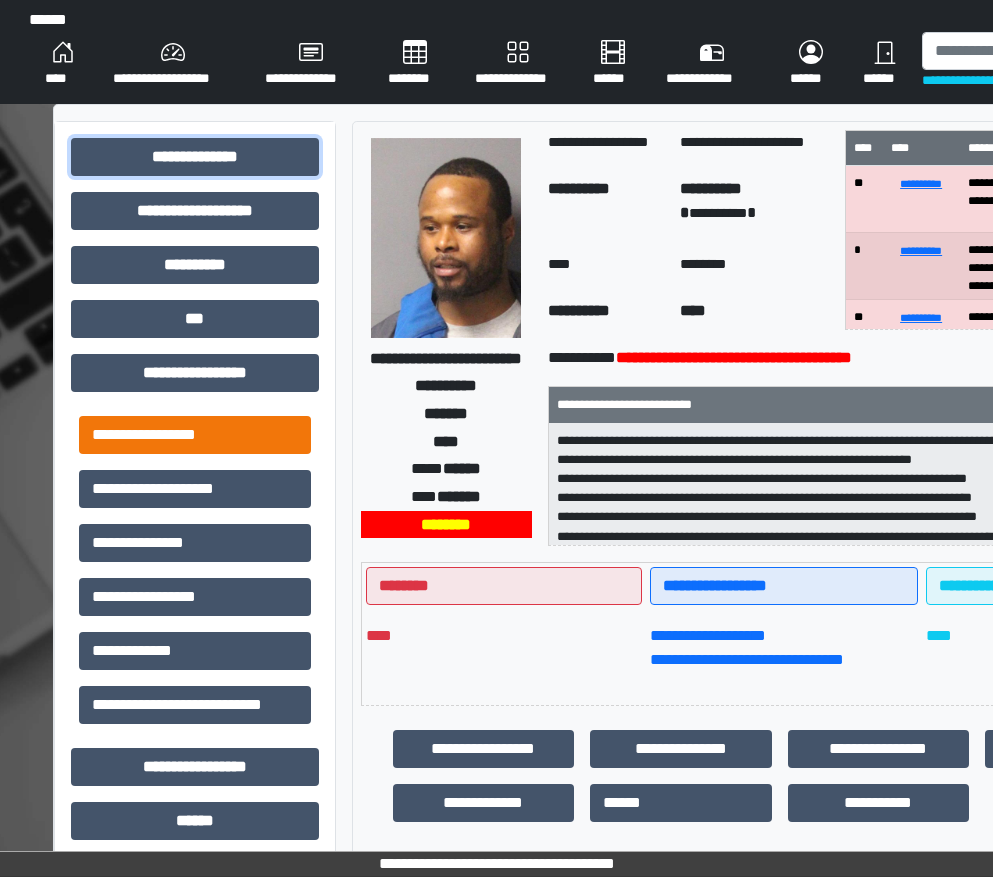 click on "**********" at bounding box center (195, 157) 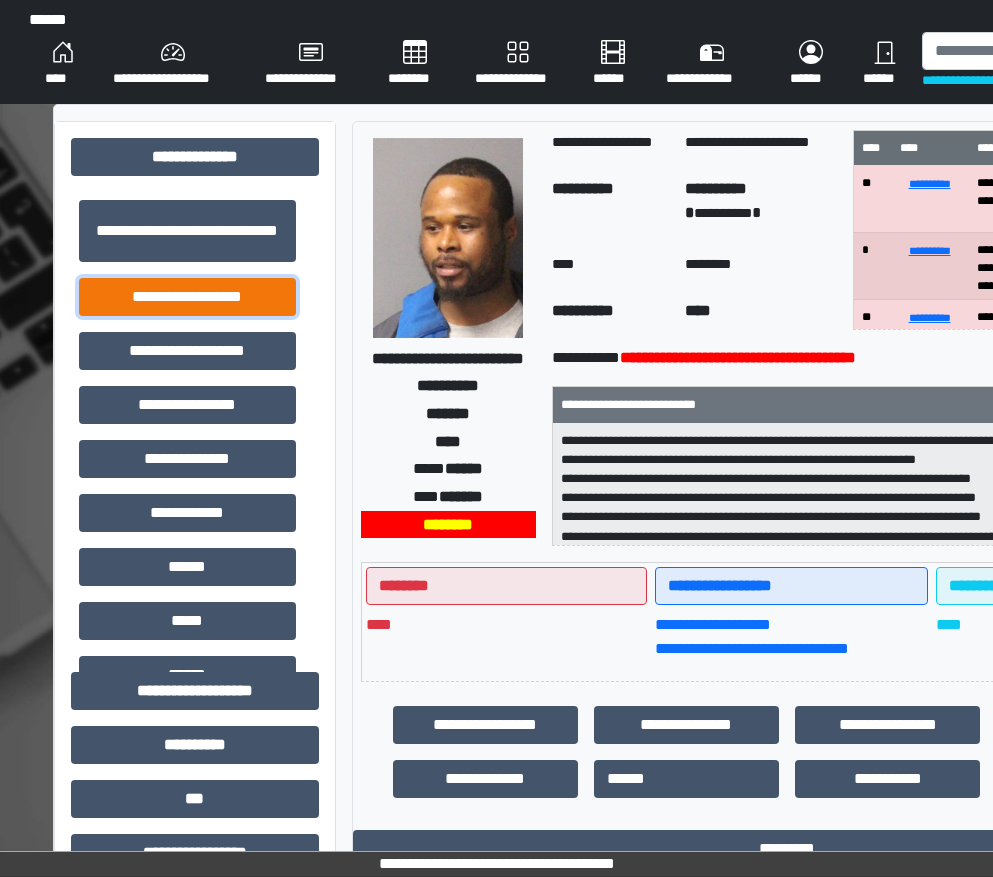 click on "**********" at bounding box center [187, 297] 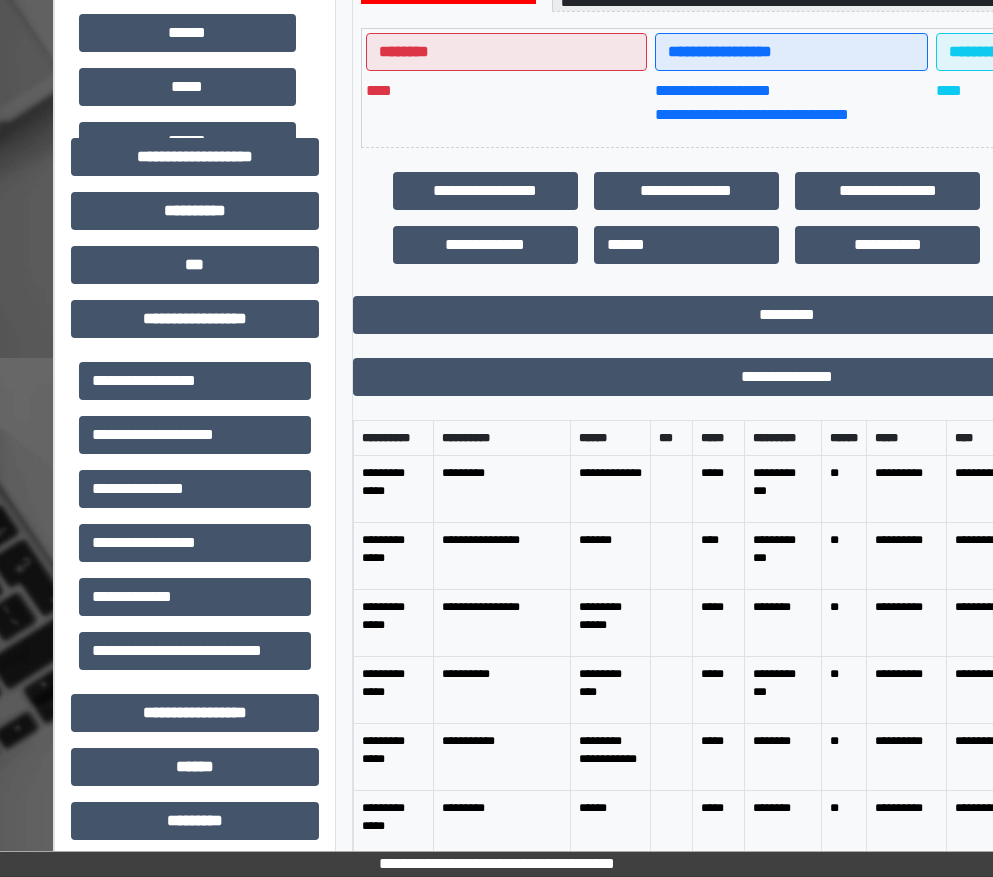 scroll, scrollTop: 600, scrollLeft: 0, axis: vertical 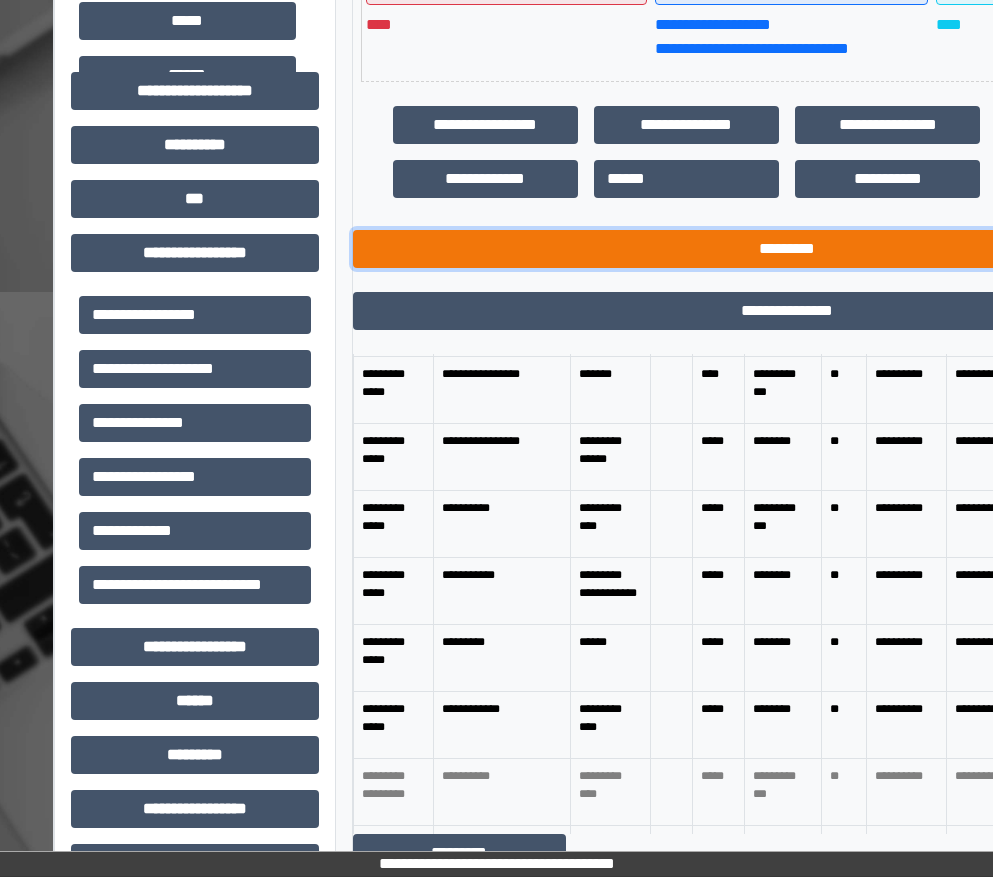 click on "*********" at bounding box center (787, 249) 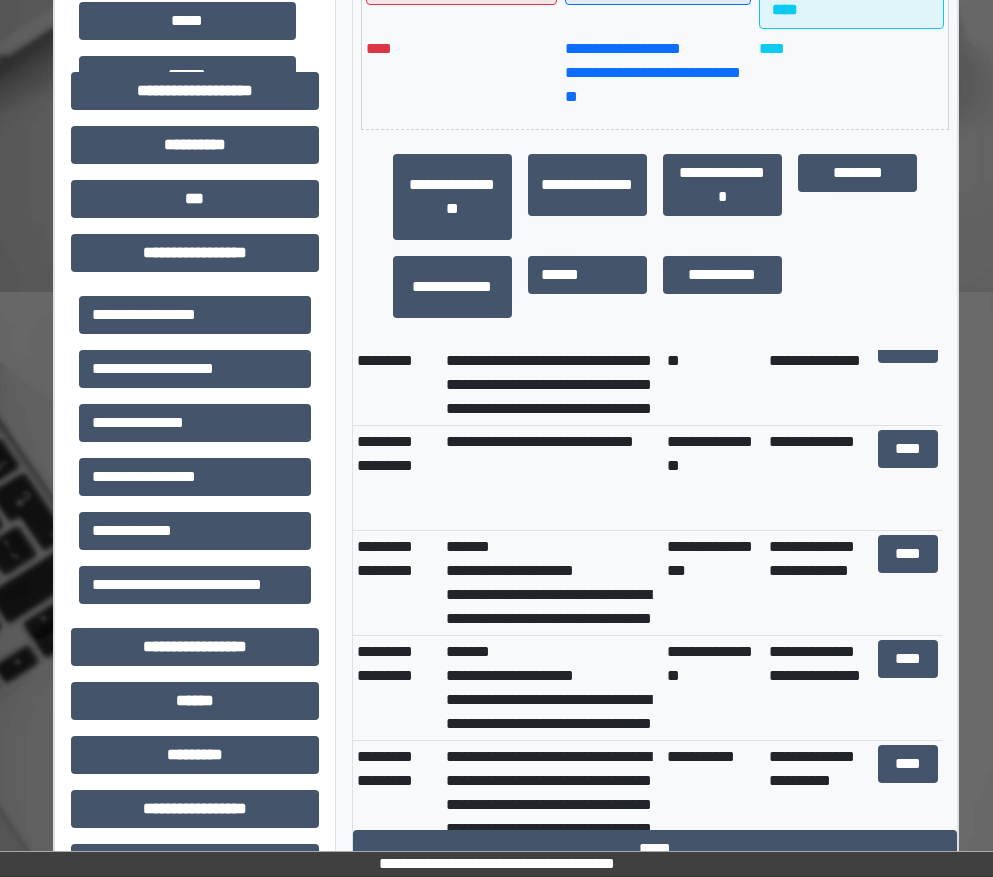 scroll, scrollTop: 200, scrollLeft: 0, axis: vertical 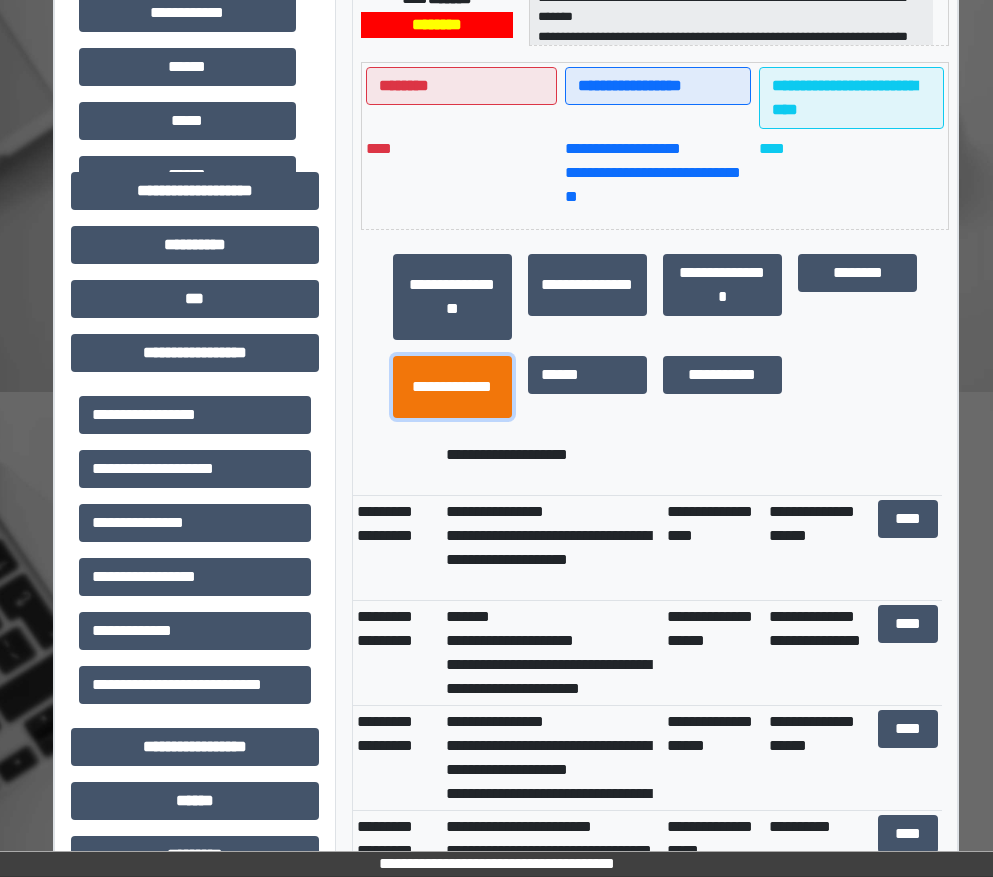click on "**********" at bounding box center (452, 387) 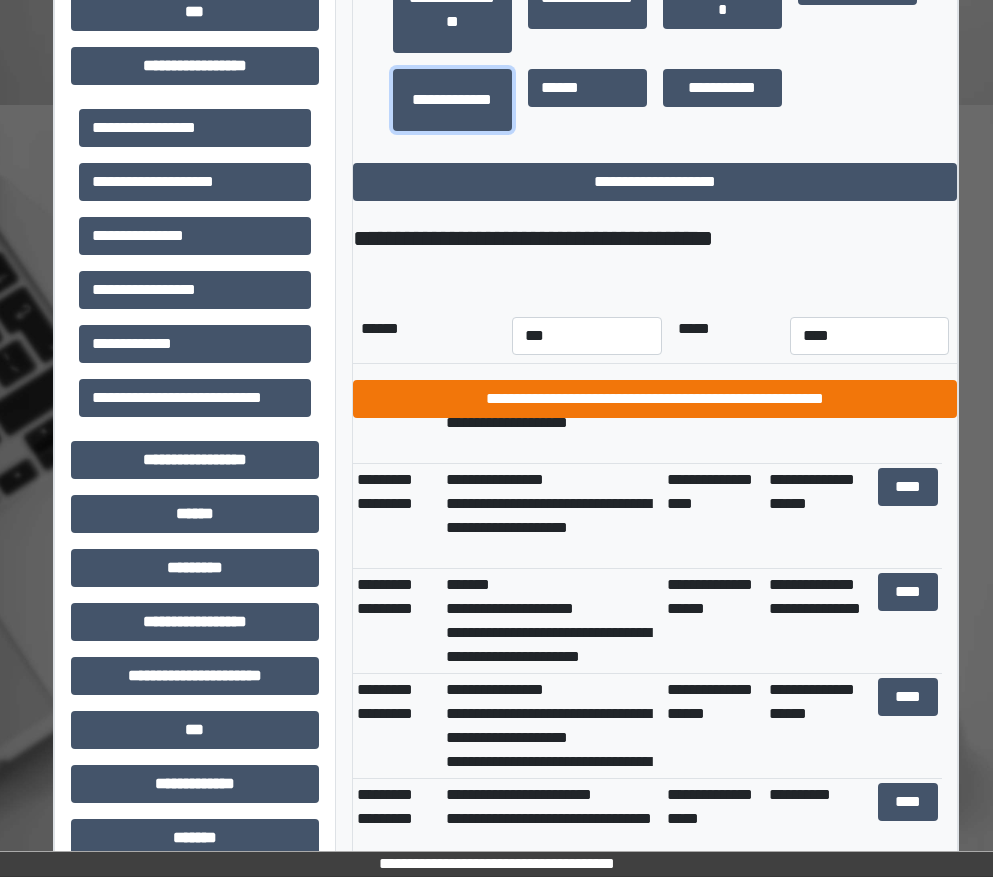 scroll, scrollTop: 800, scrollLeft: 0, axis: vertical 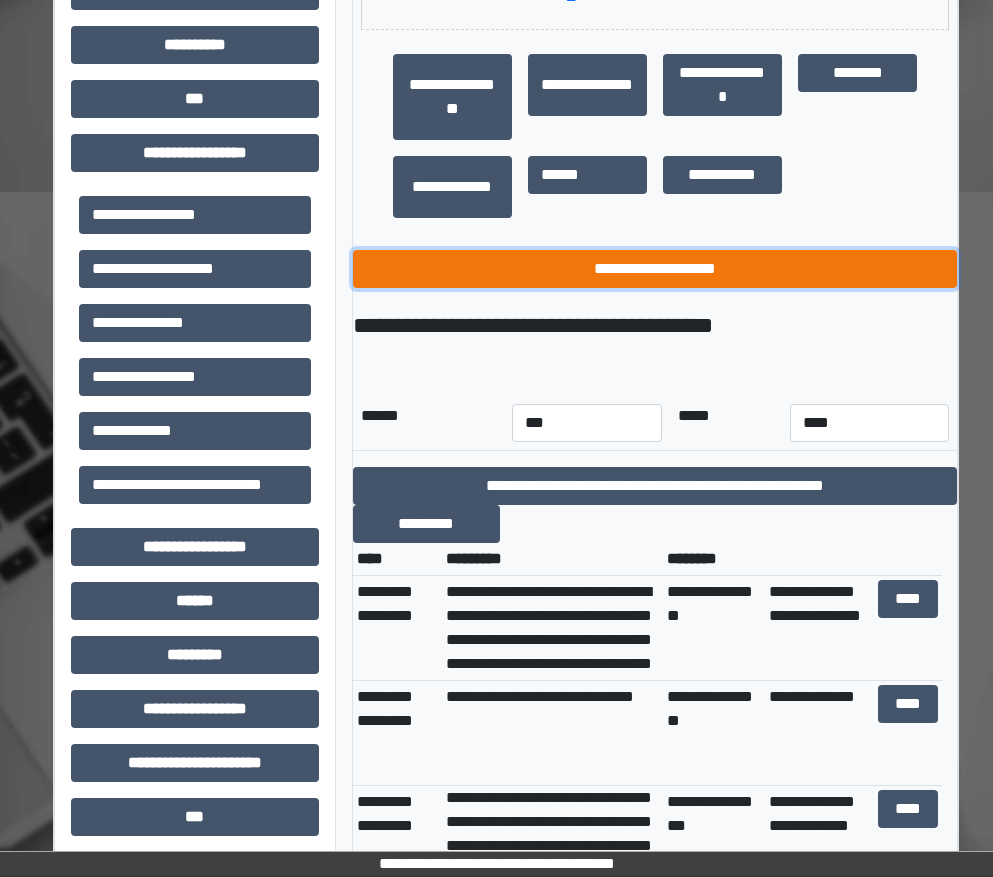 click on "**********" at bounding box center (655, 269) 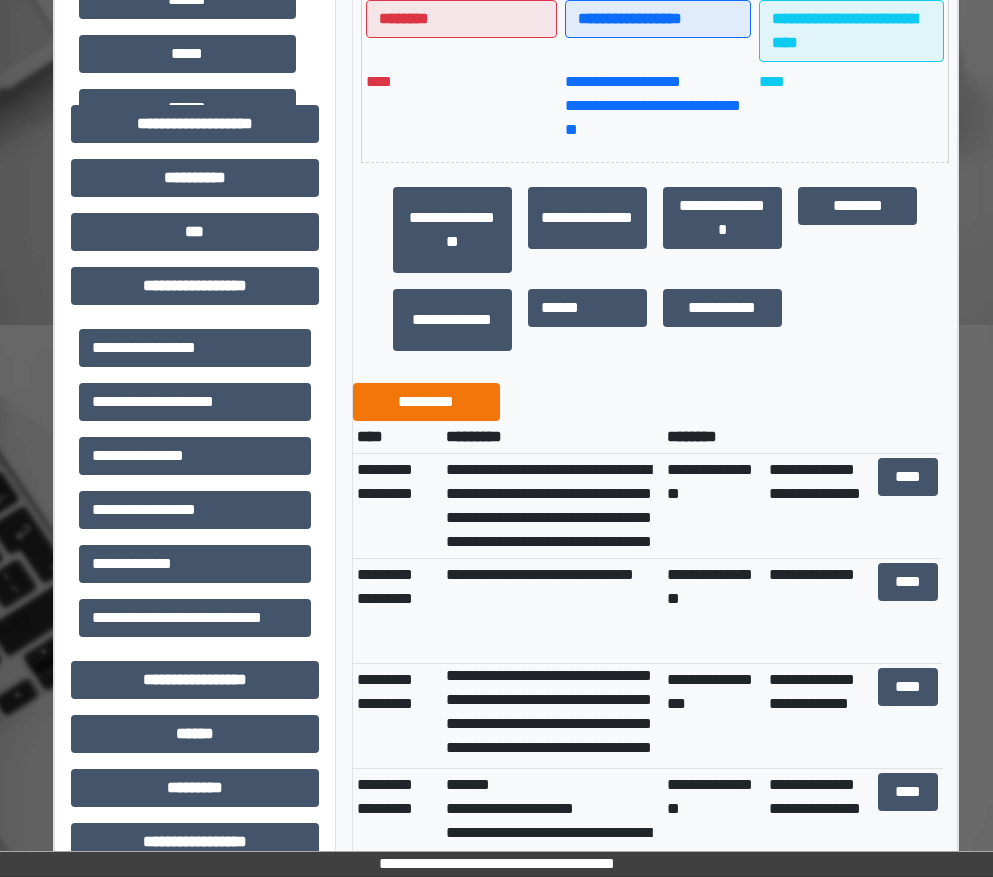 scroll, scrollTop: 600, scrollLeft: 0, axis: vertical 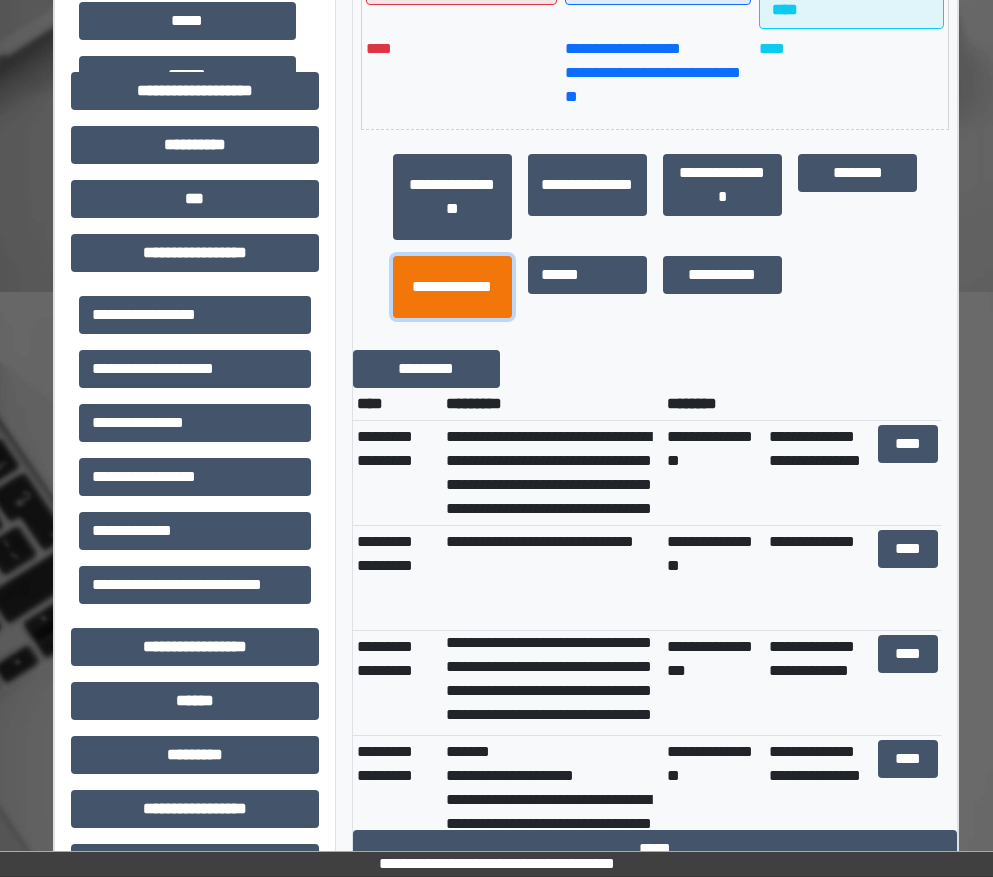 click on "**********" at bounding box center (452, 287) 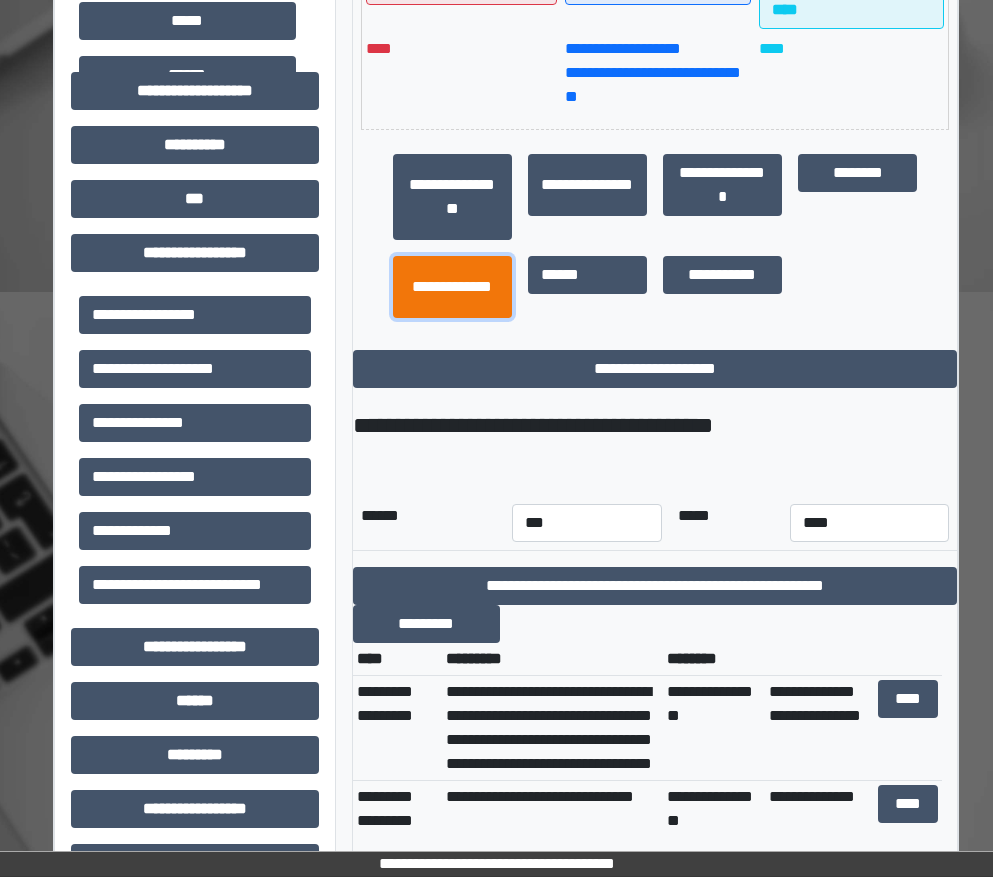 click on "**********" at bounding box center [452, 287] 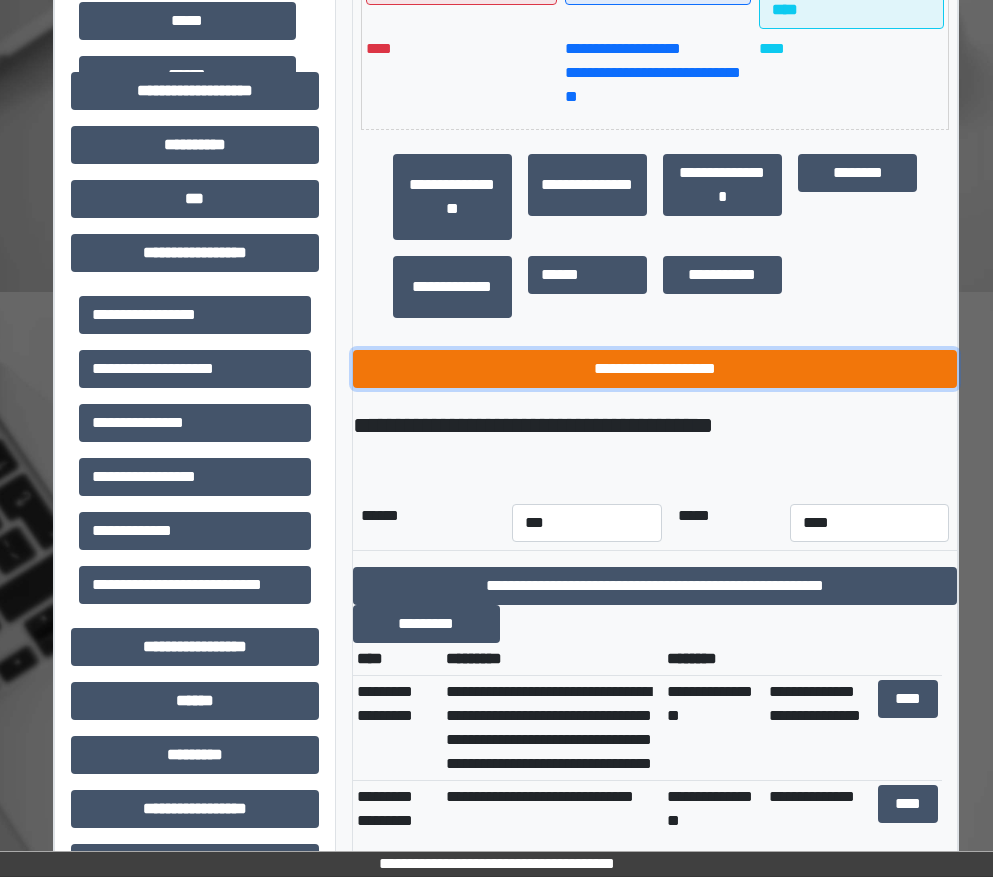 click on "**********" at bounding box center [655, 369] 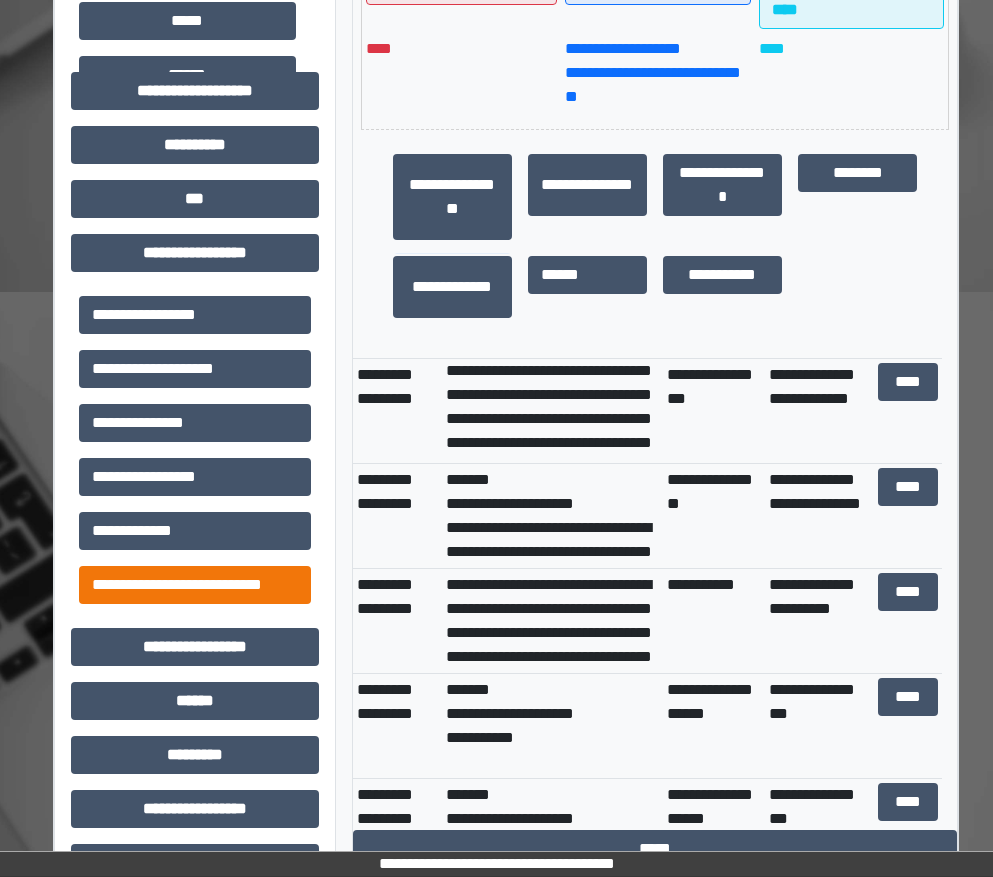scroll, scrollTop: 300, scrollLeft: 0, axis: vertical 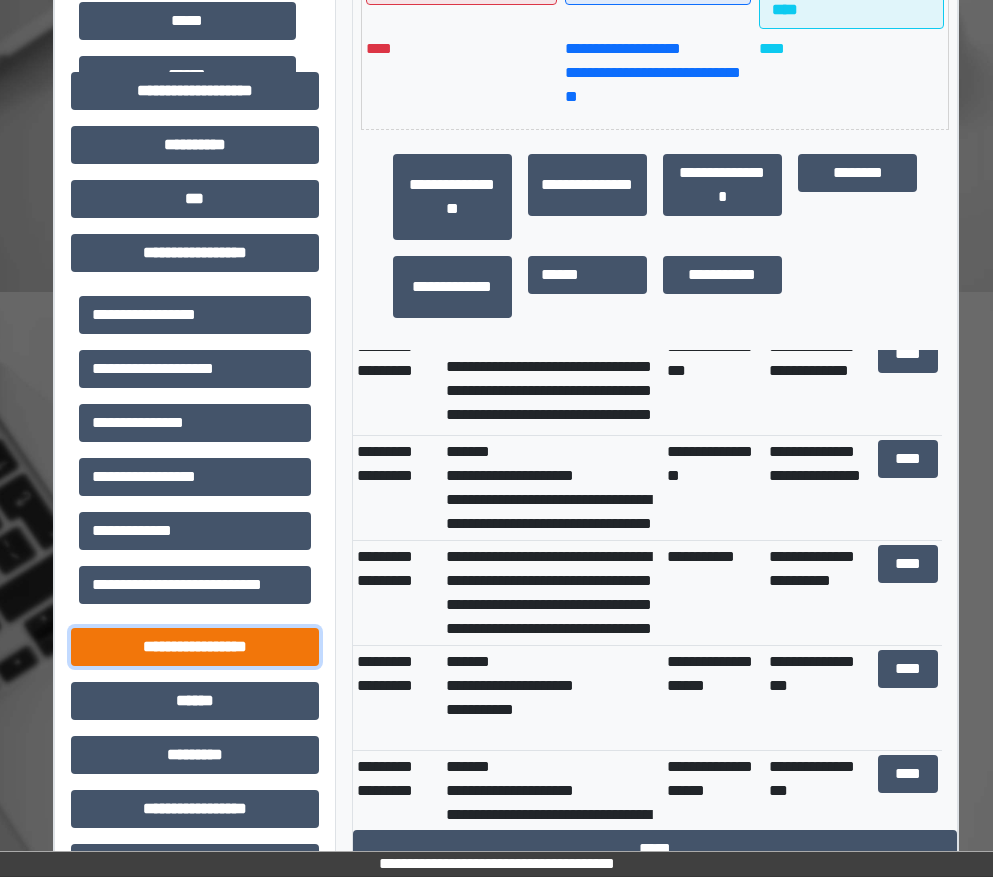 click on "**********" at bounding box center [195, 647] 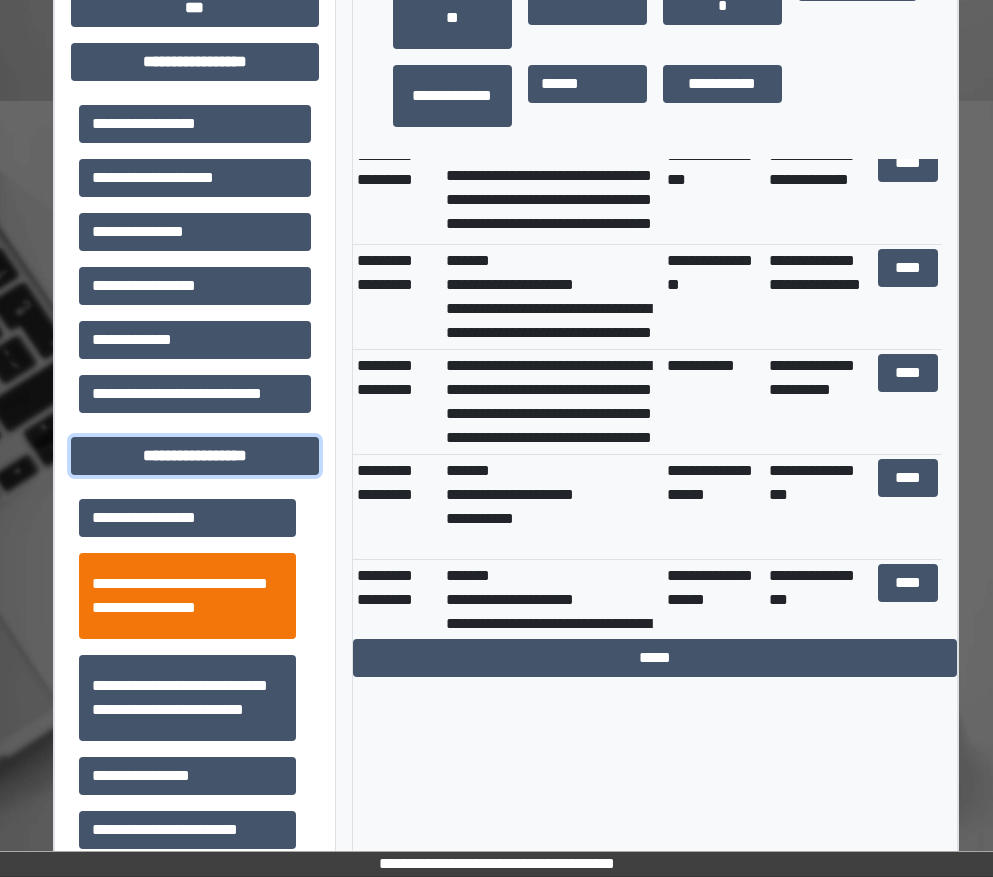 scroll, scrollTop: 800, scrollLeft: 0, axis: vertical 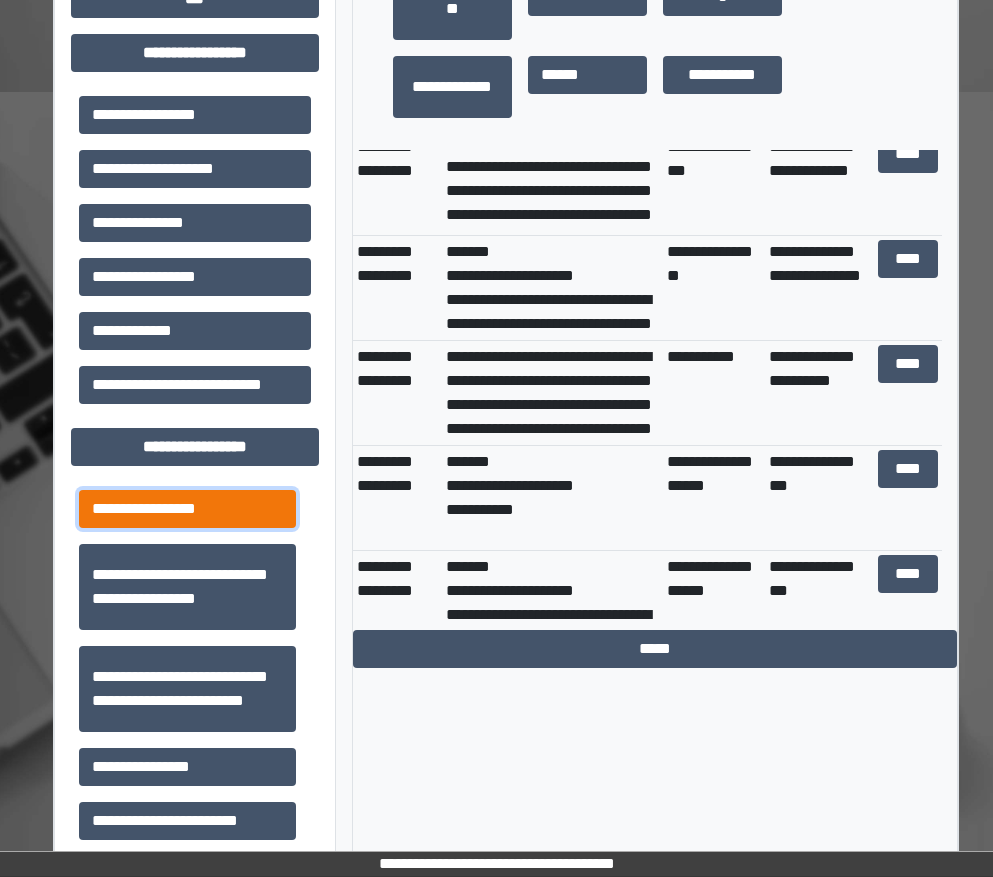 click on "**********" at bounding box center [187, 509] 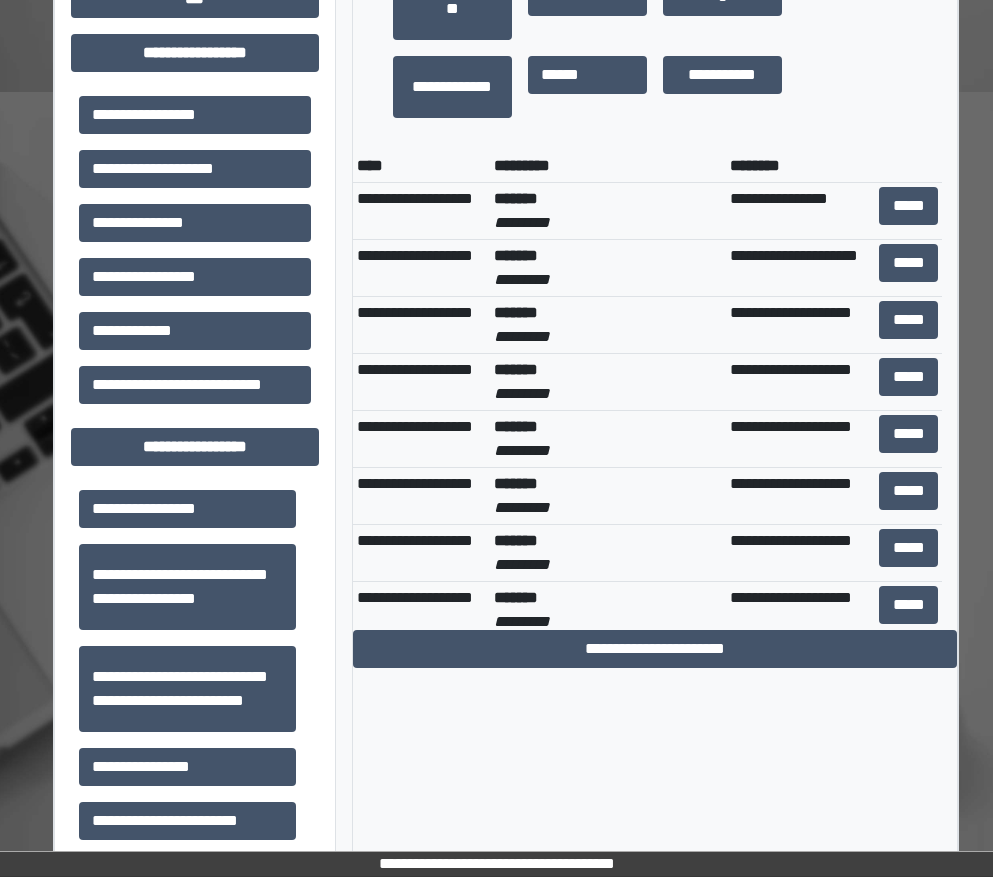 drag, startPoint x: 594, startPoint y: 225, endPoint x: 548, endPoint y: 213, distance: 47.539455 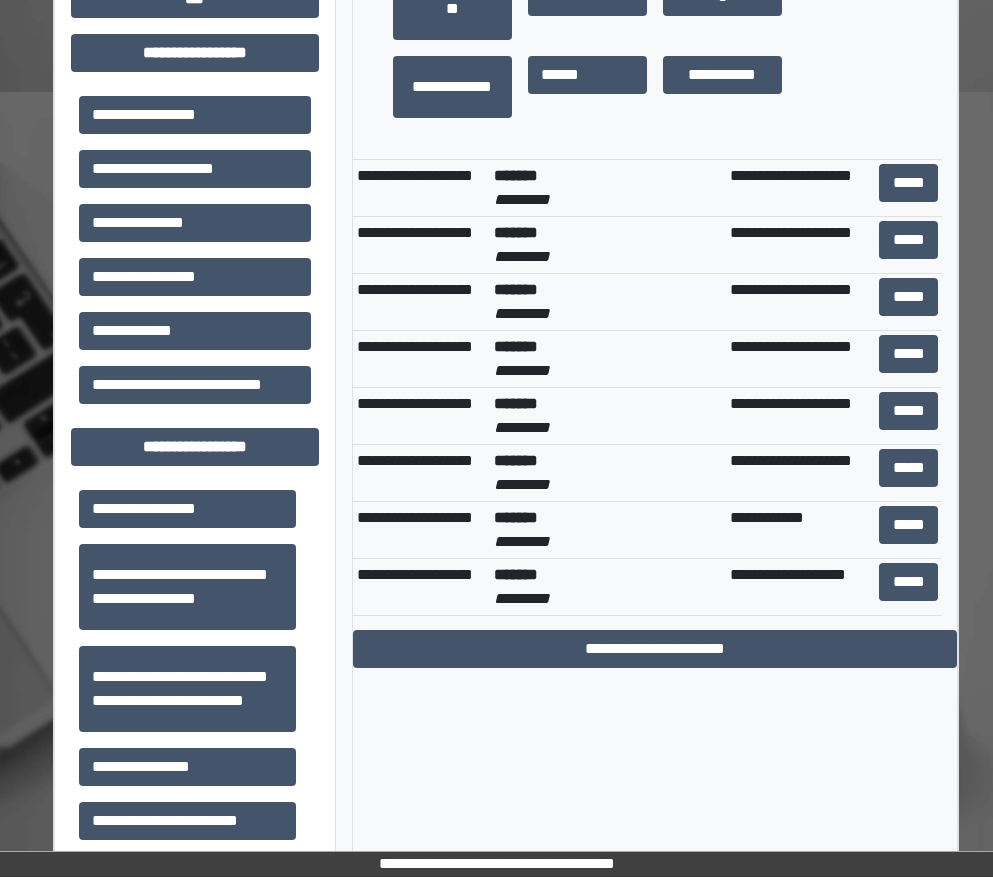 scroll, scrollTop: 196, scrollLeft: 0, axis: vertical 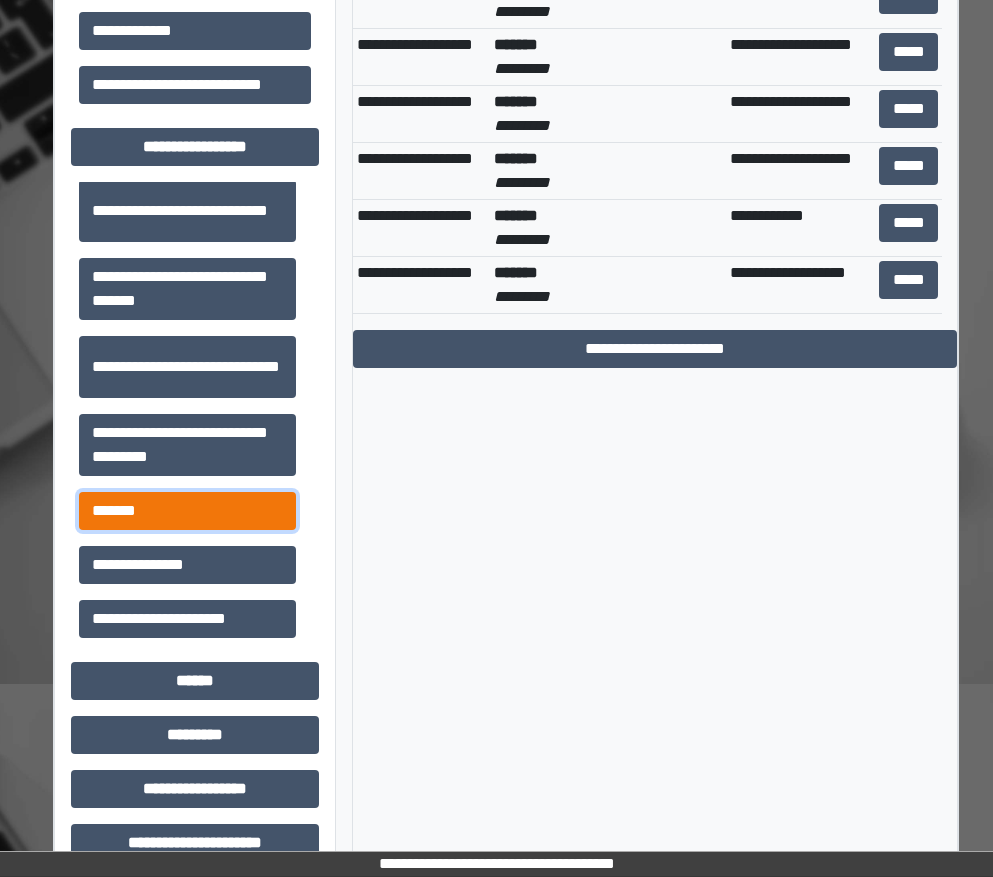 click on "*******" at bounding box center (187, 511) 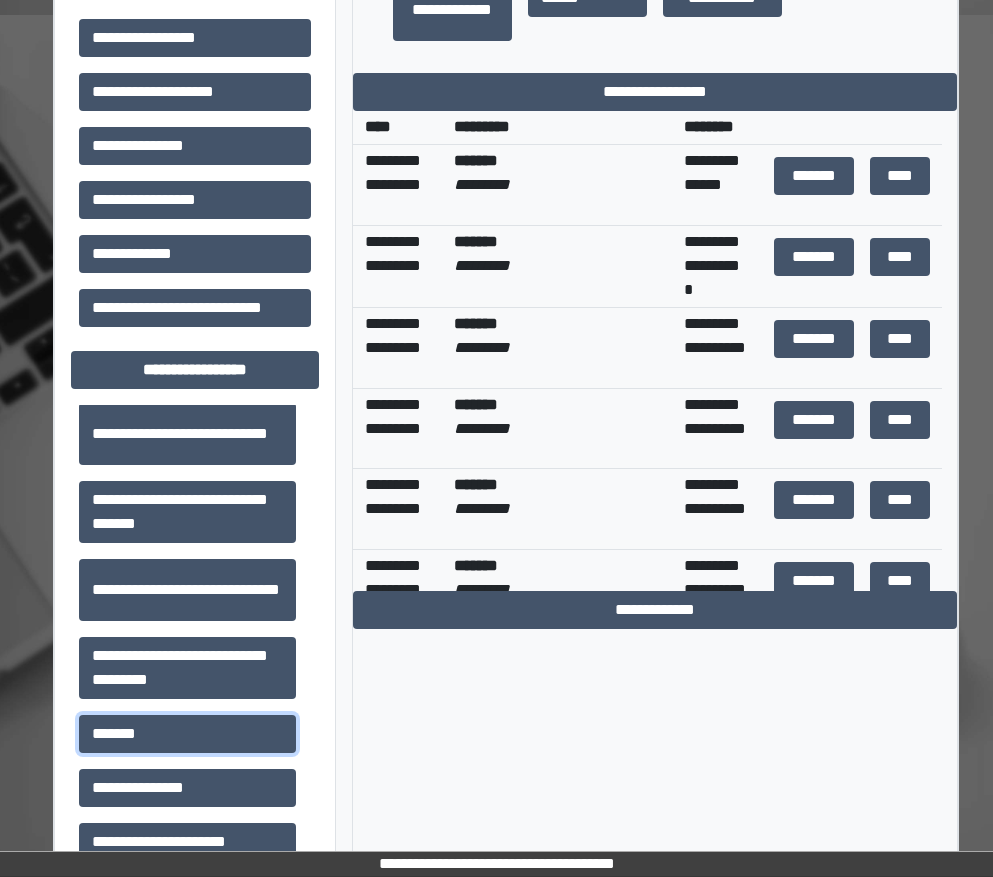 scroll, scrollTop: 600, scrollLeft: 0, axis: vertical 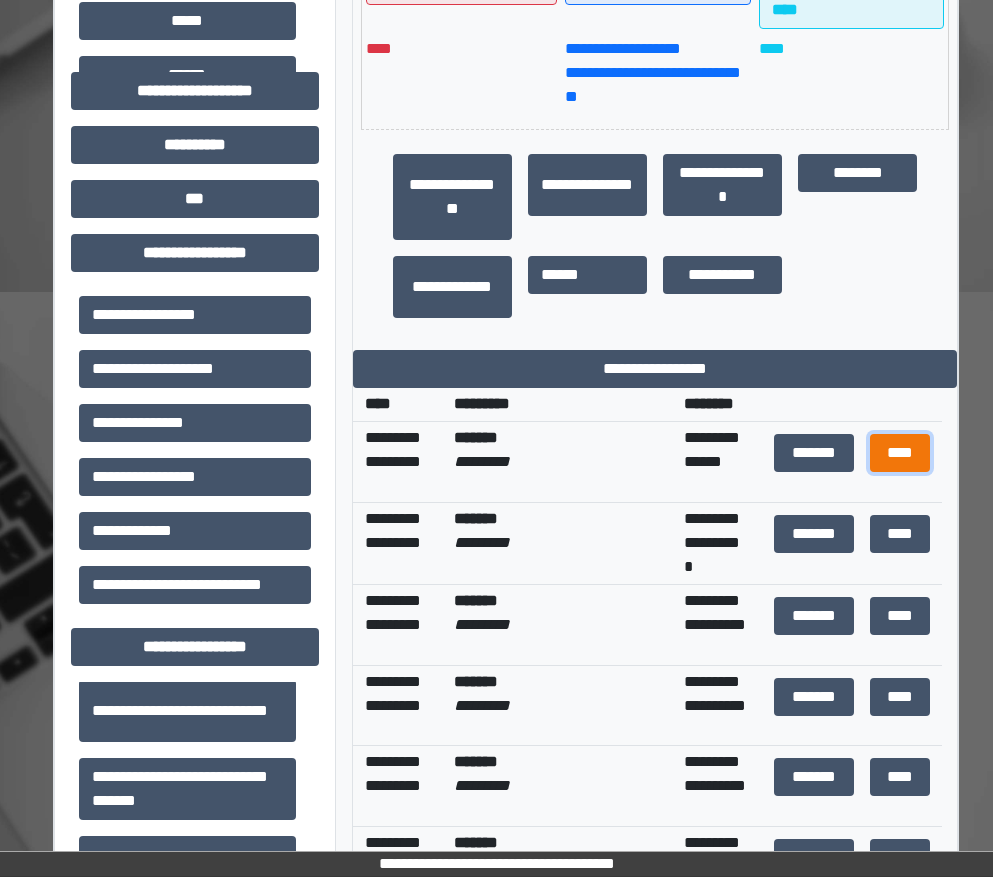 click on "****" at bounding box center (900, 453) 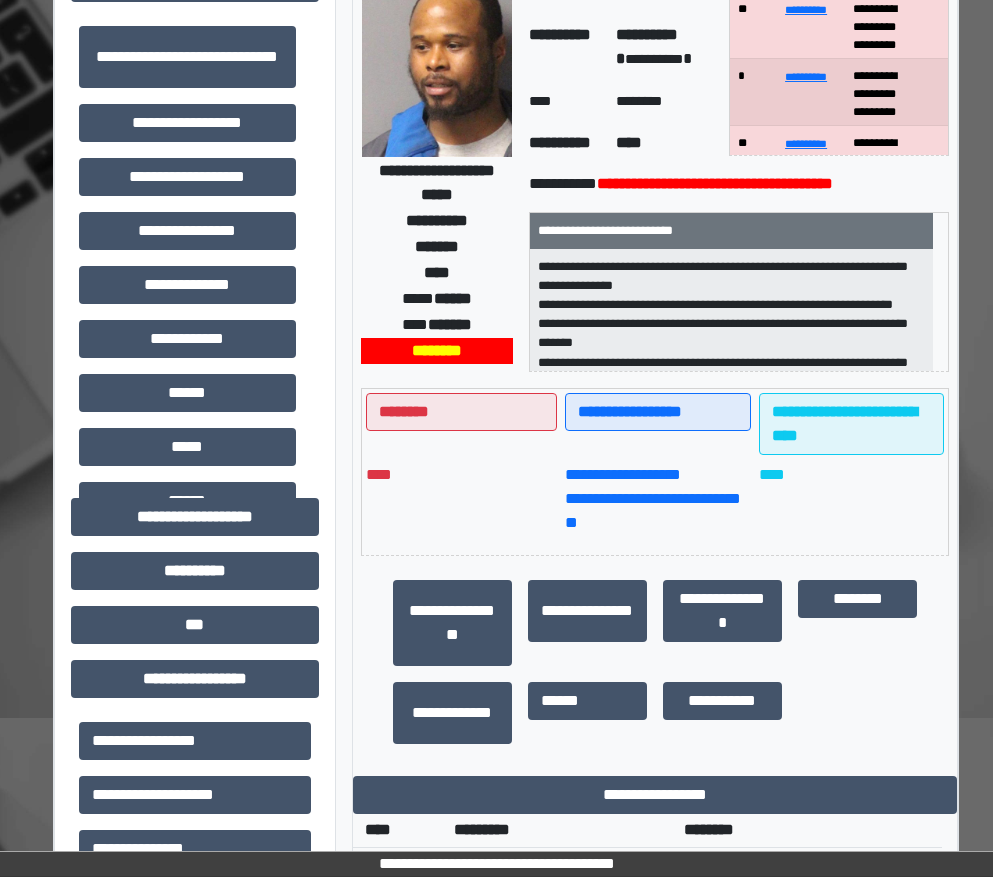 scroll, scrollTop: 0, scrollLeft: 0, axis: both 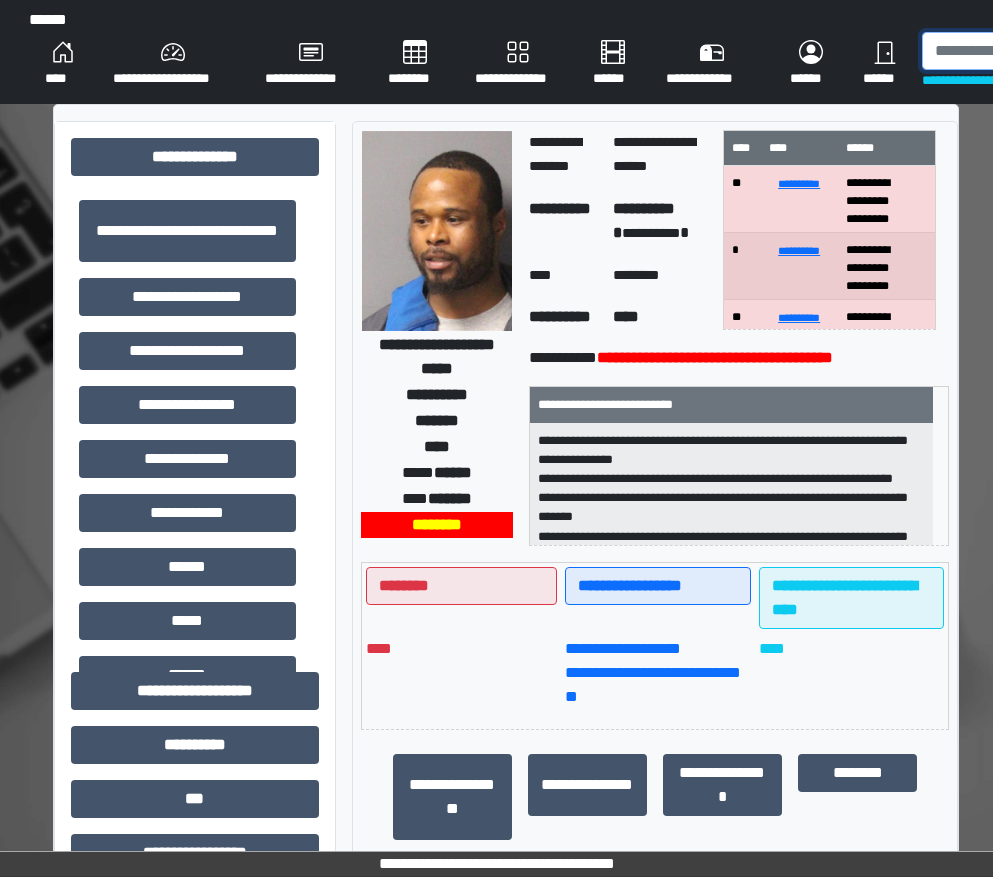 click at bounding box center [1025, 51] 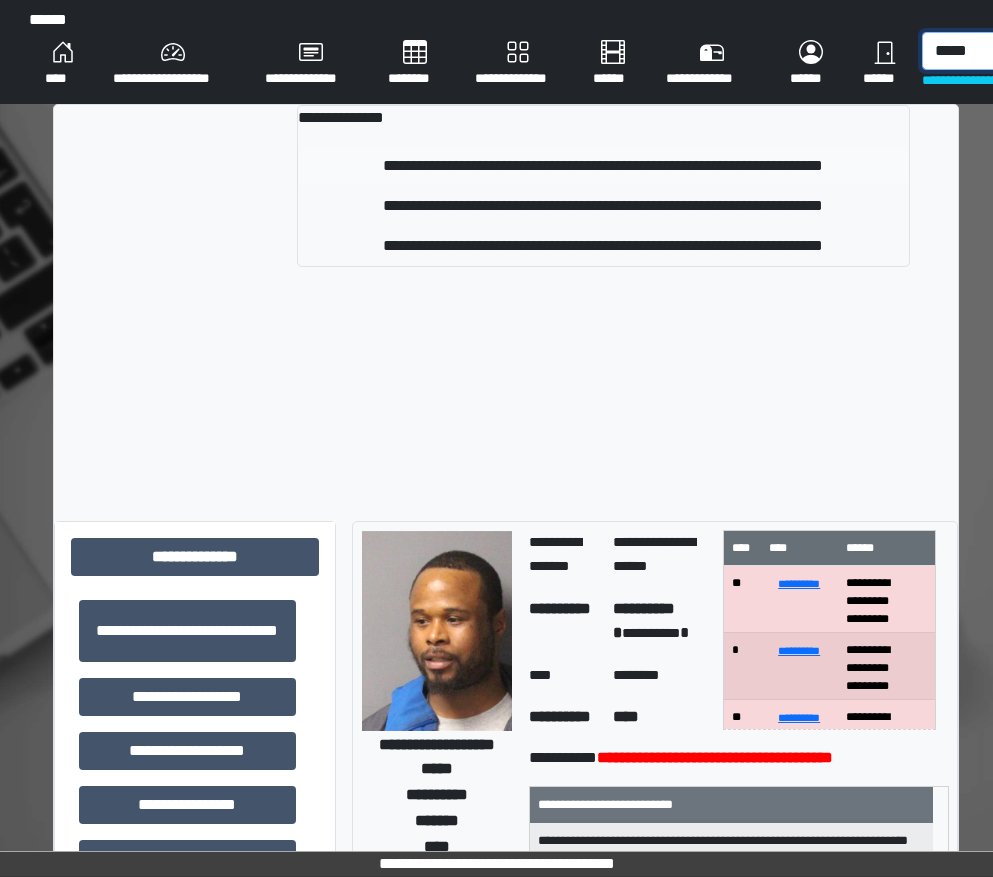 type on "*****" 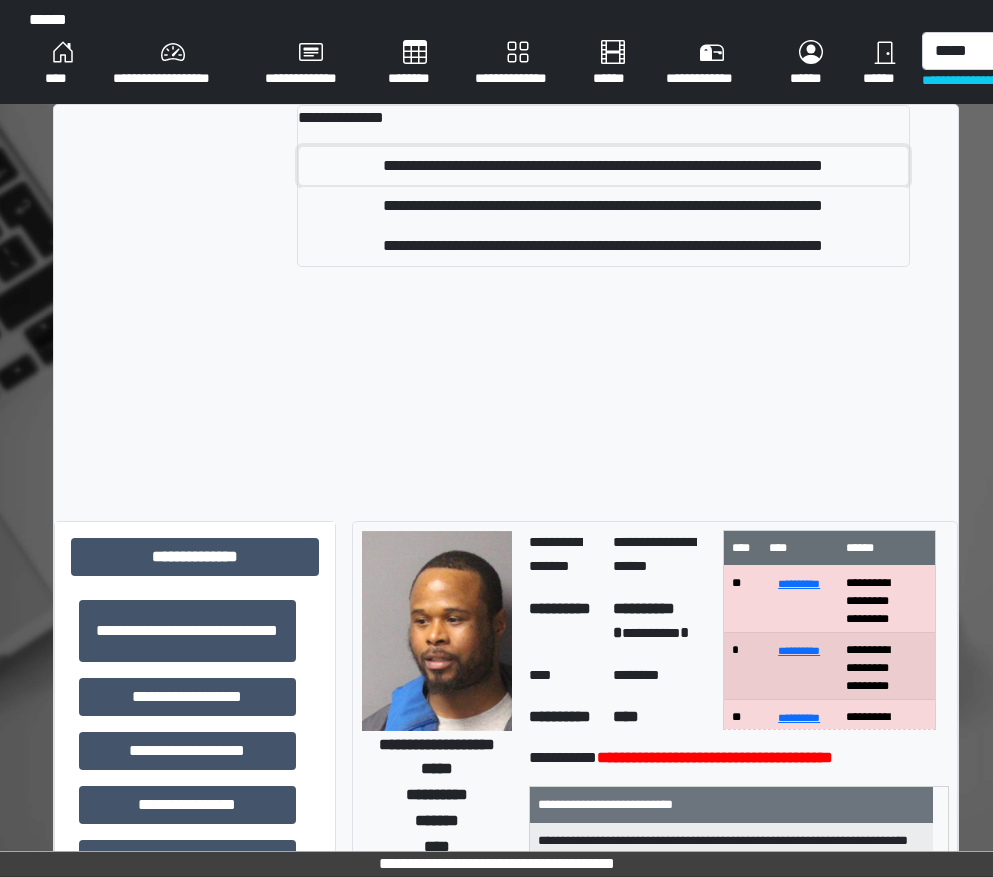 click on "**********" at bounding box center (603, 166) 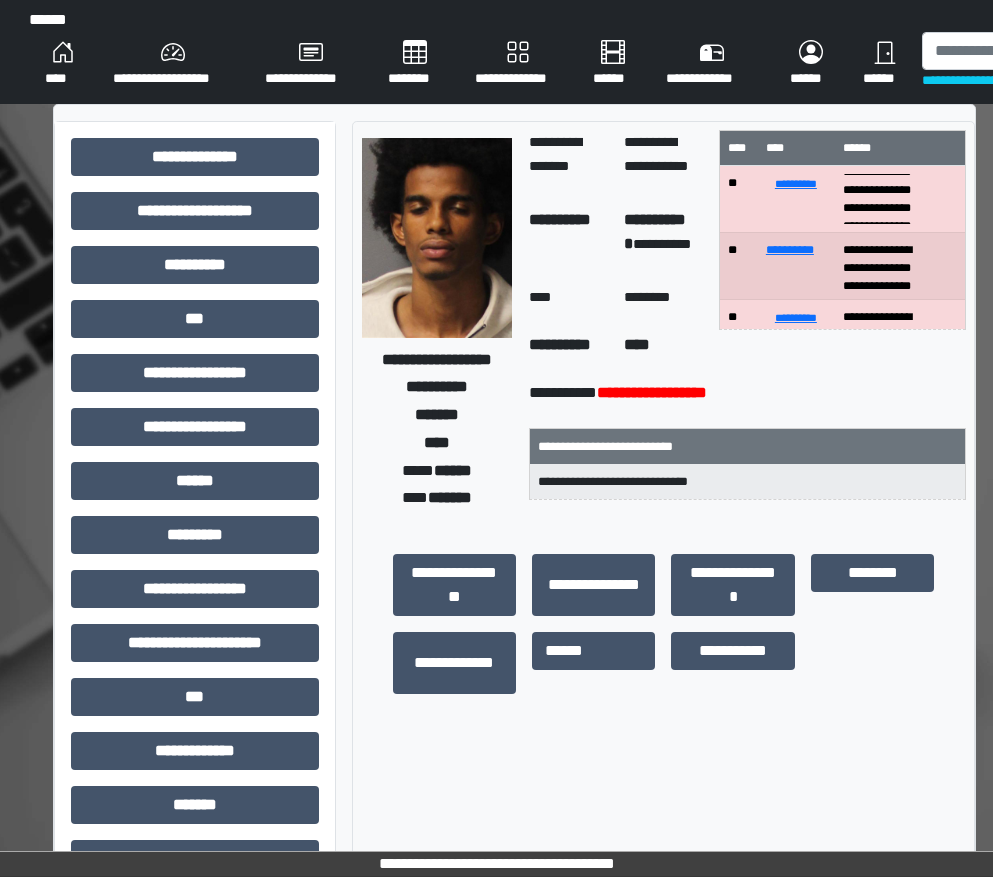 scroll, scrollTop: 100, scrollLeft: 0, axis: vertical 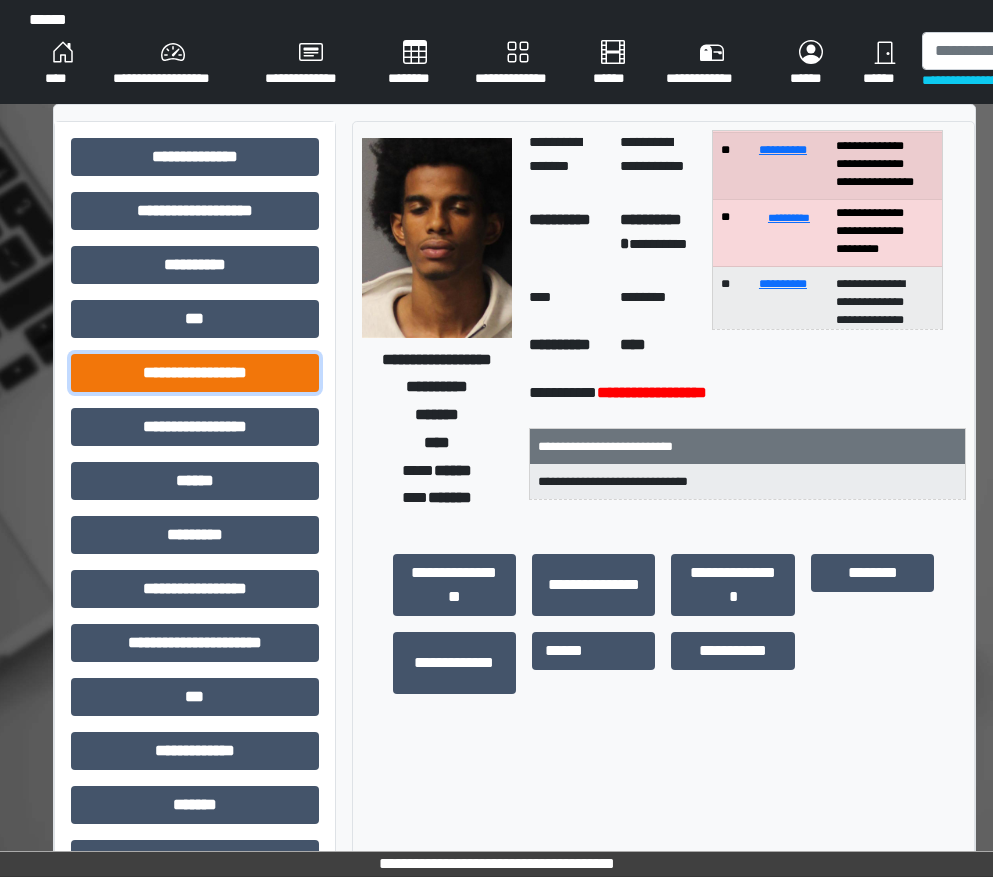 click on "**********" at bounding box center (195, 373) 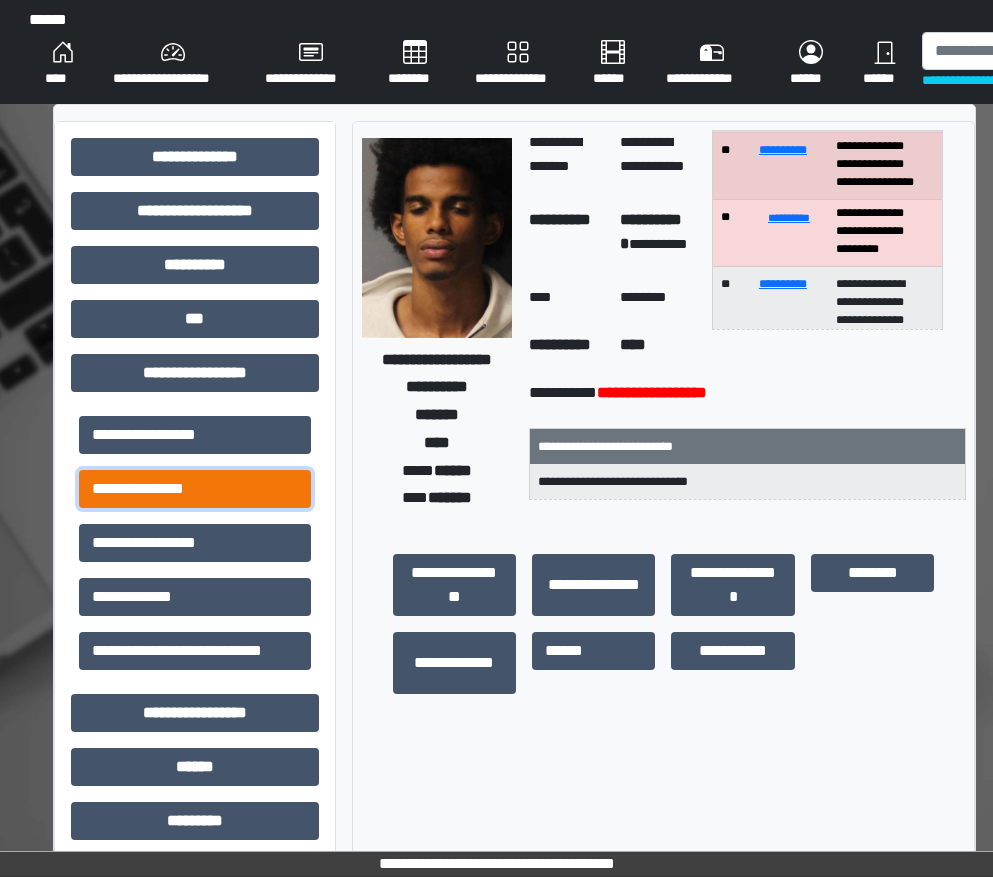 click on "**********" at bounding box center [195, 489] 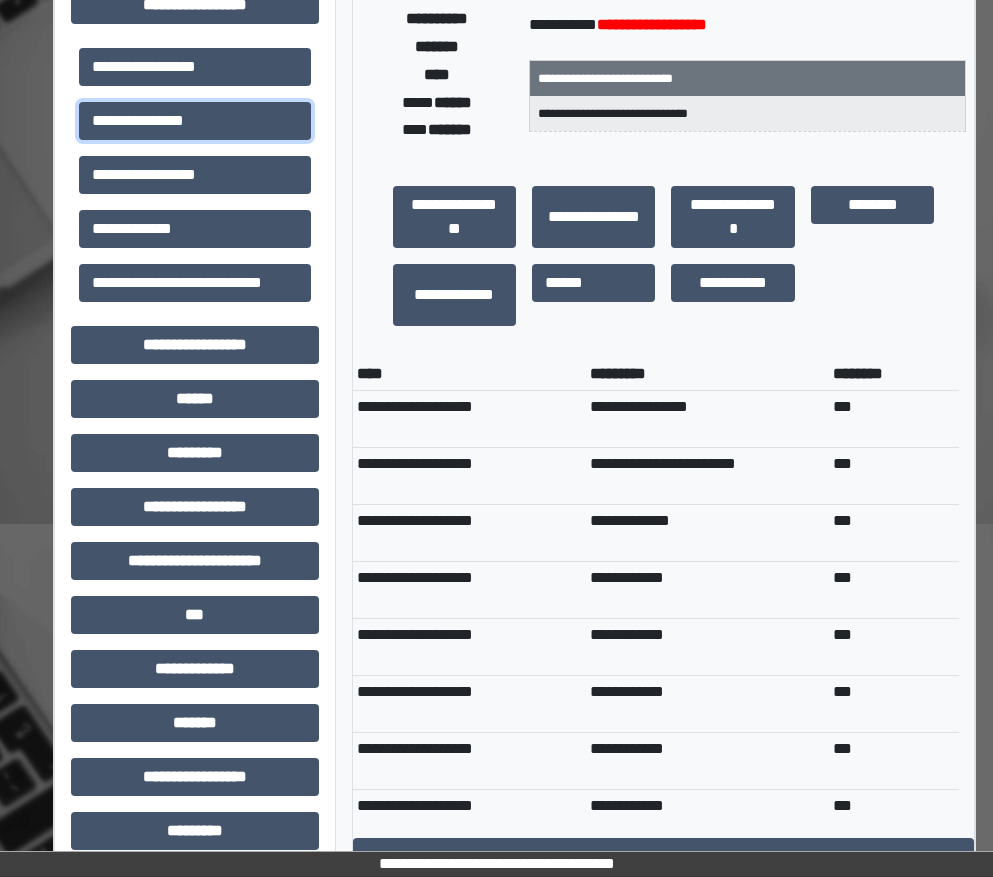 scroll, scrollTop: 400, scrollLeft: 0, axis: vertical 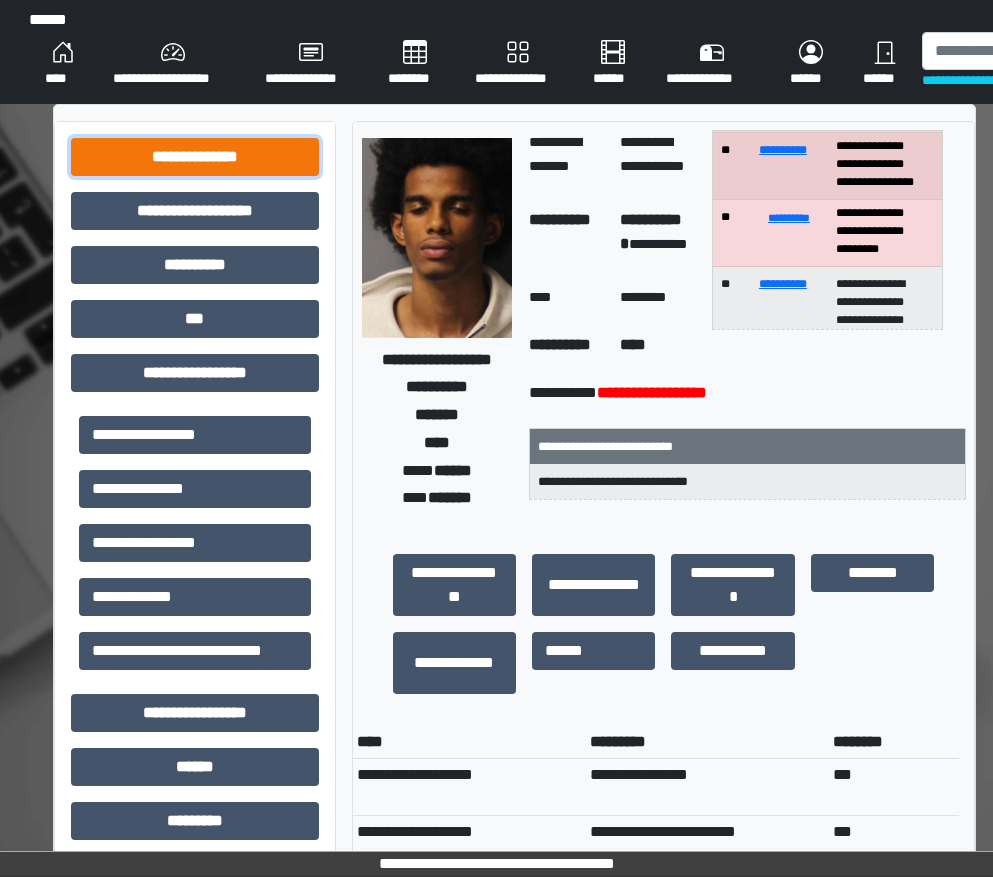 click on "**********" at bounding box center (195, 157) 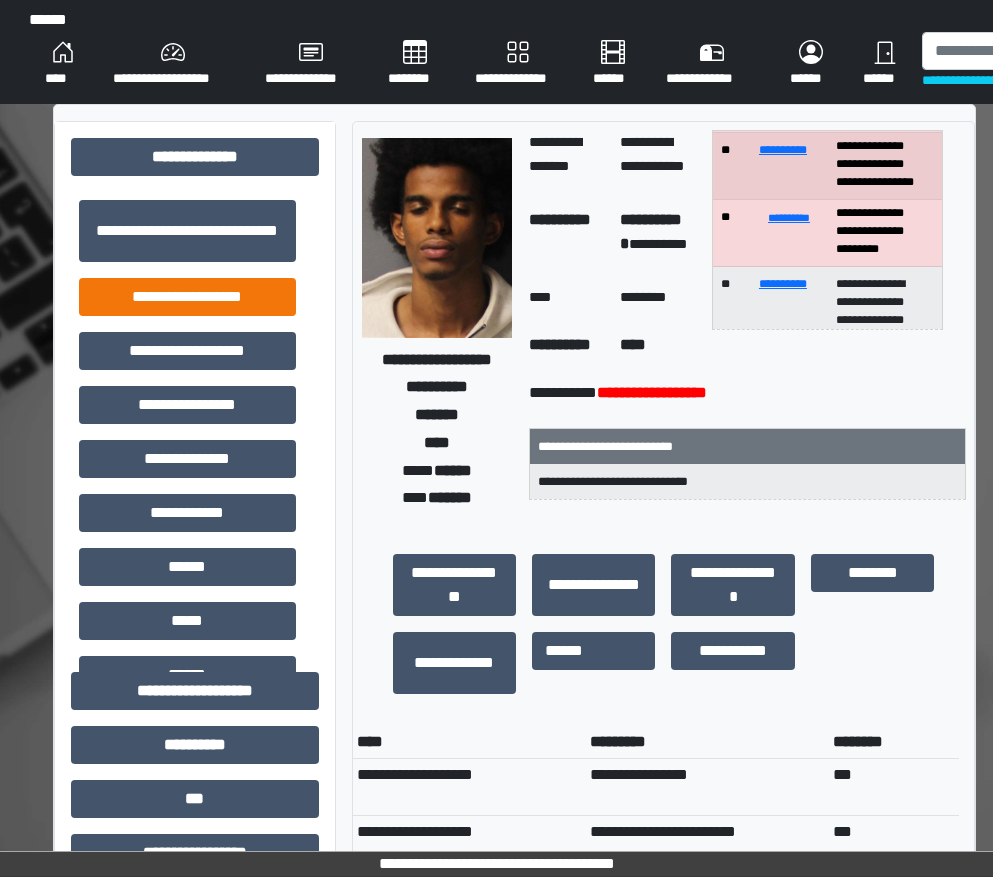 click on "**********" at bounding box center [187, 351] 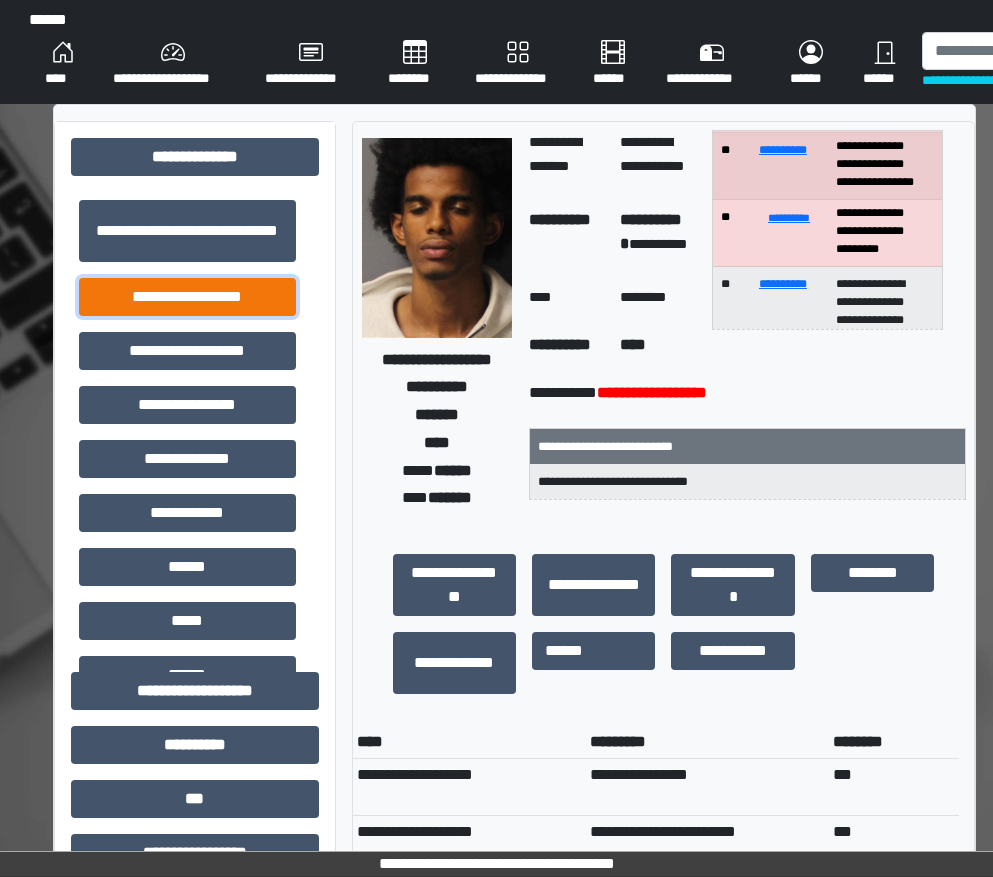 click on "**********" at bounding box center (187, 297) 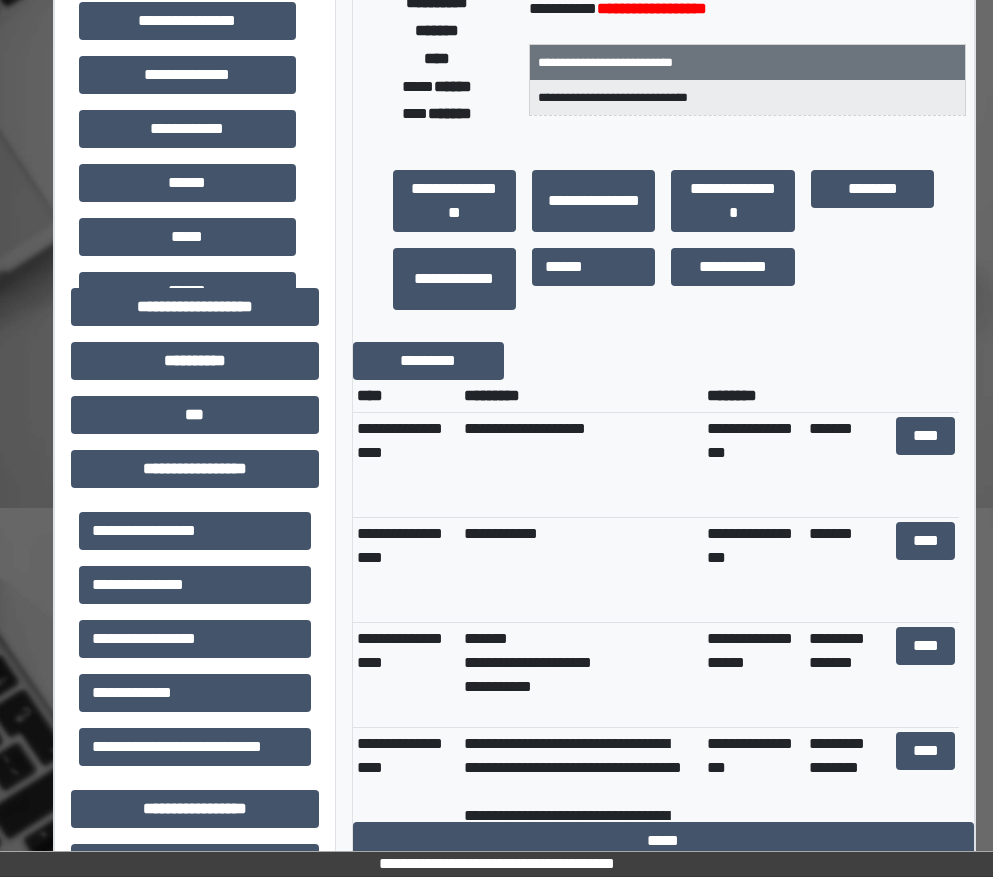 scroll, scrollTop: 500, scrollLeft: 0, axis: vertical 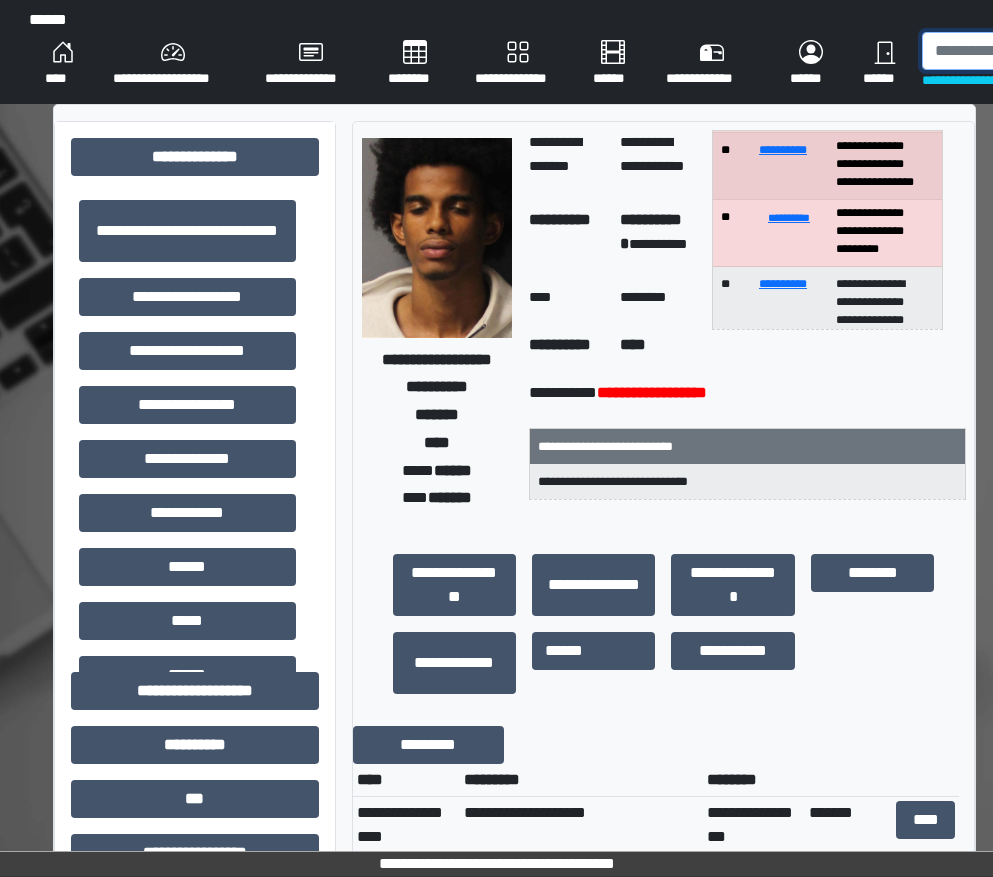 click at bounding box center [1025, 51] 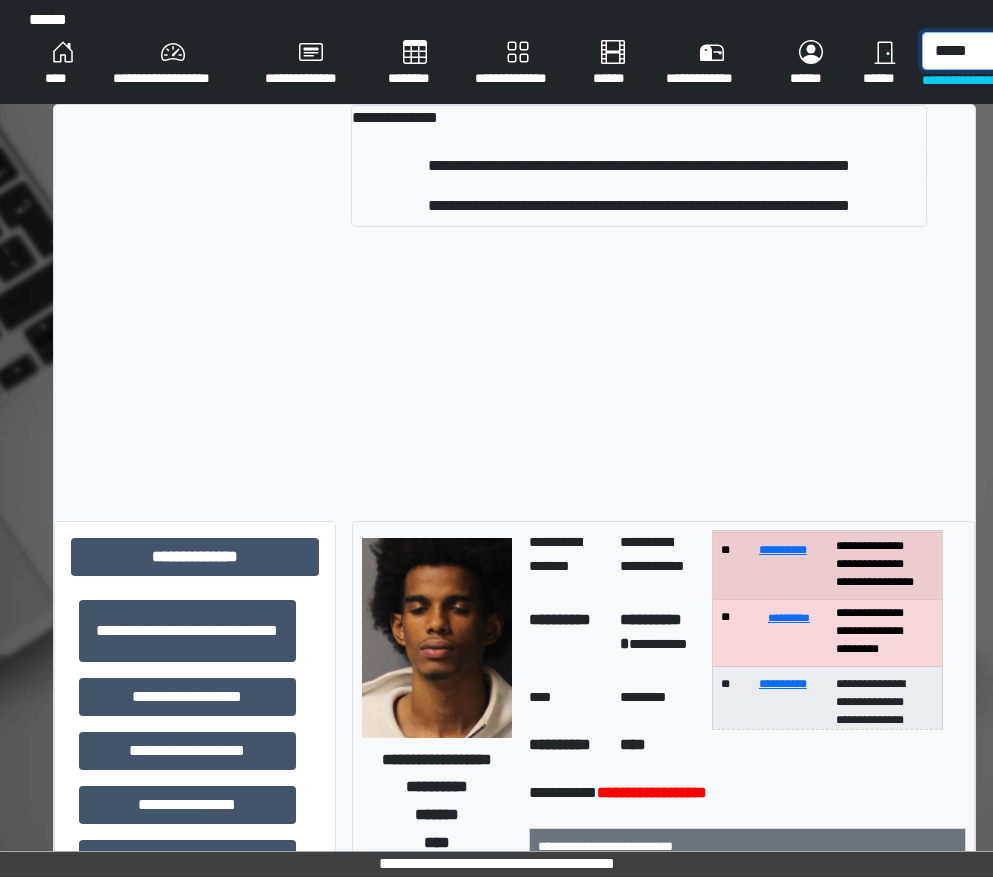type on "*****" 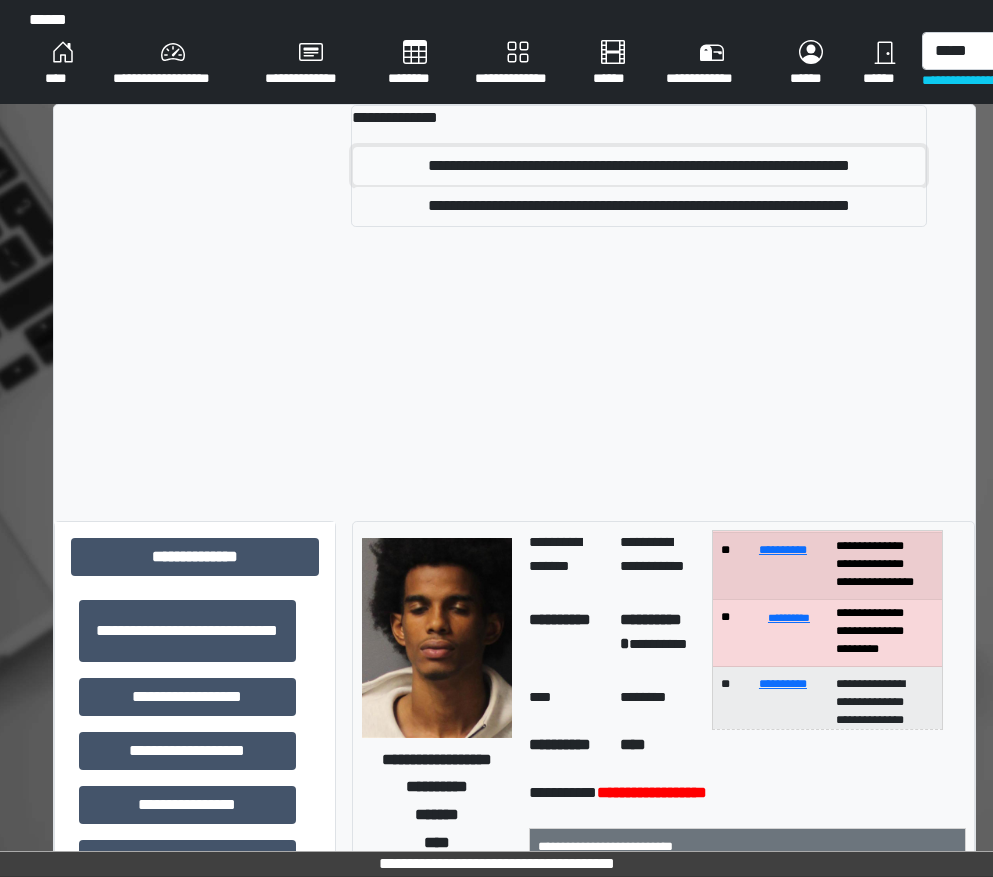 click on "**********" at bounding box center (639, 166) 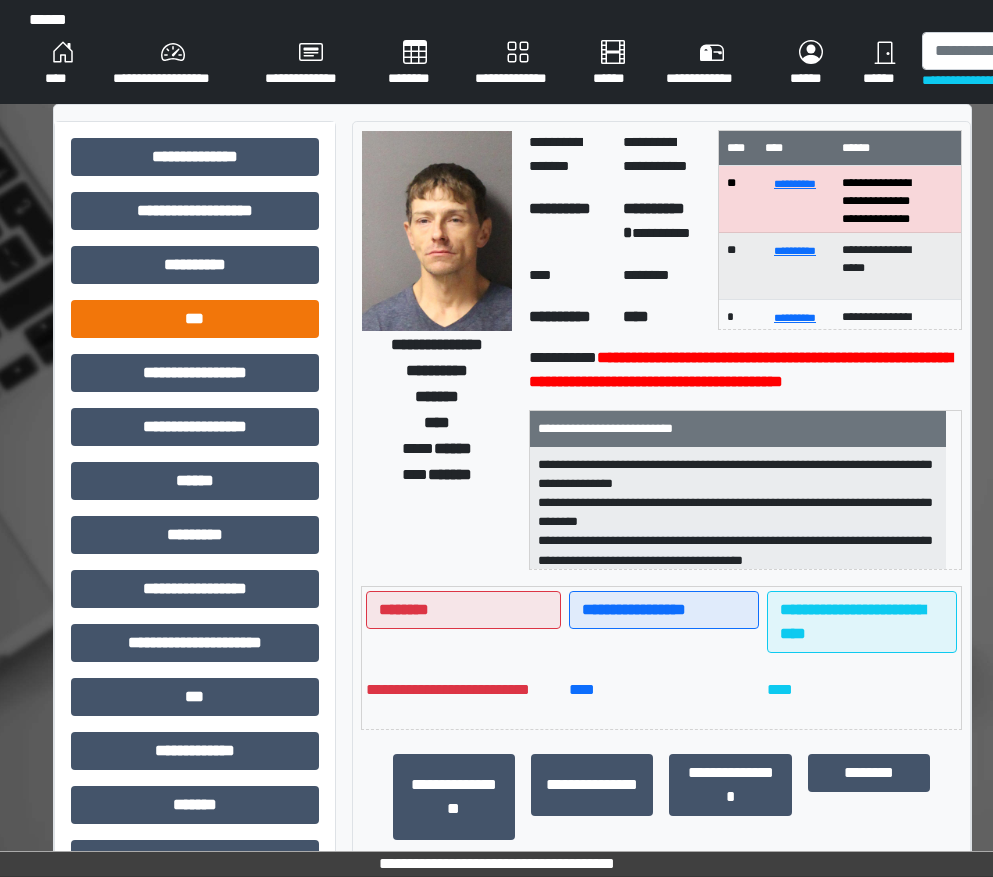 drag, startPoint x: 376, startPoint y: 225, endPoint x: 298, endPoint y: 311, distance: 116.1034 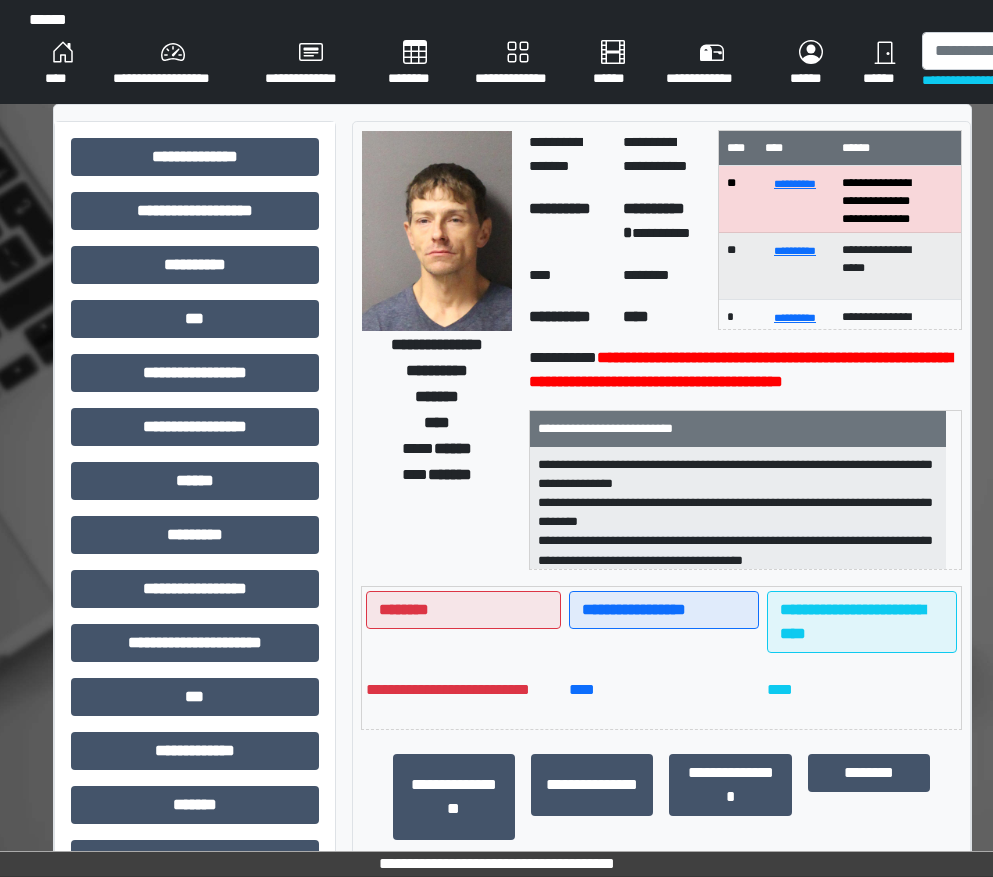 scroll, scrollTop: 102, scrollLeft: 0, axis: vertical 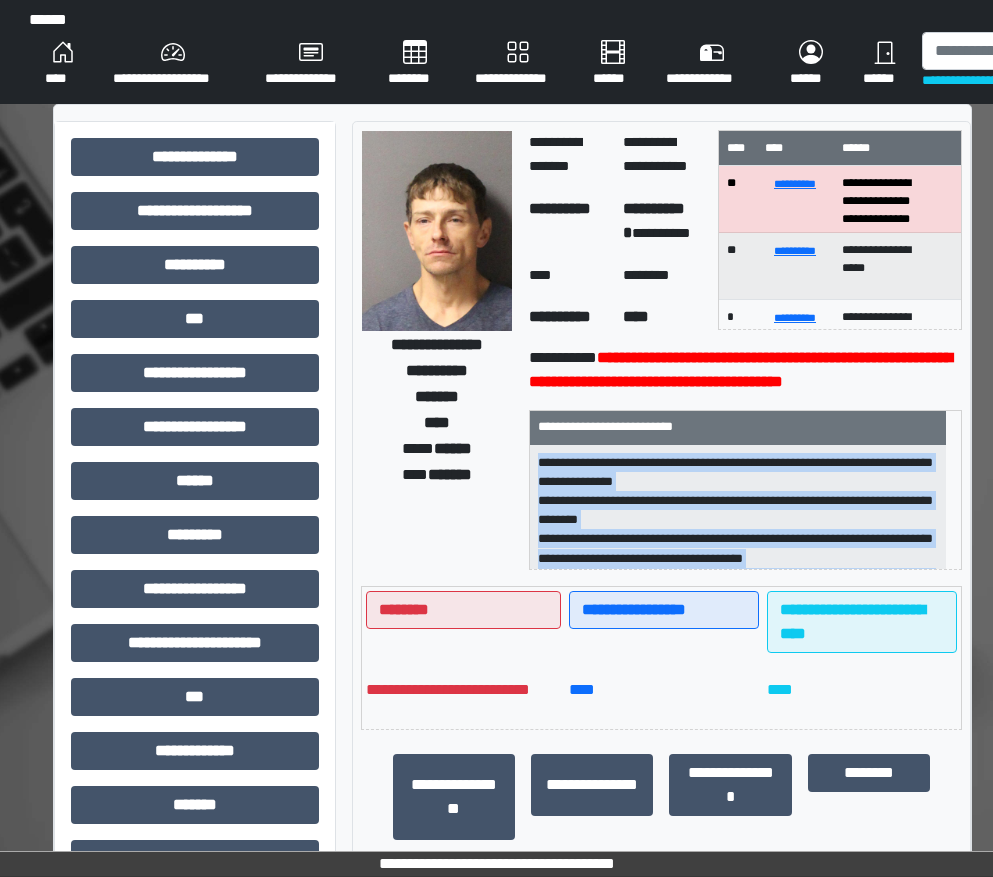 drag, startPoint x: 664, startPoint y: 578, endPoint x: 538, endPoint y: 487, distance: 155.42522 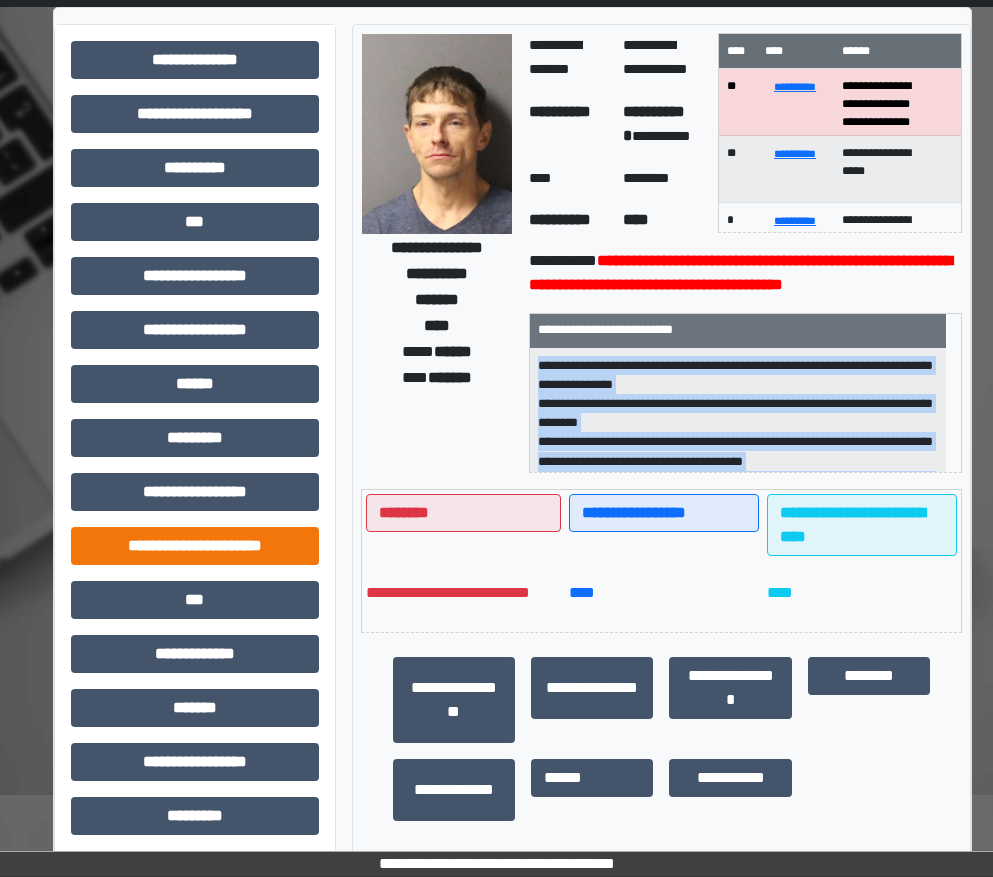 scroll, scrollTop: 300, scrollLeft: 0, axis: vertical 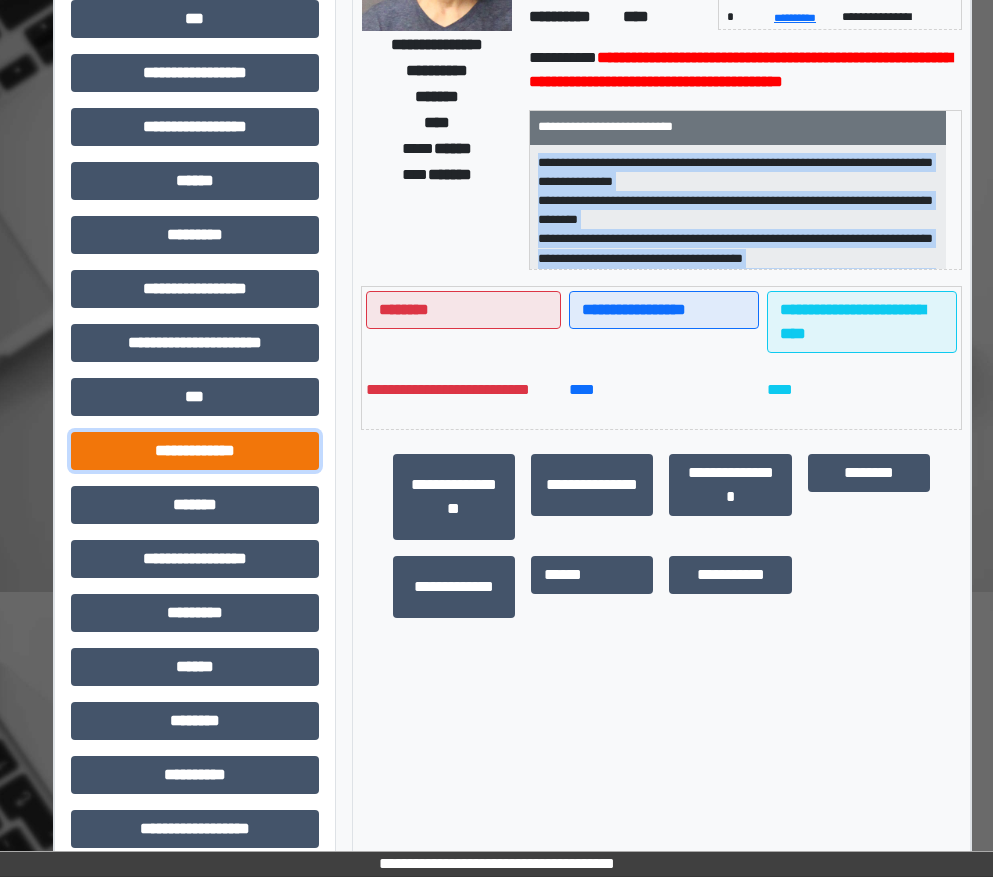 click on "**********" at bounding box center (195, 451) 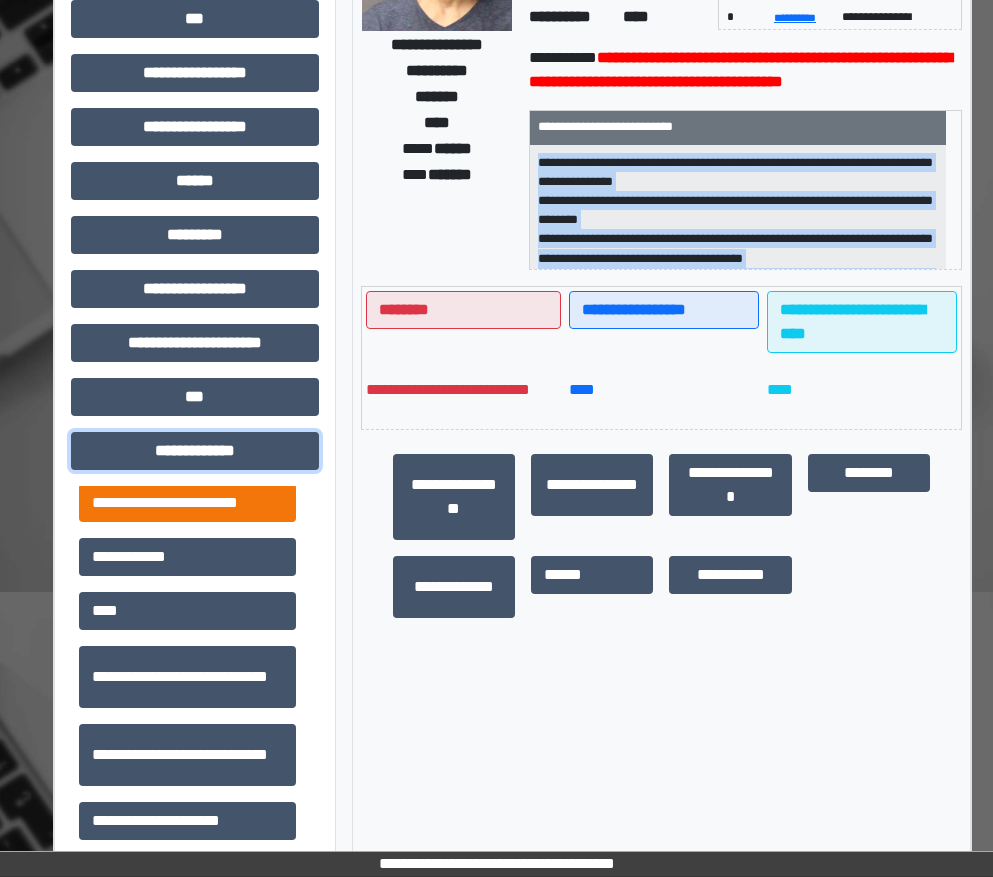 scroll, scrollTop: 500, scrollLeft: 0, axis: vertical 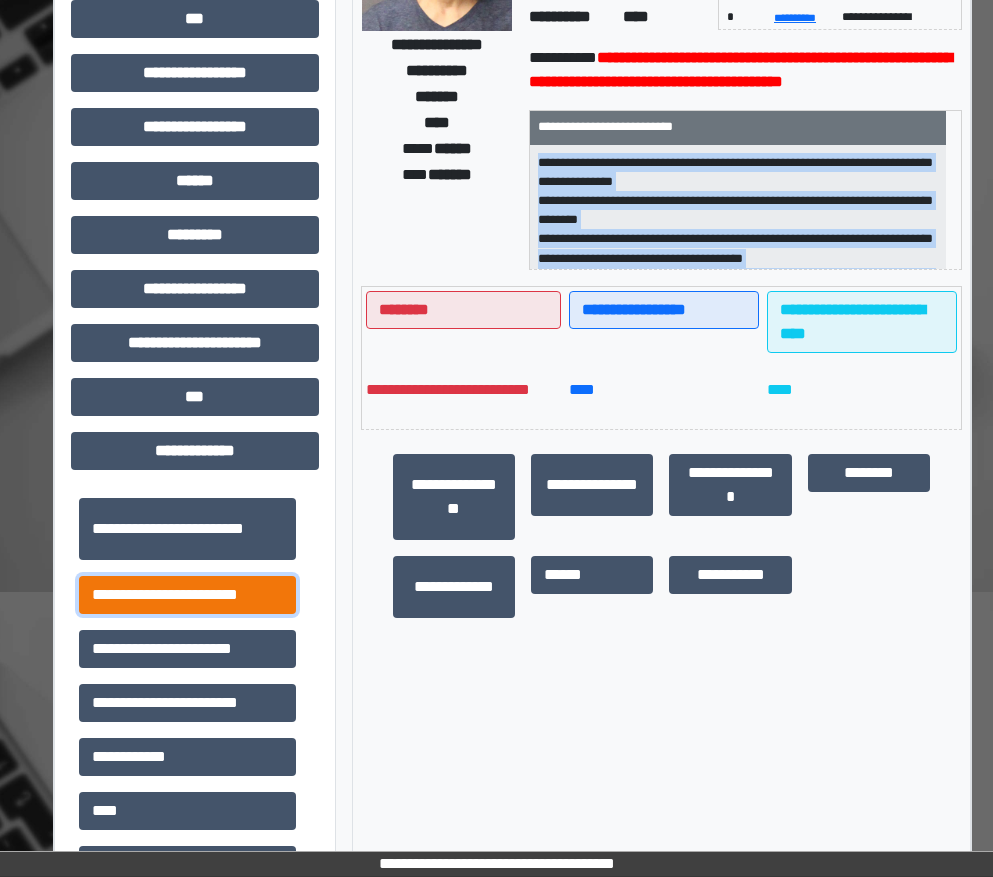 click on "**********" at bounding box center [187, 595] 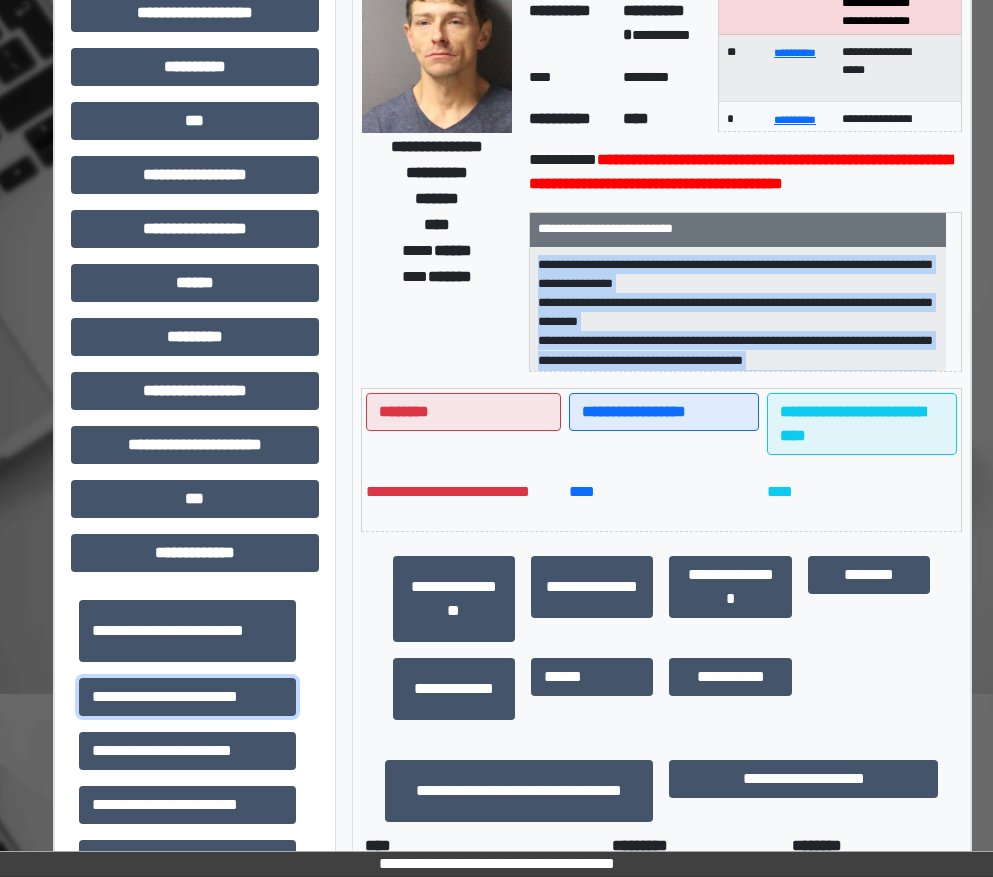 scroll, scrollTop: 100, scrollLeft: 0, axis: vertical 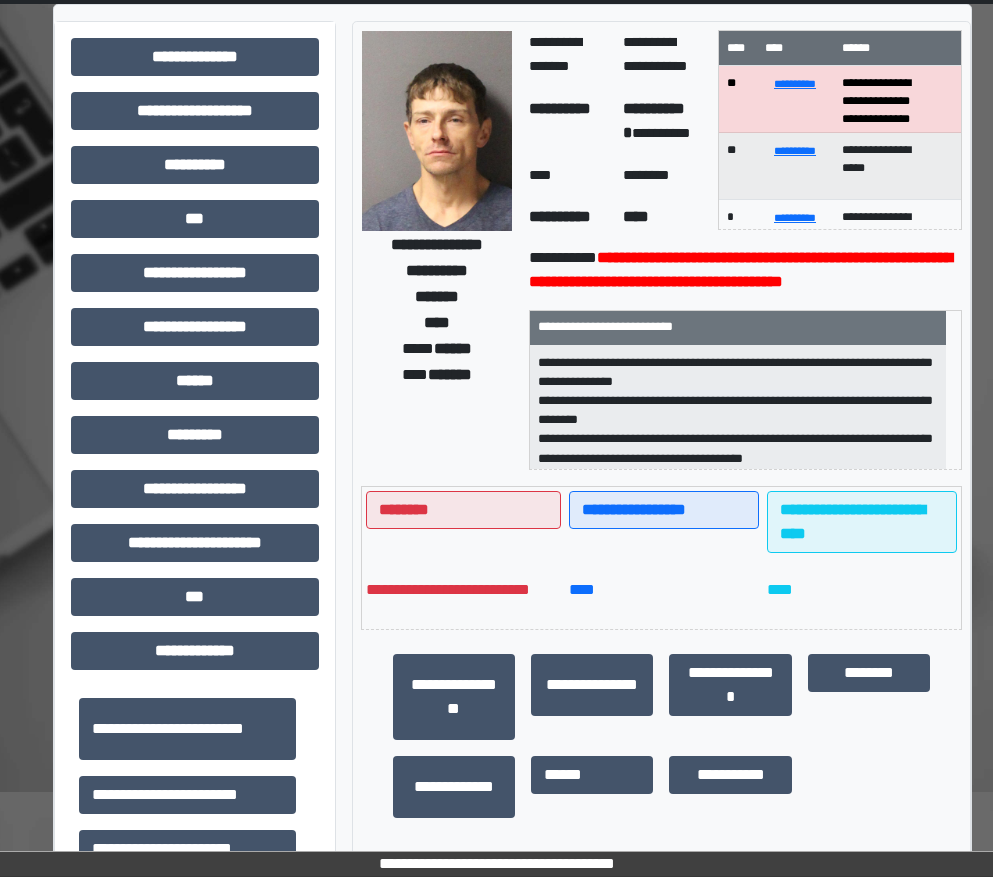 click on "*** *******" at bounding box center (437, 375) 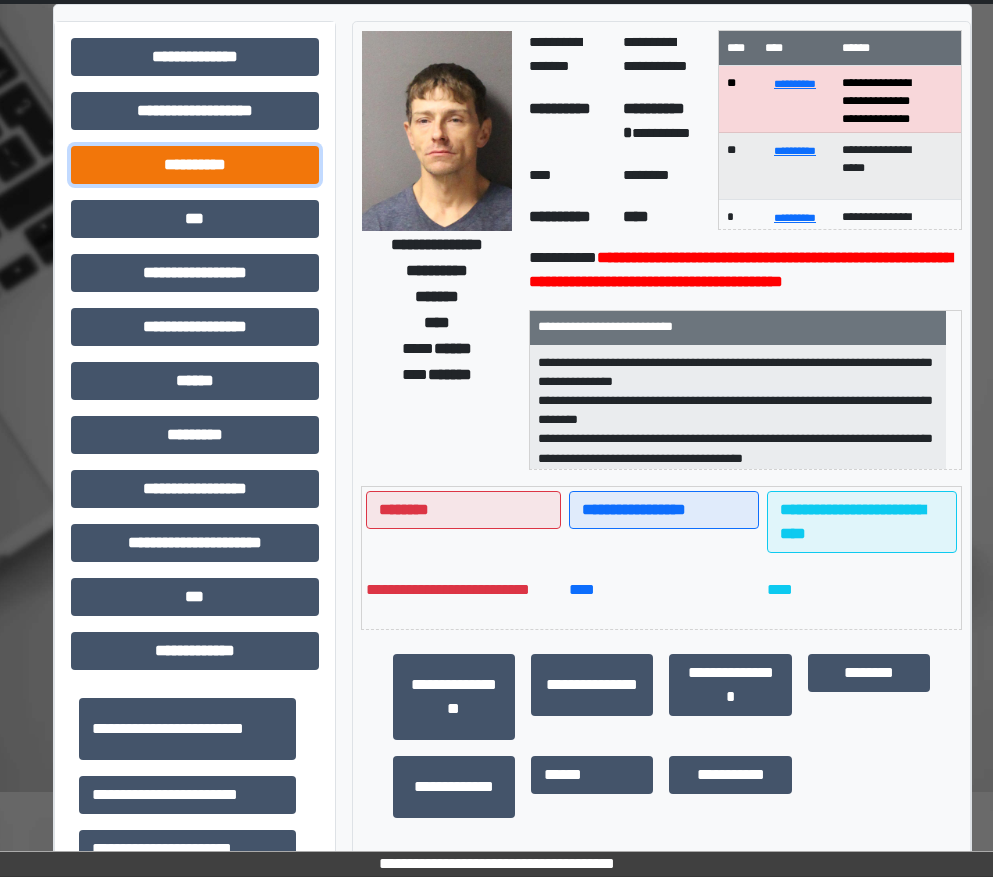 click on "**********" at bounding box center (195, 165) 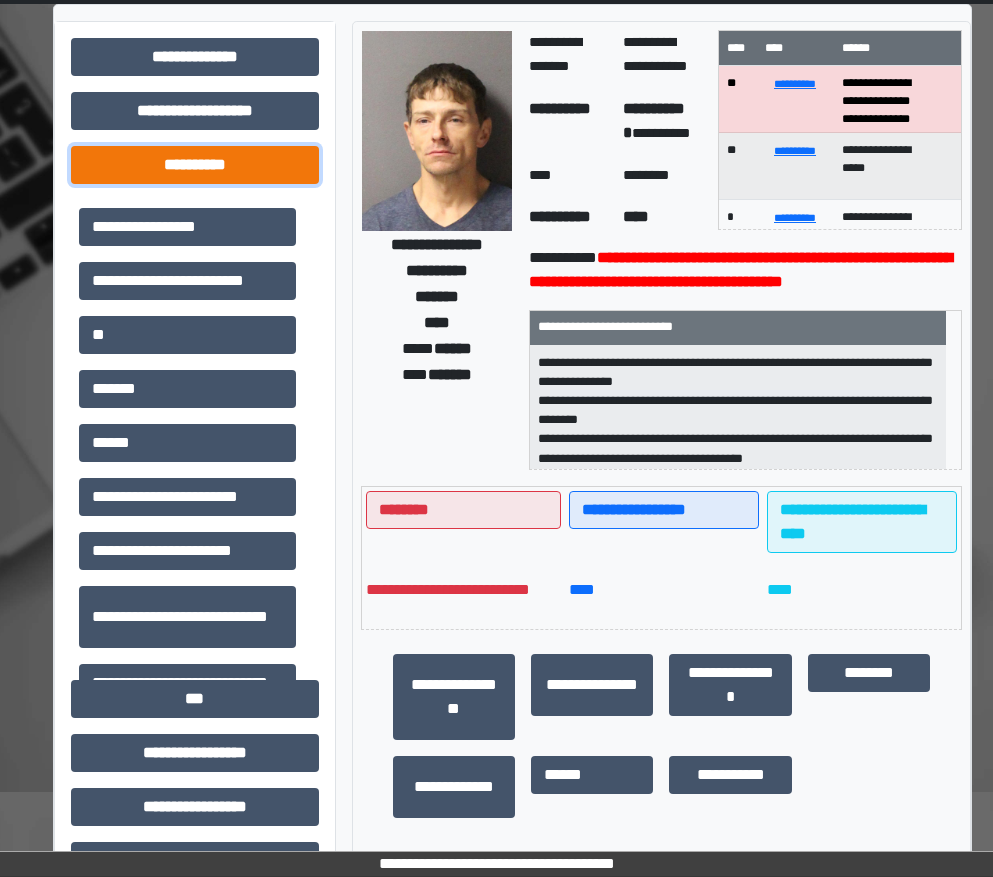 click on "**********" at bounding box center (195, 165) 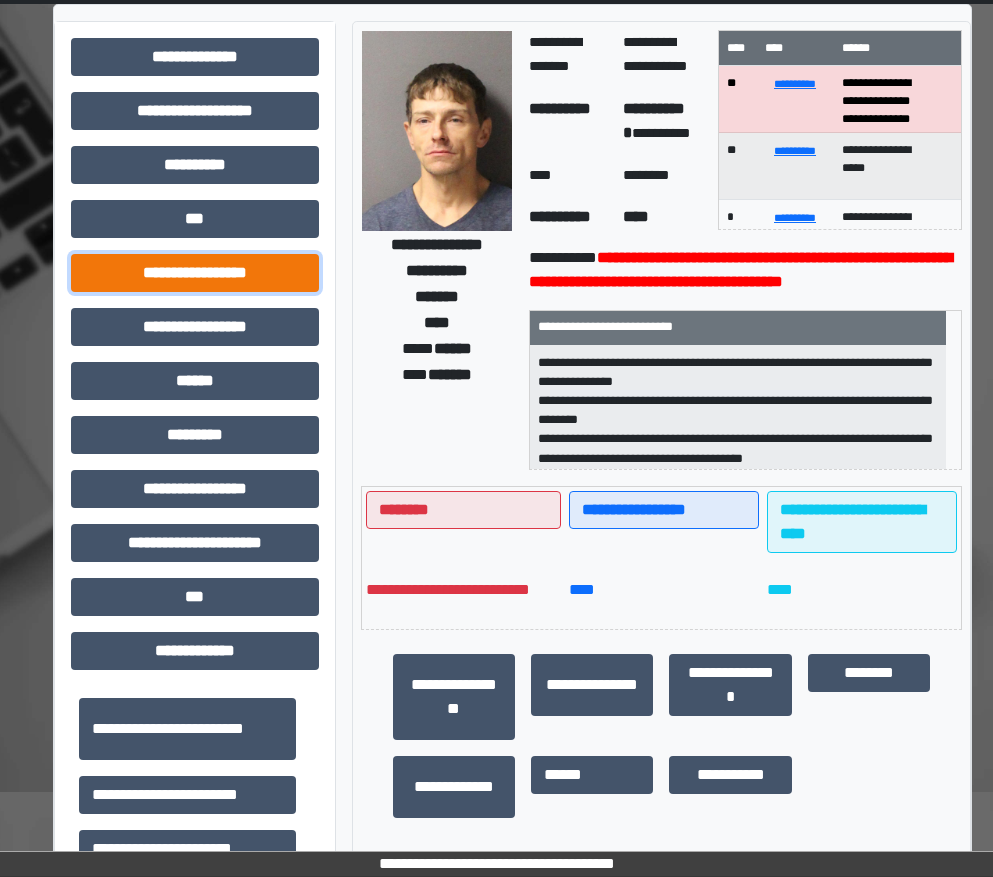 click on "**********" at bounding box center (195, 273) 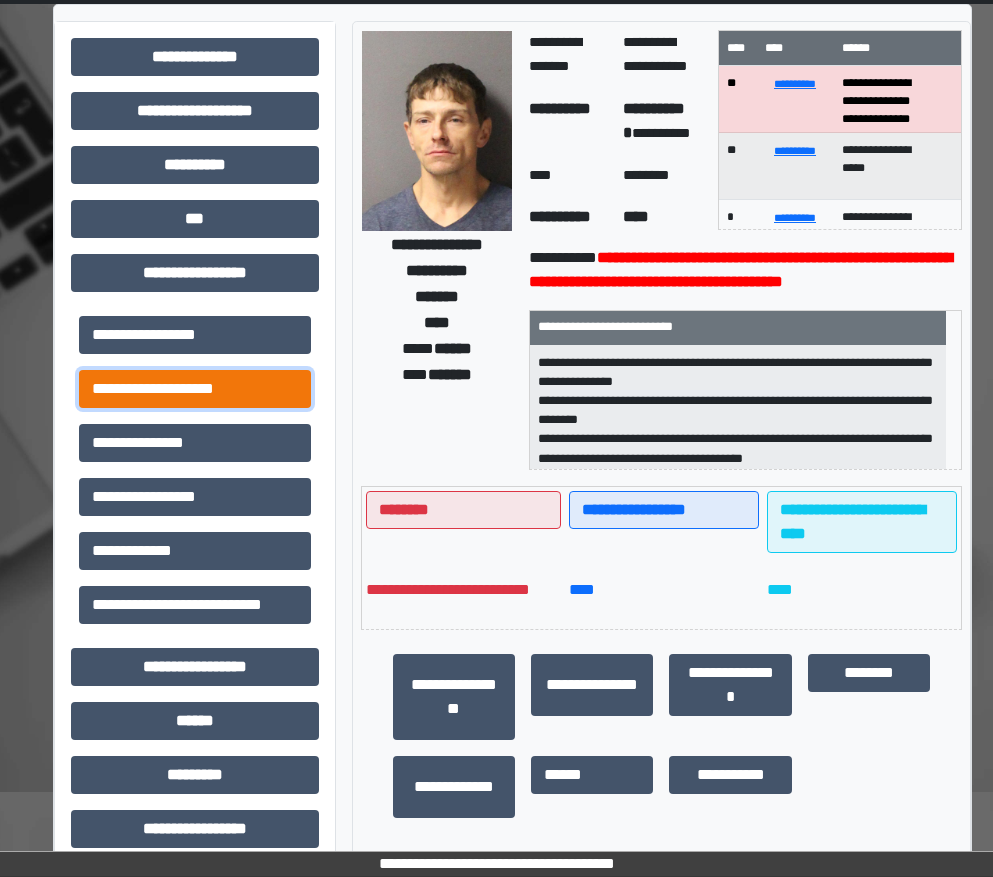 click on "**********" at bounding box center [195, 389] 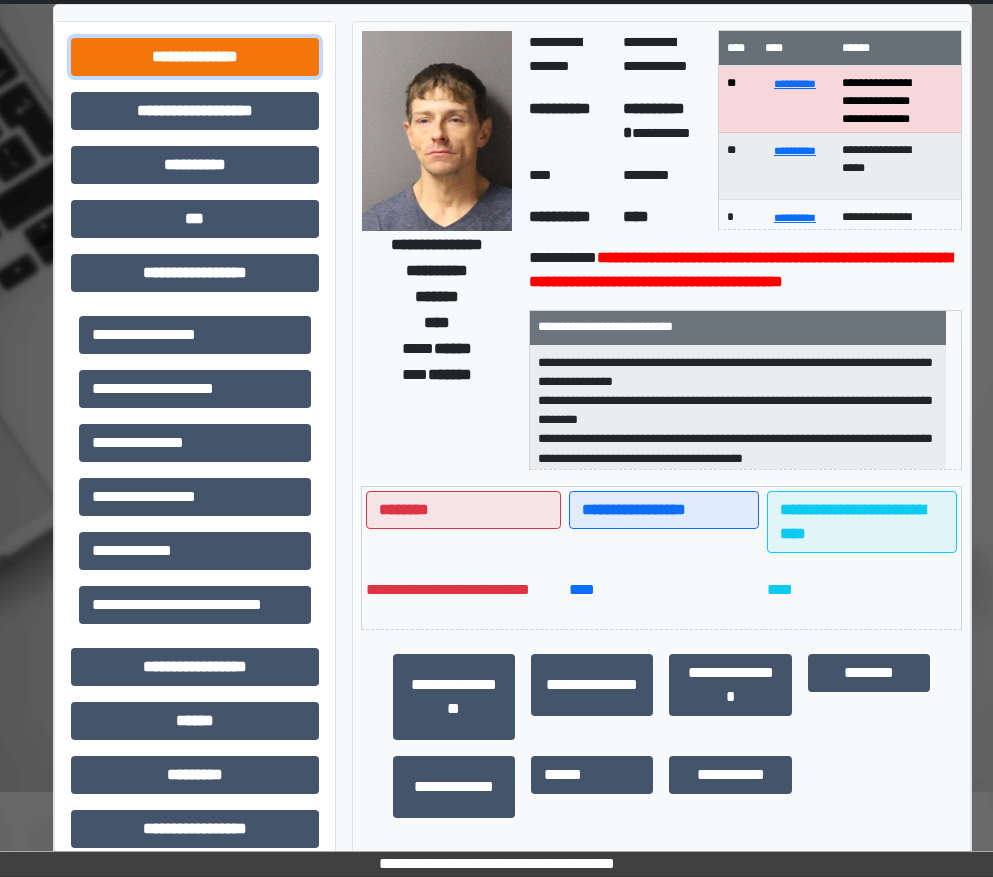 click on "**********" at bounding box center [195, 57] 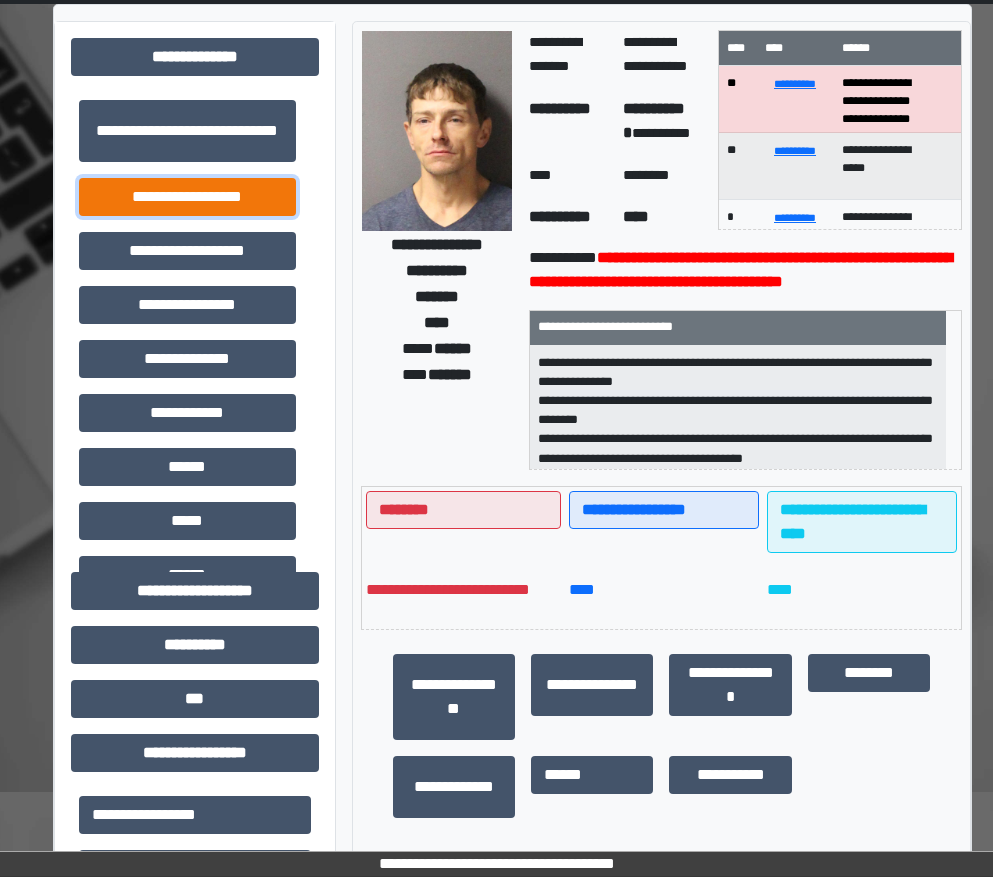 click on "**********" at bounding box center [187, 197] 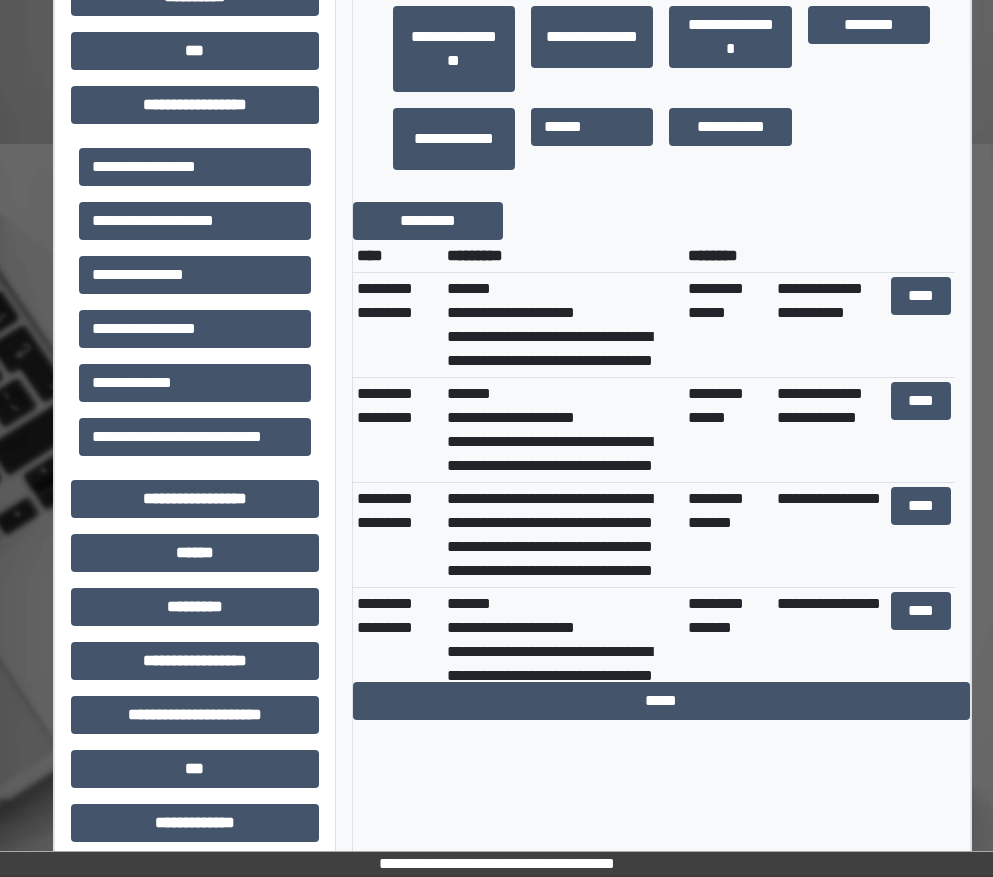 scroll, scrollTop: 800, scrollLeft: 0, axis: vertical 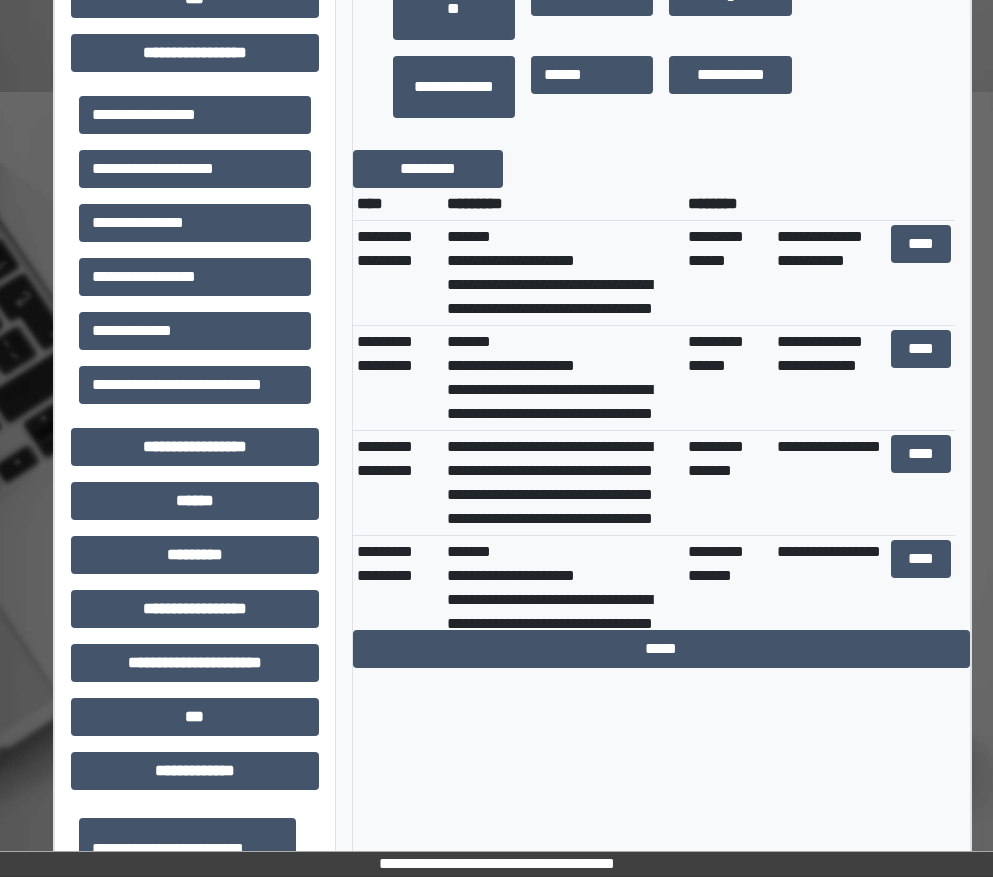 click on "[FIRST] [LAST] [ADDRESS] [ADDRESS] [CITY] [STATE] [POSTAL_CODE] [COUNTRY]" at bounding box center (563, 273) 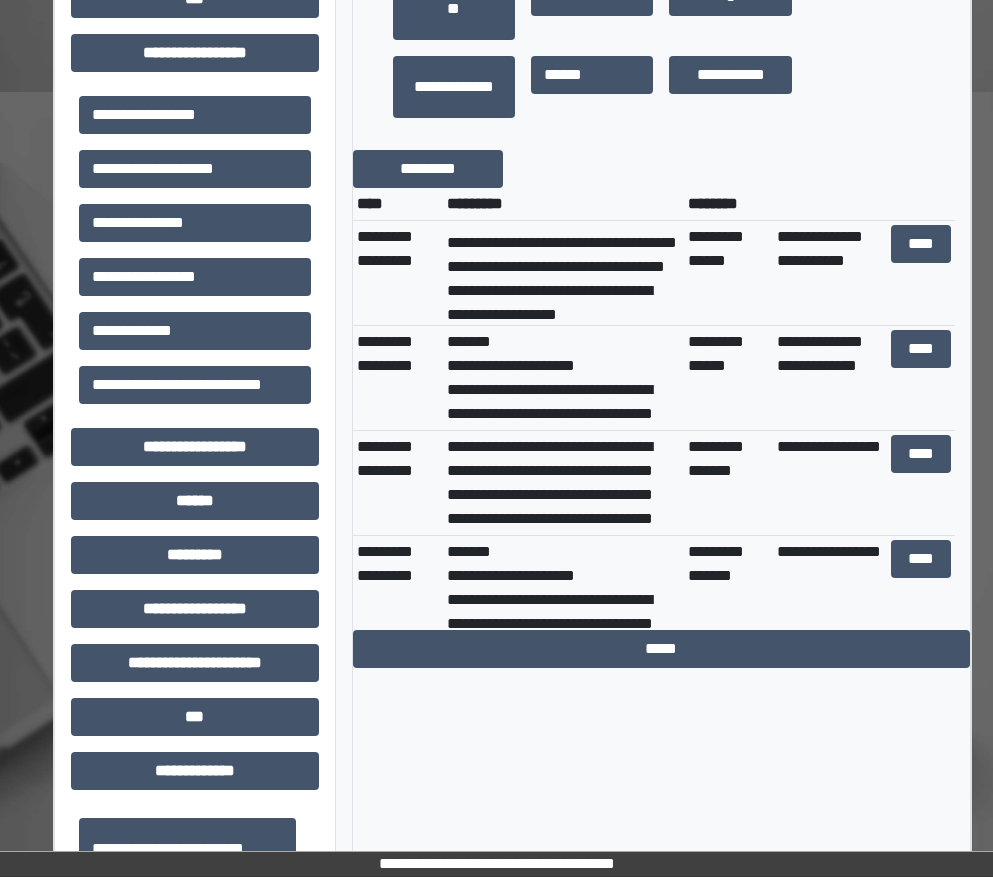 scroll, scrollTop: 200, scrollLeft: 0, axis: vertical 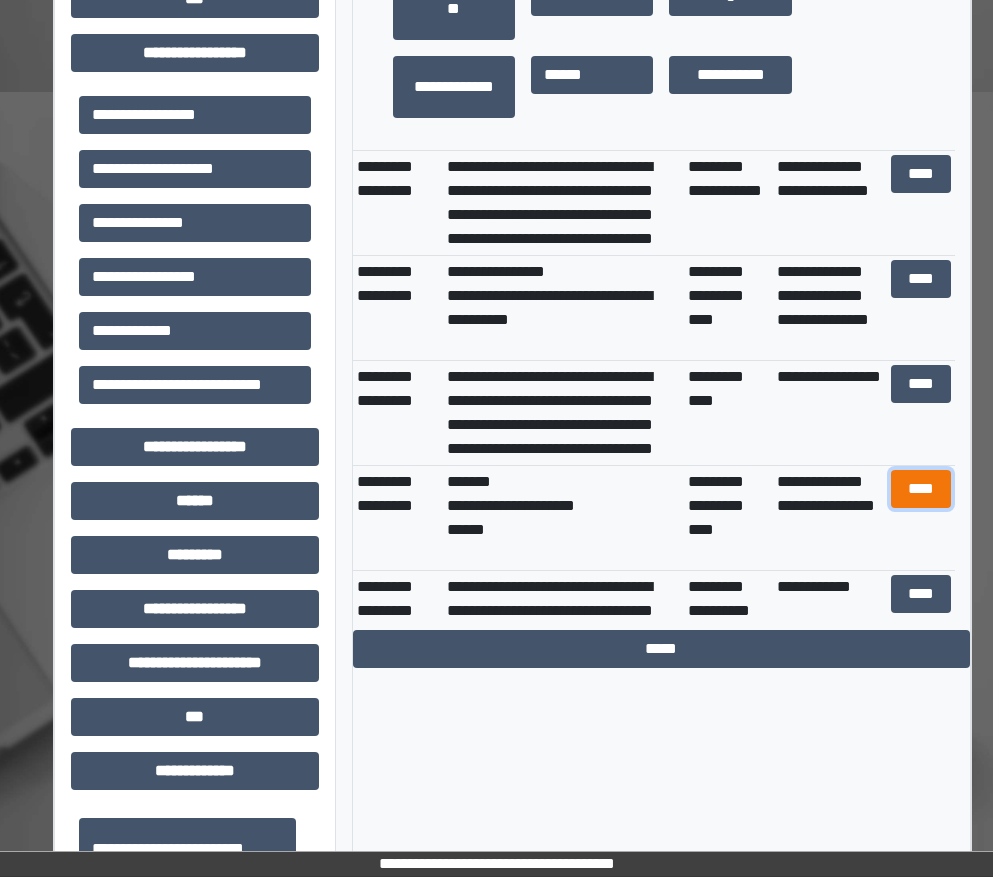 click on "****" at bounding box center (921, 489) 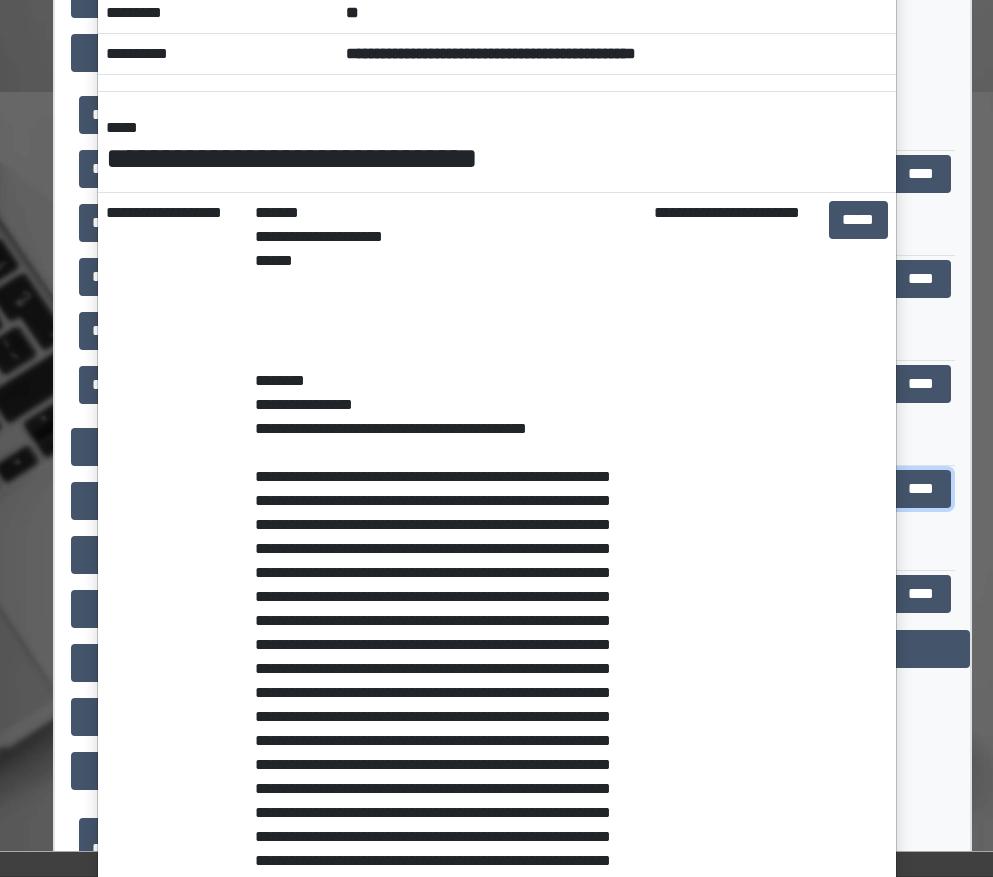 scroll, scrollTop: 0, scrollLeft: 0, axis: both 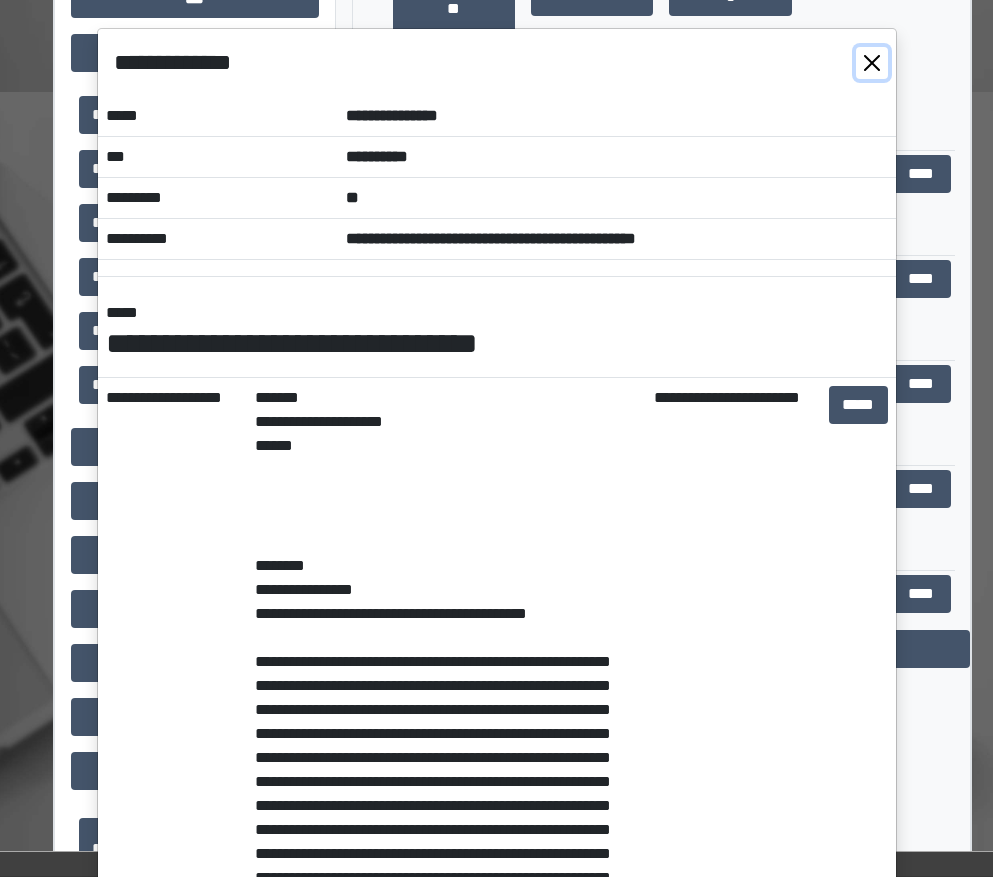 click at bounding box center [872, 63] 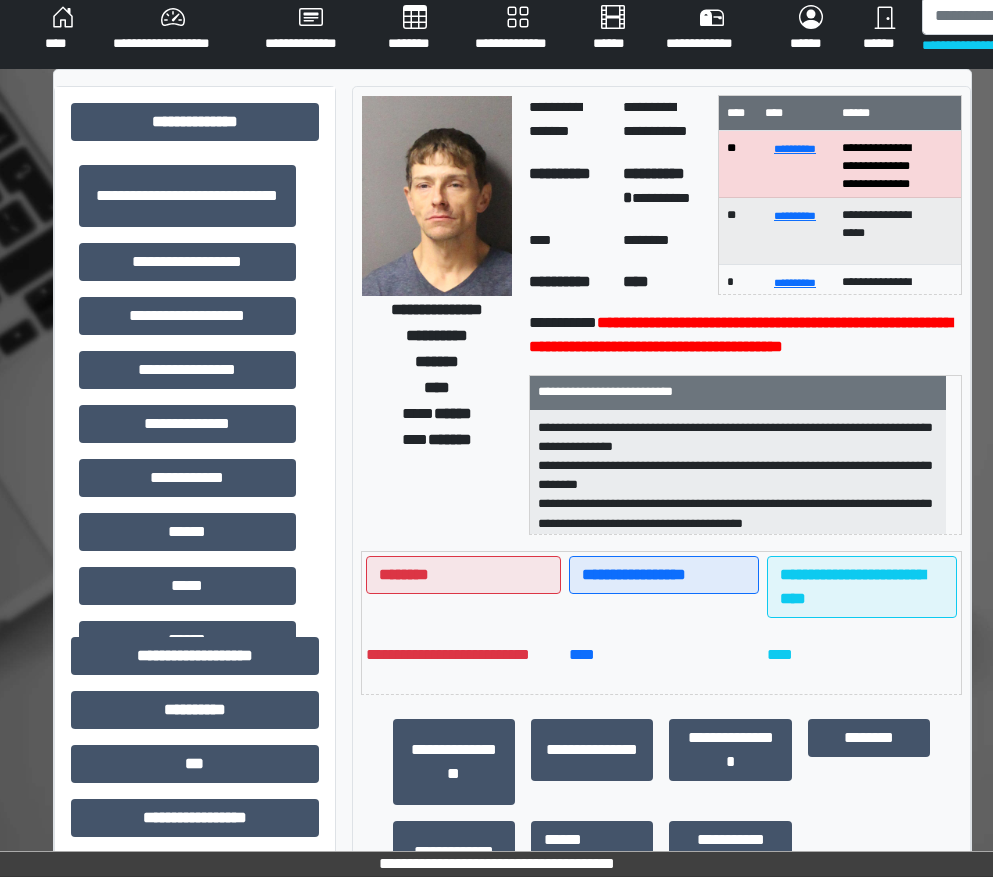 scroll, scrollTop: 0, scrollLeft: 0, axis: both 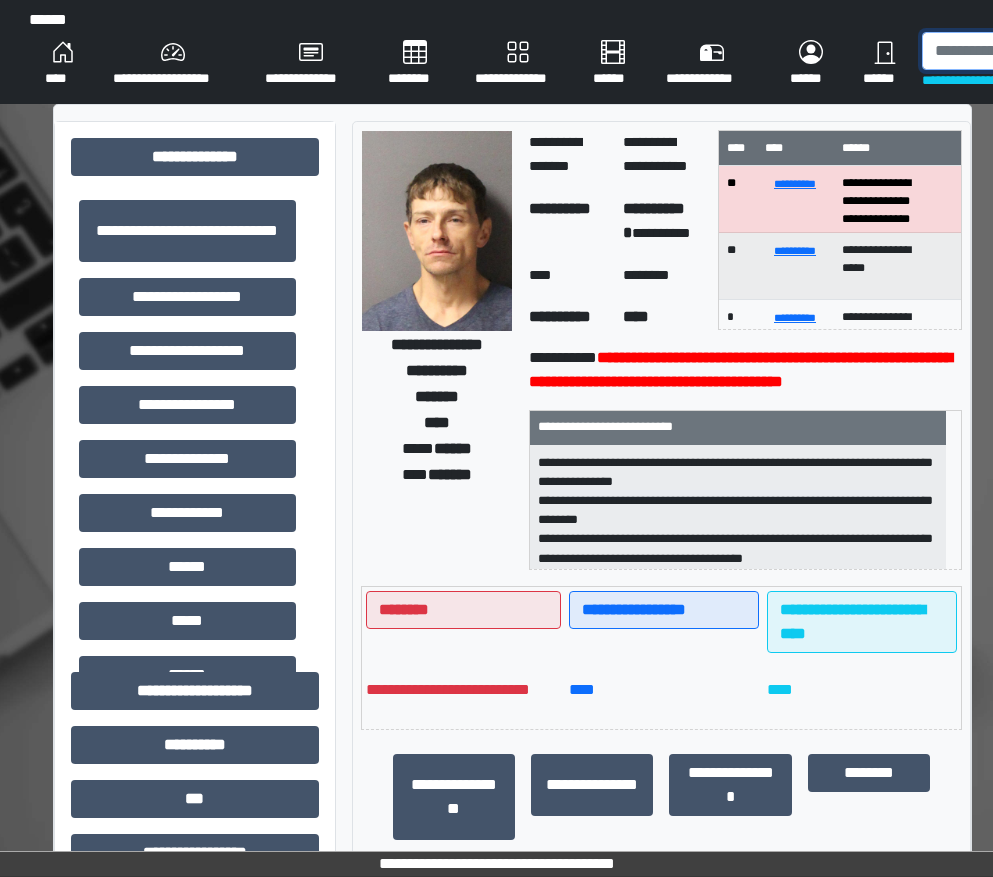 click at bounding box center [1025, 51] 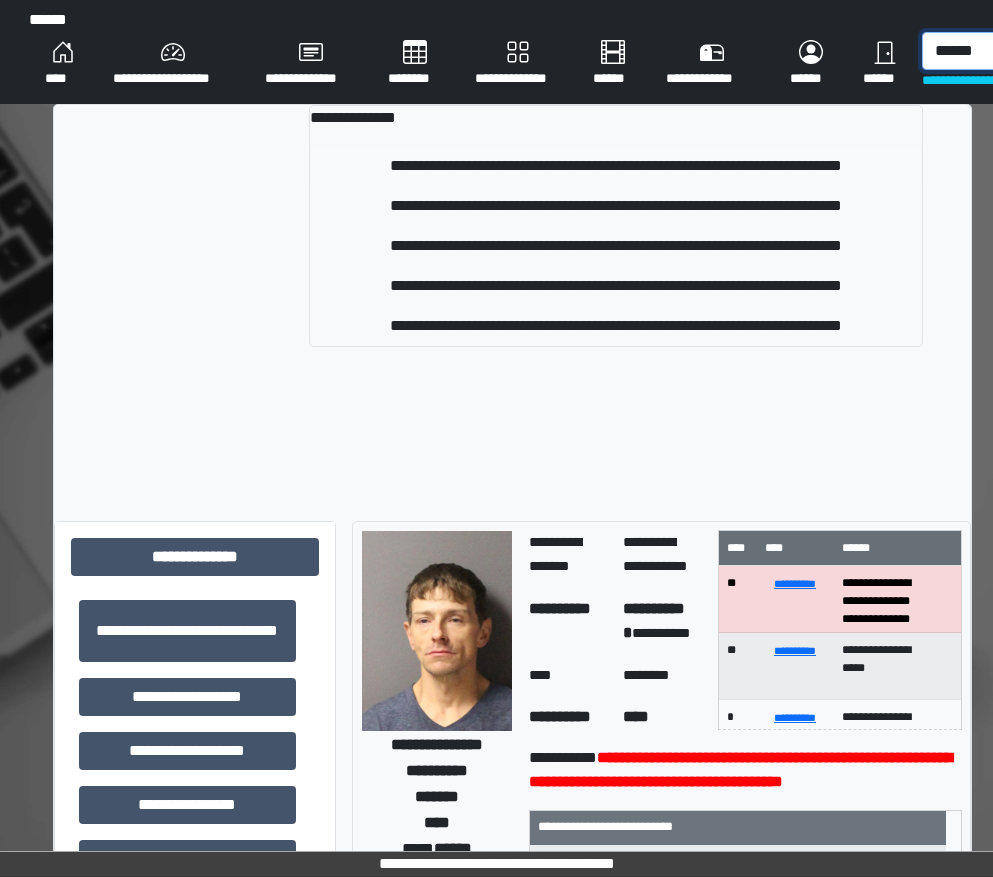 type on "******" 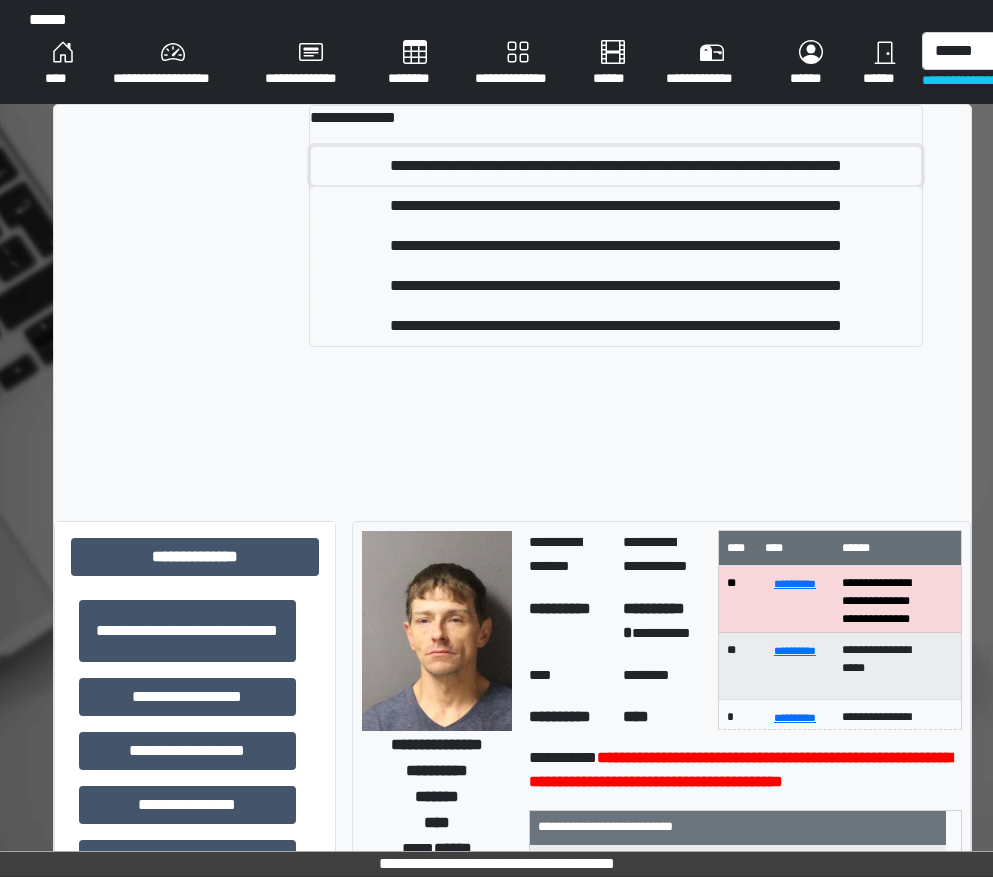 click on "**********" at bounding box center (616, 166) 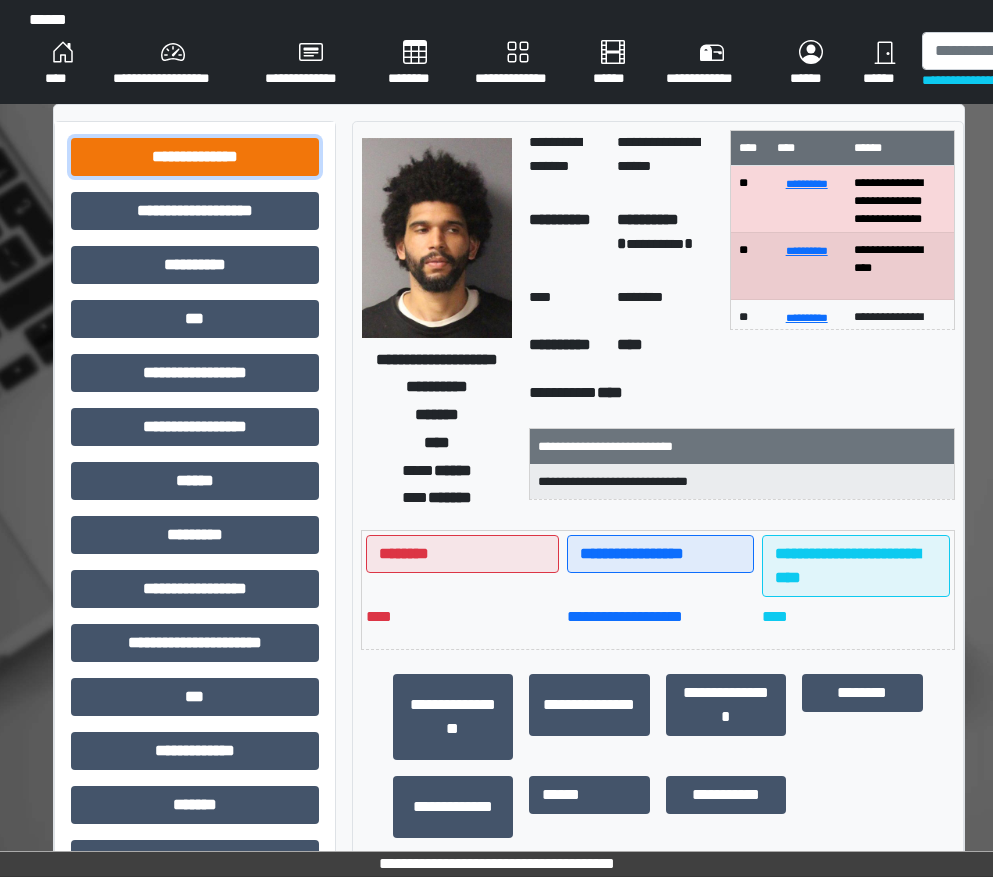 click on "**********" at bounding box center [195, 157] 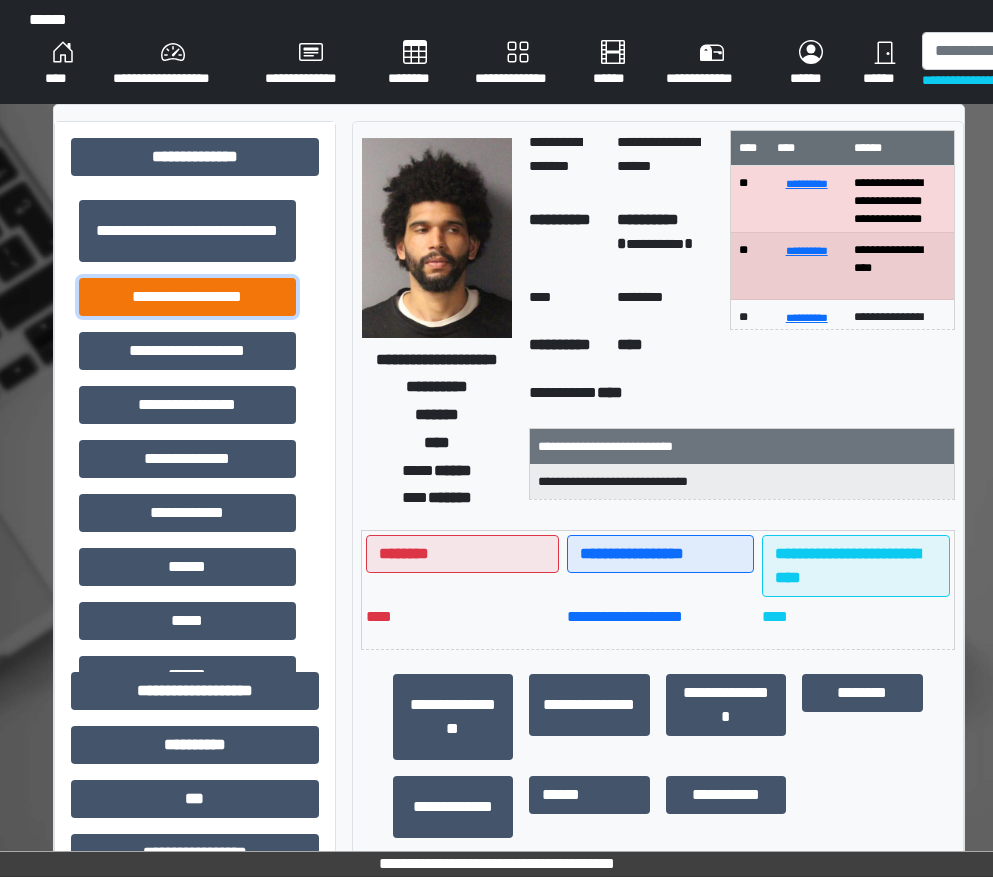 click on "**********" at bounding box center [187, 297] 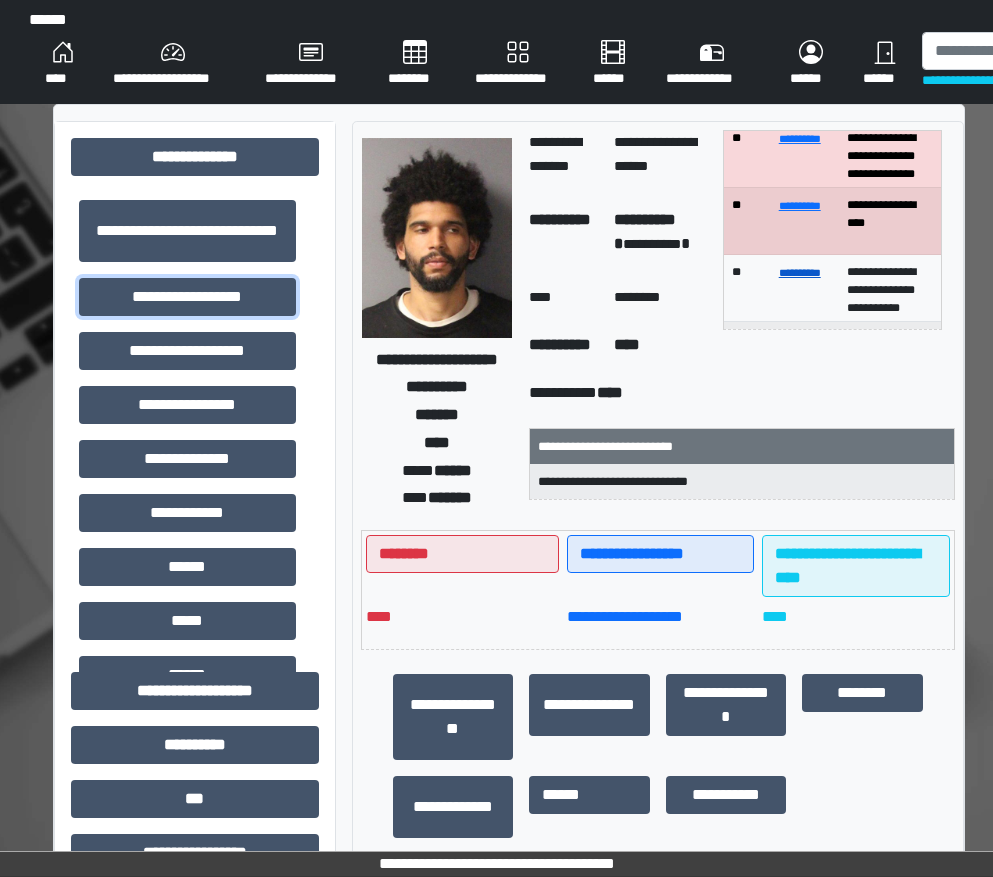 scroll, scrollTop: 0, scrollLeft: 0, axis: both 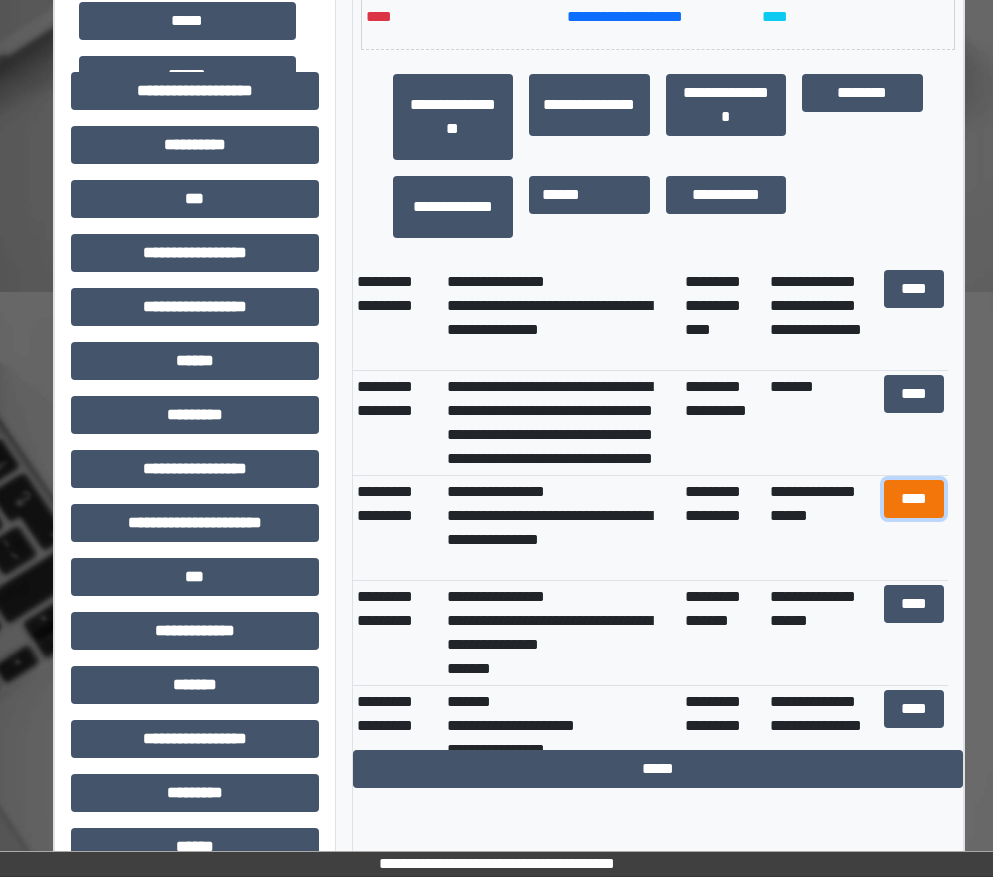 click on "****" at bounding box center [914, 499] 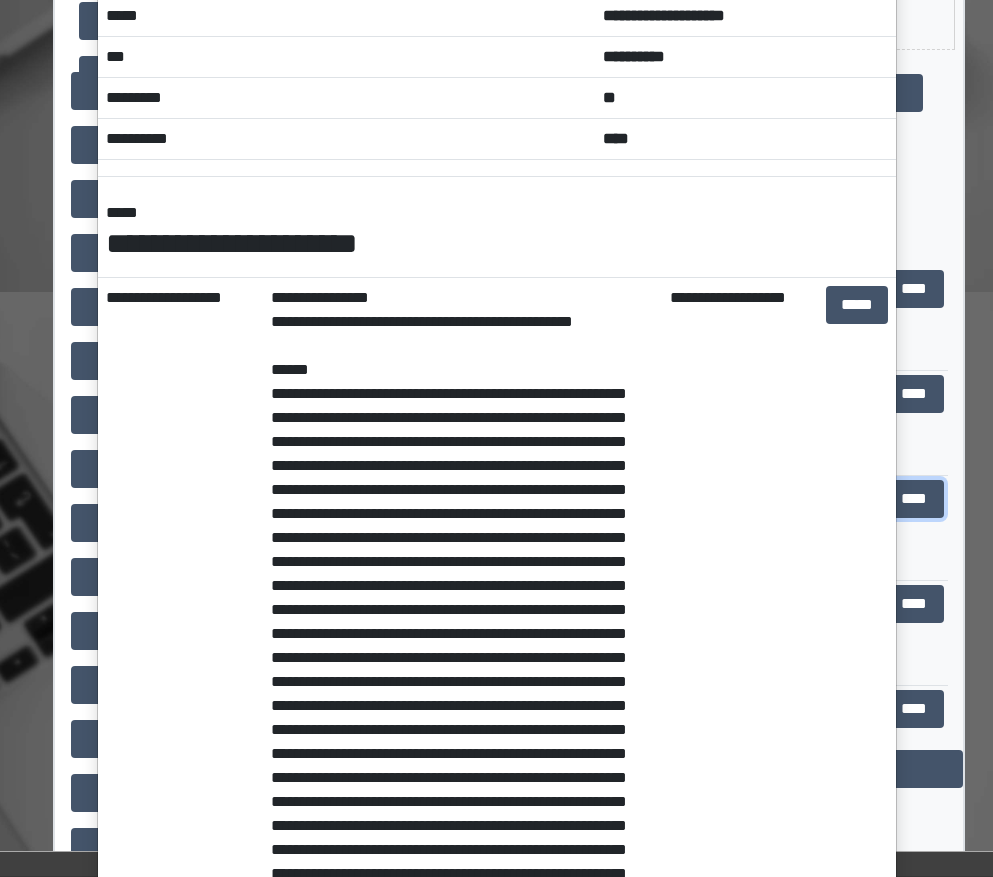 scroll, scrollTop: 0, scrollLeft: 0, axis: both 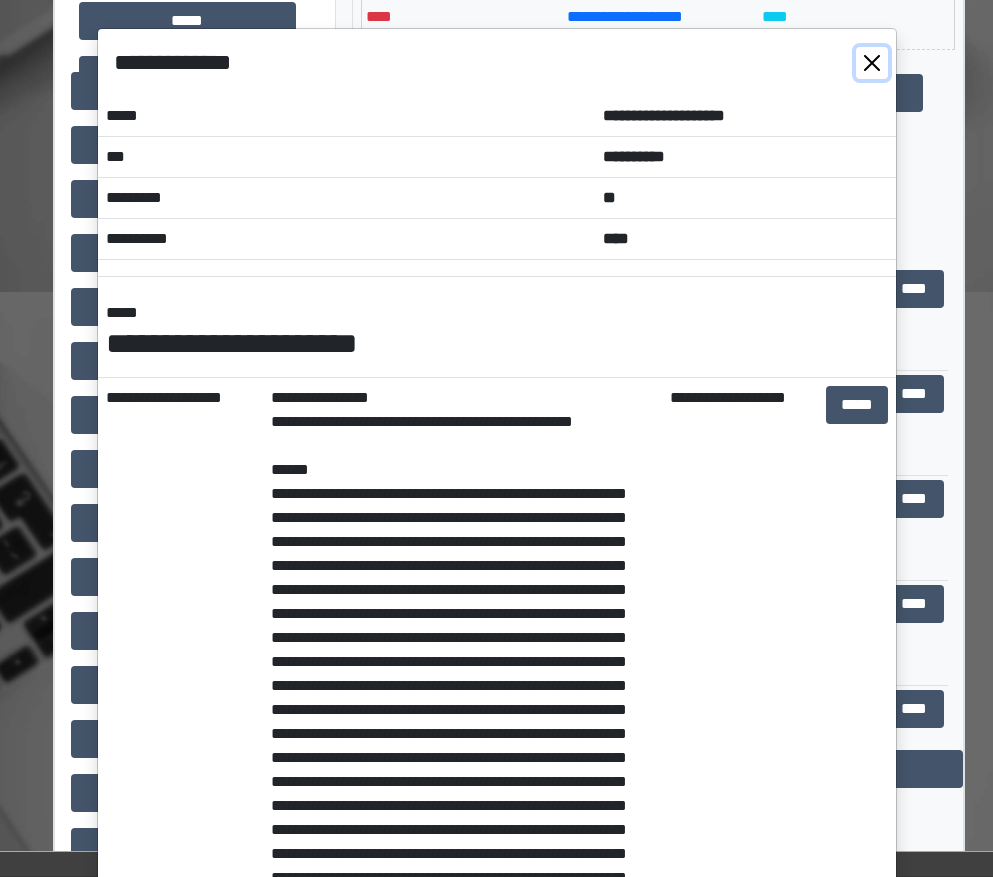click at bounding box center [872, 63] 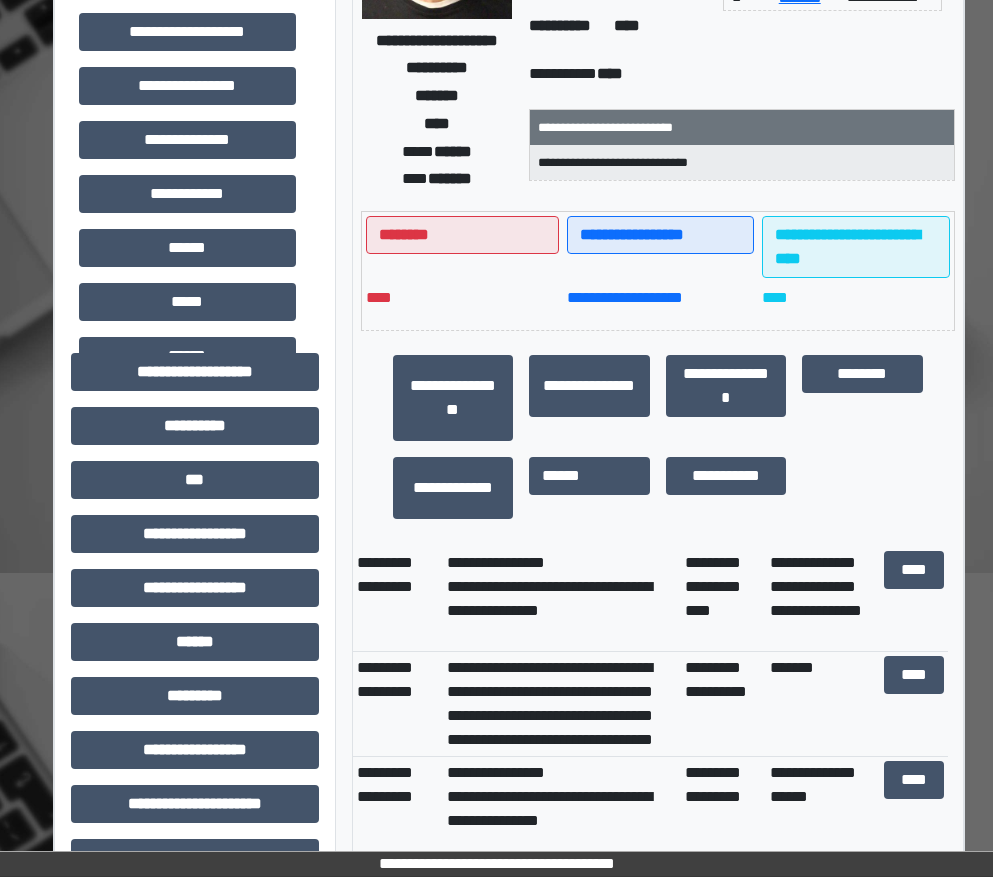 scroll, scrollTop: 0, scrollLeft: 0, axis: both 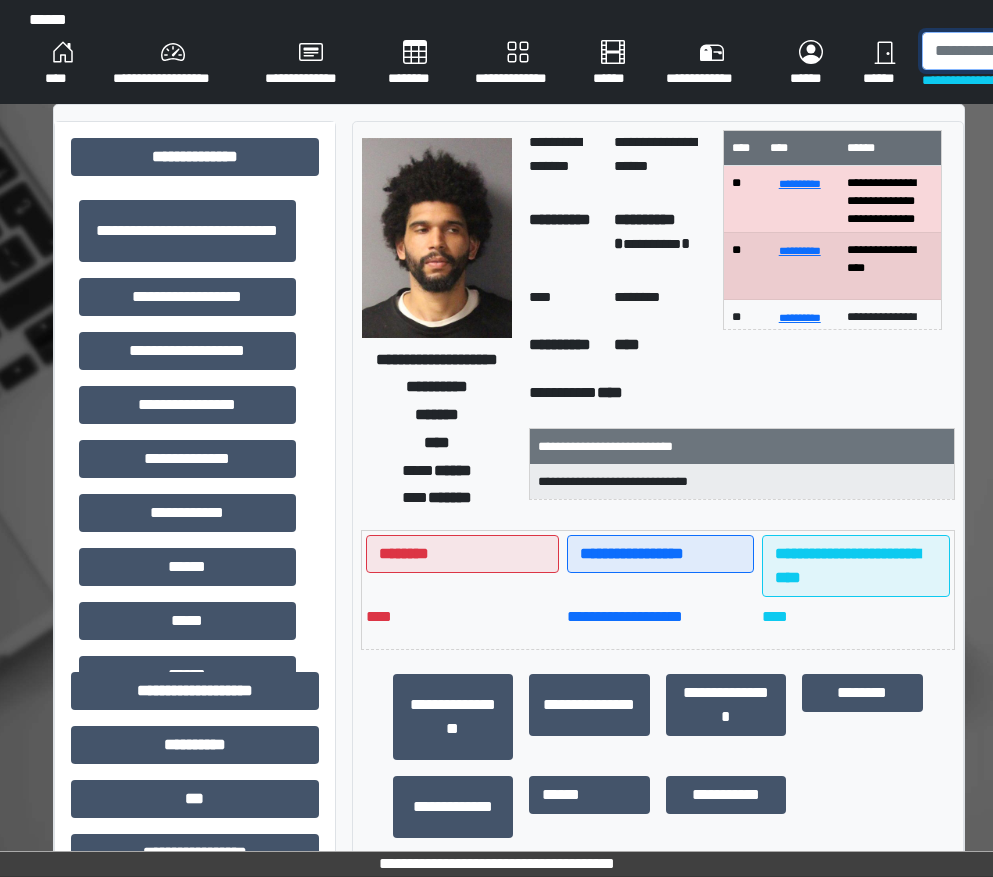 click at bounding box center [1025, 51] 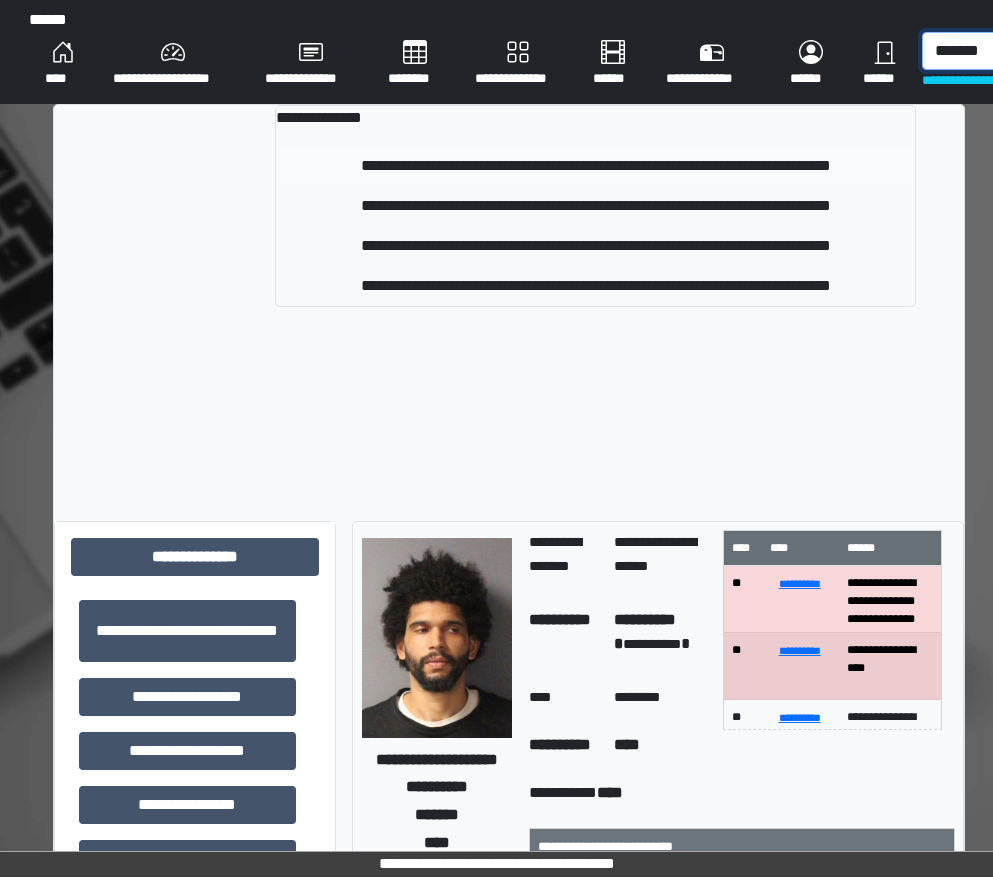 type on "*******" 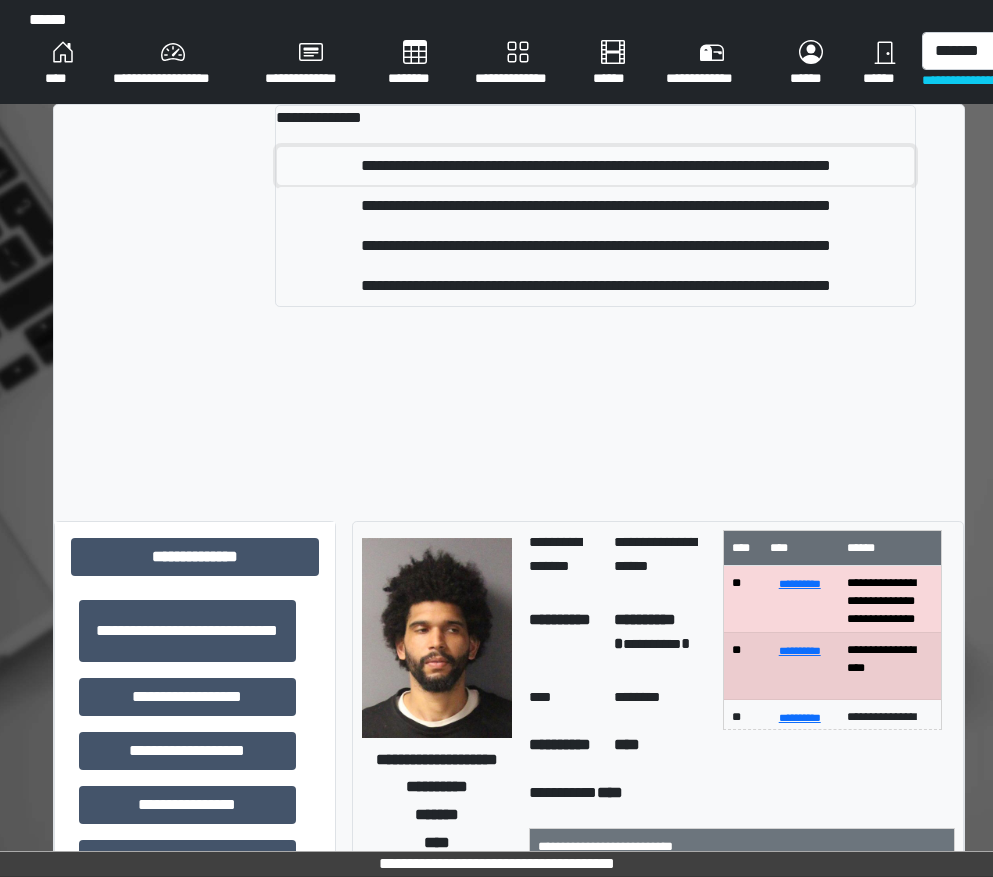 click on "**********" at bounding box center [595, 166] 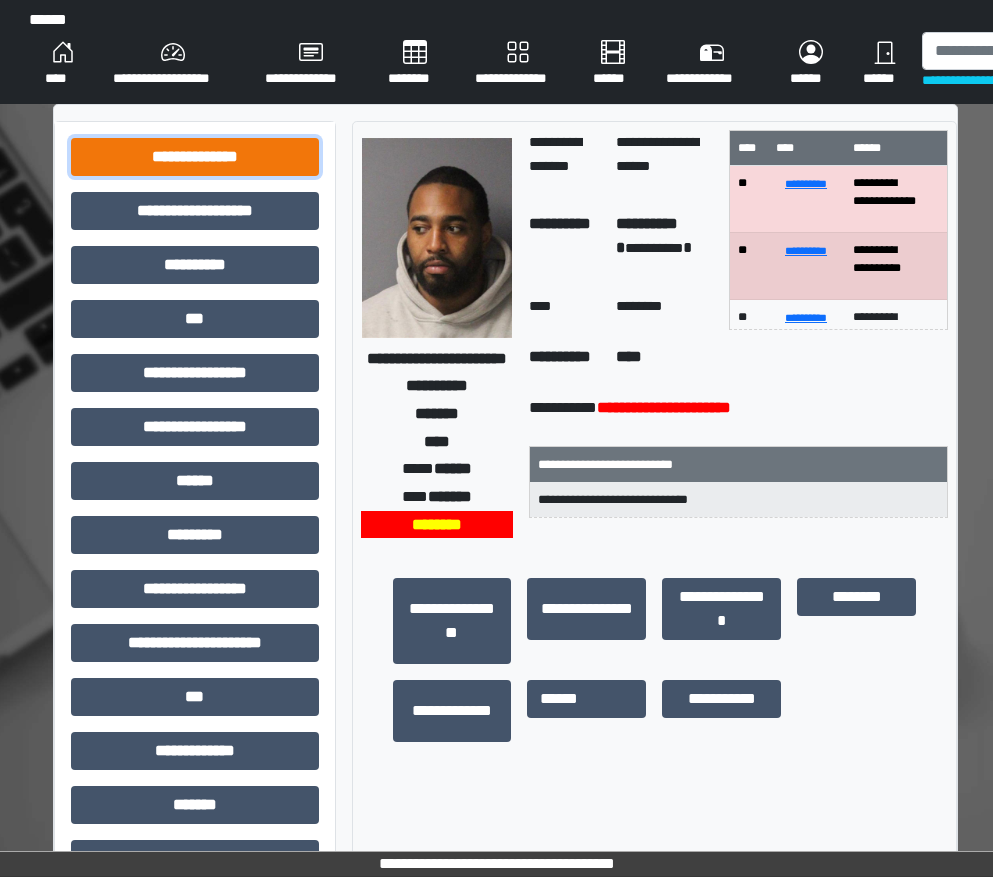 click on "**********" at bounding box center (195, 157) 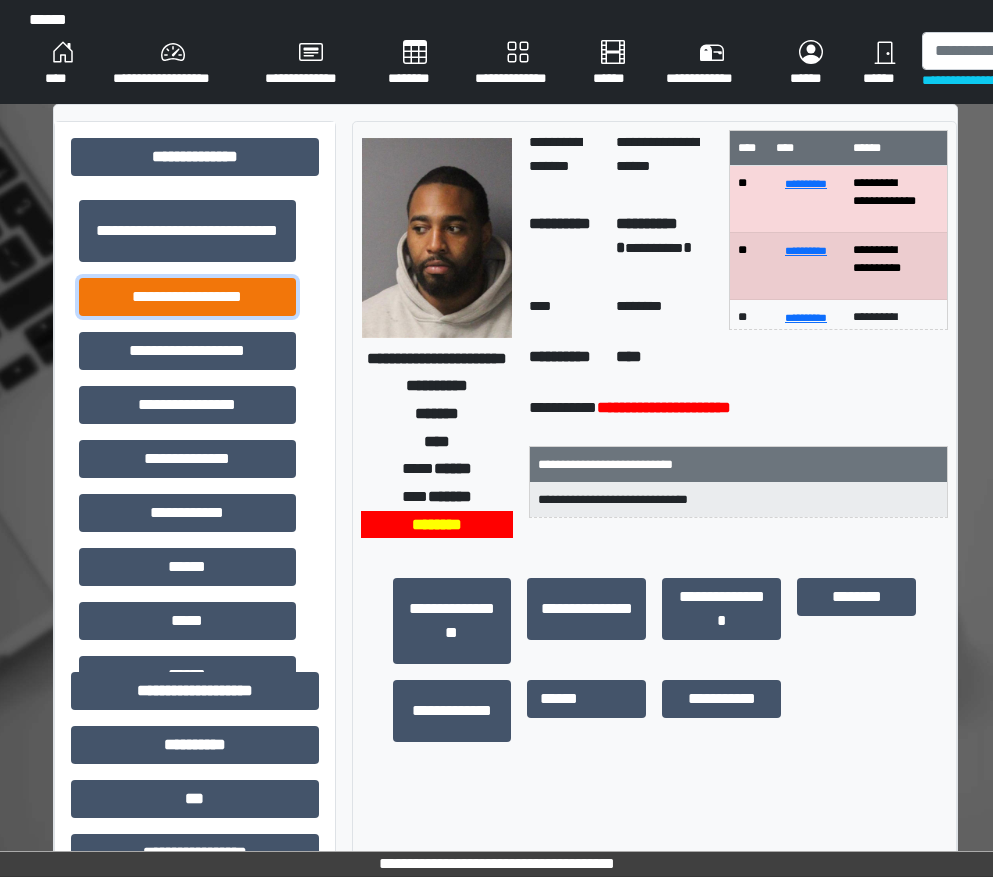 click on "**********" at bounding box center [187, 297] 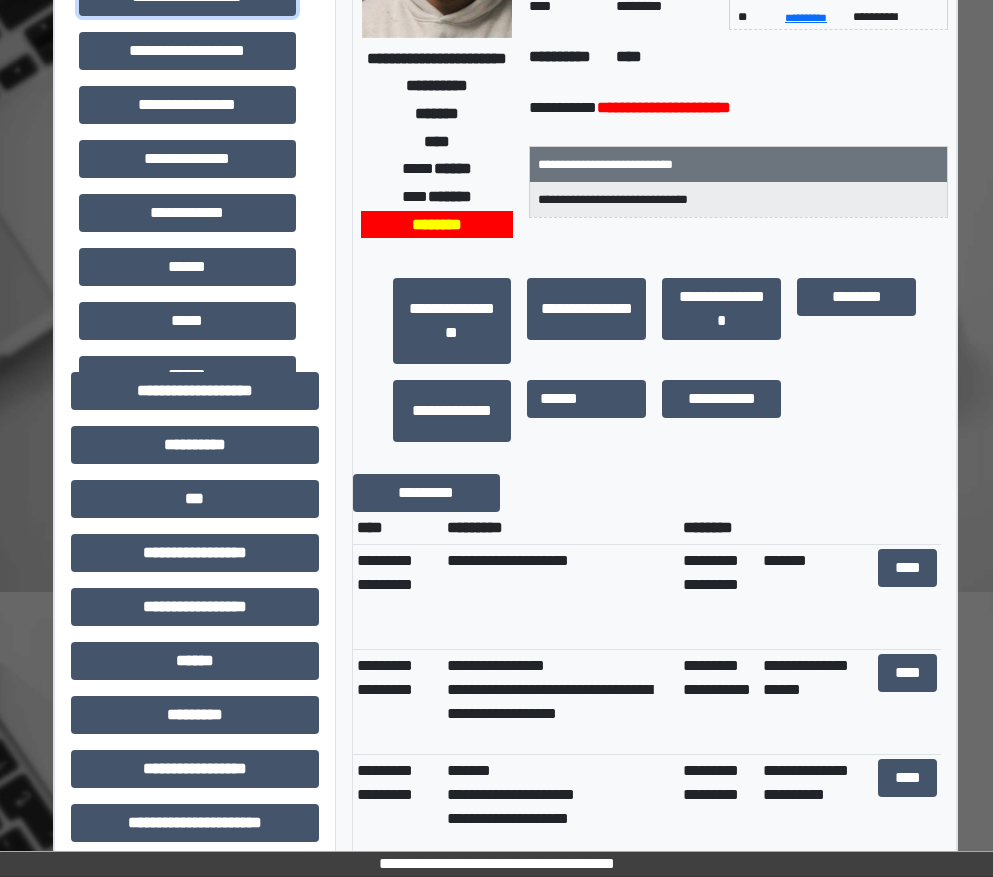 scroll, scrollTop: 500, scrollLeft: 0, axis: vertical 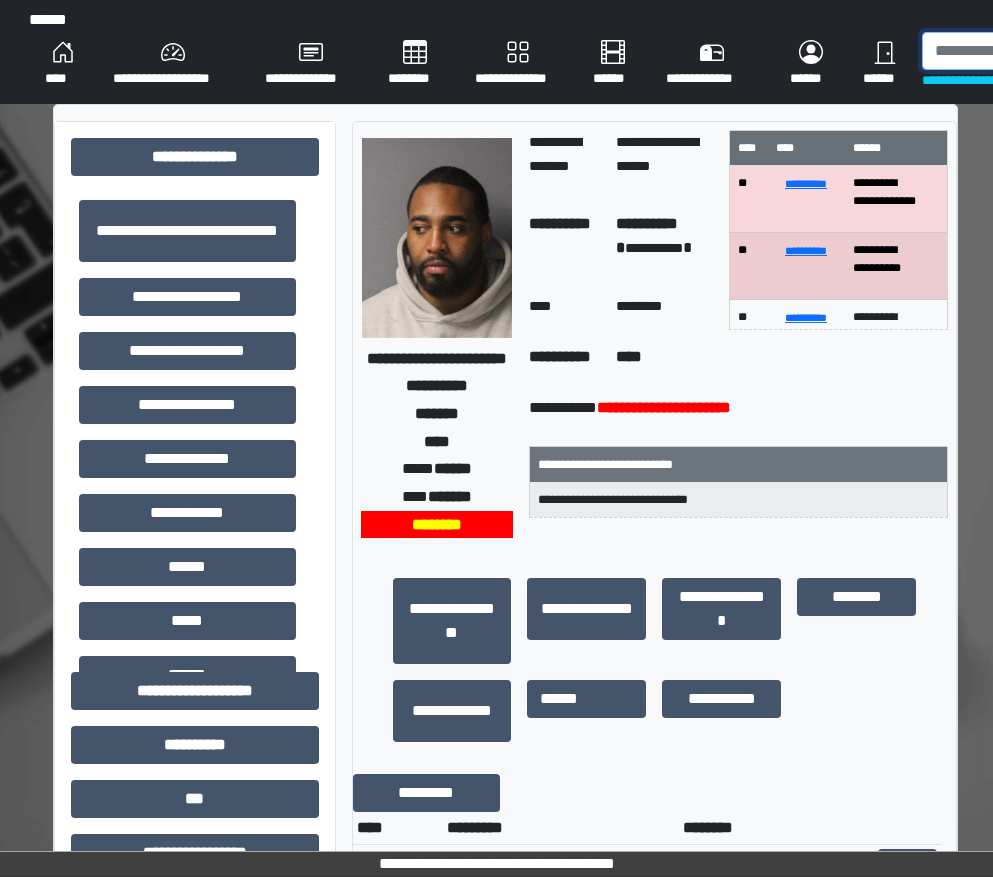 click at bounding box center (1025, 51) 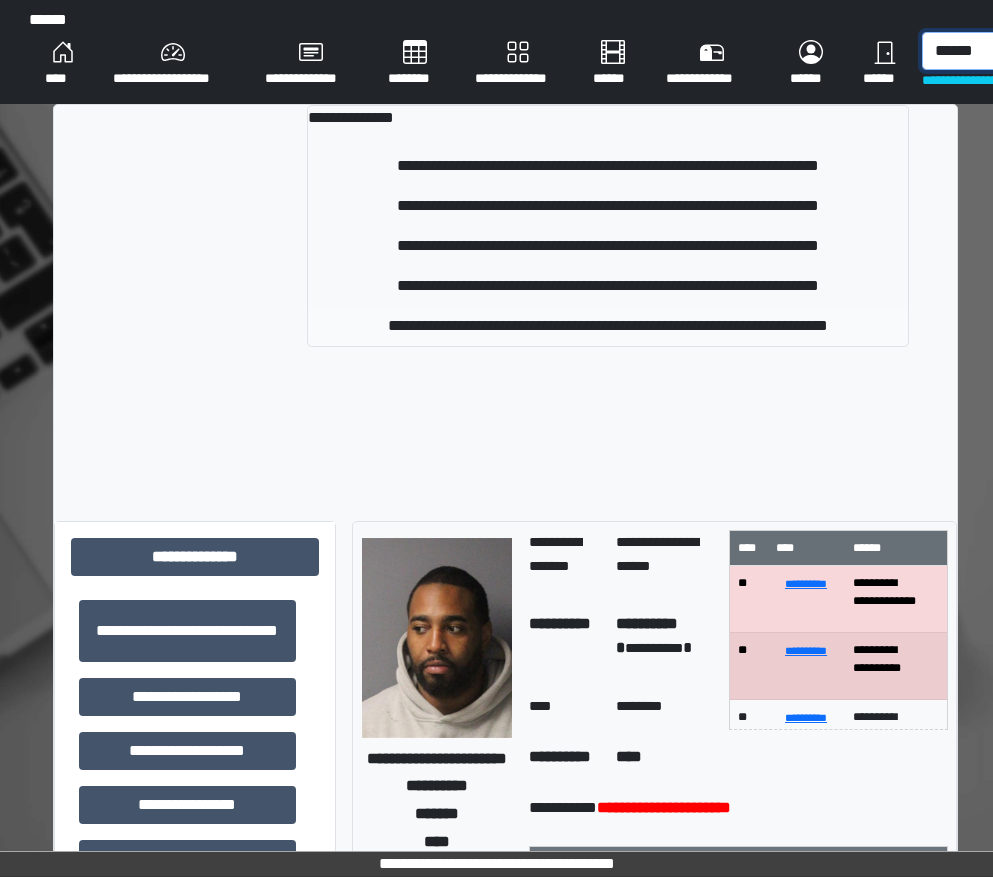 type on "******" 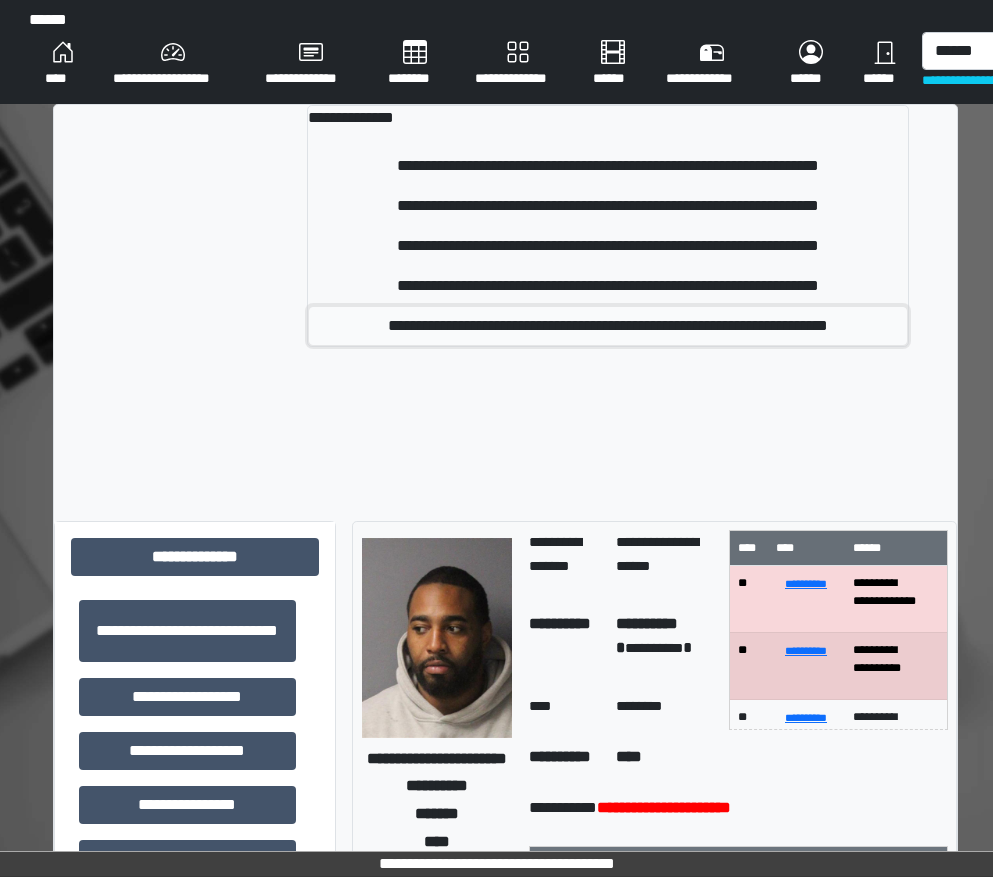 click on "**********" at bounding box center (608, 326) 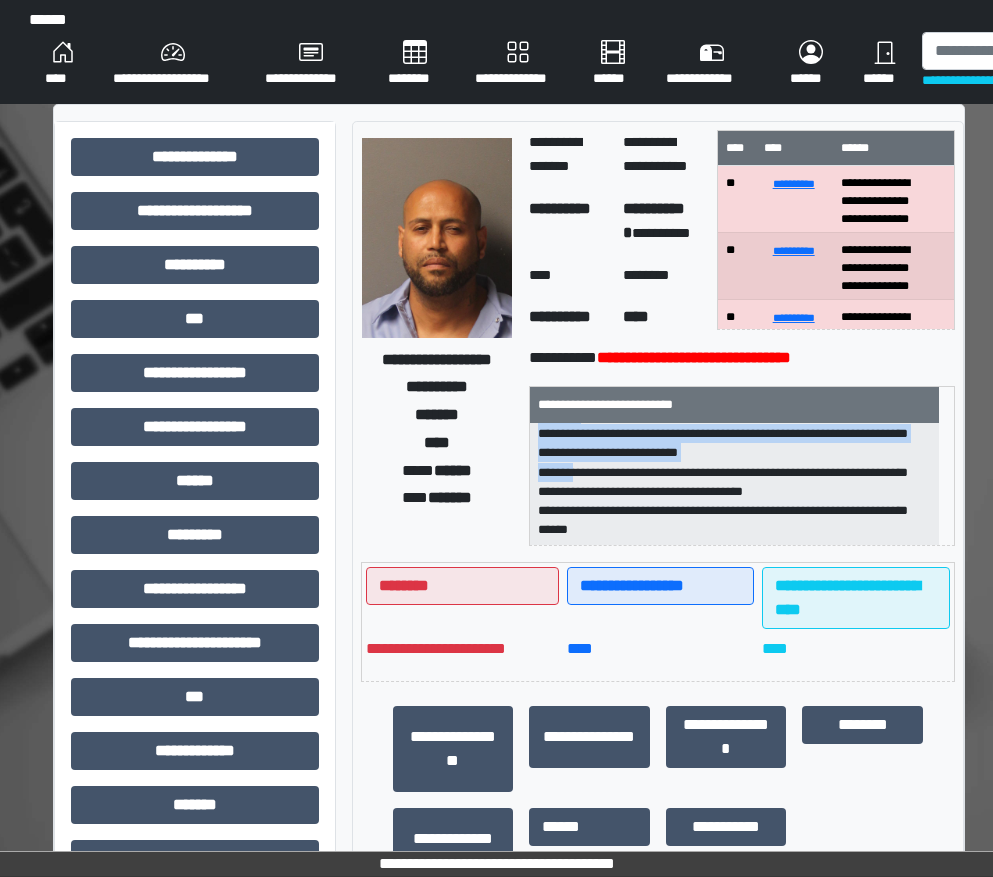 scroll, scrollTop: 217, scrollLeft: 0, axis: vertical 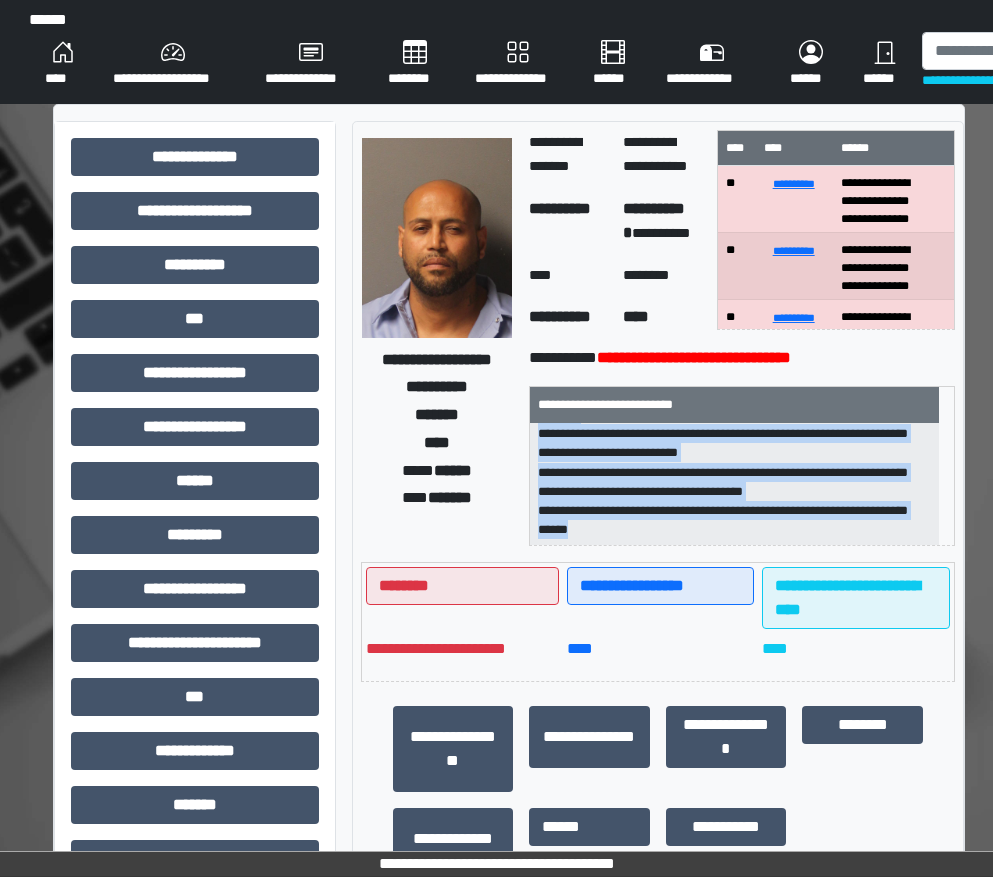 drag, startPoint x: 533, startPoint y: 440, endPoint x: 719, endPoint y: 524, distance: 204.08821 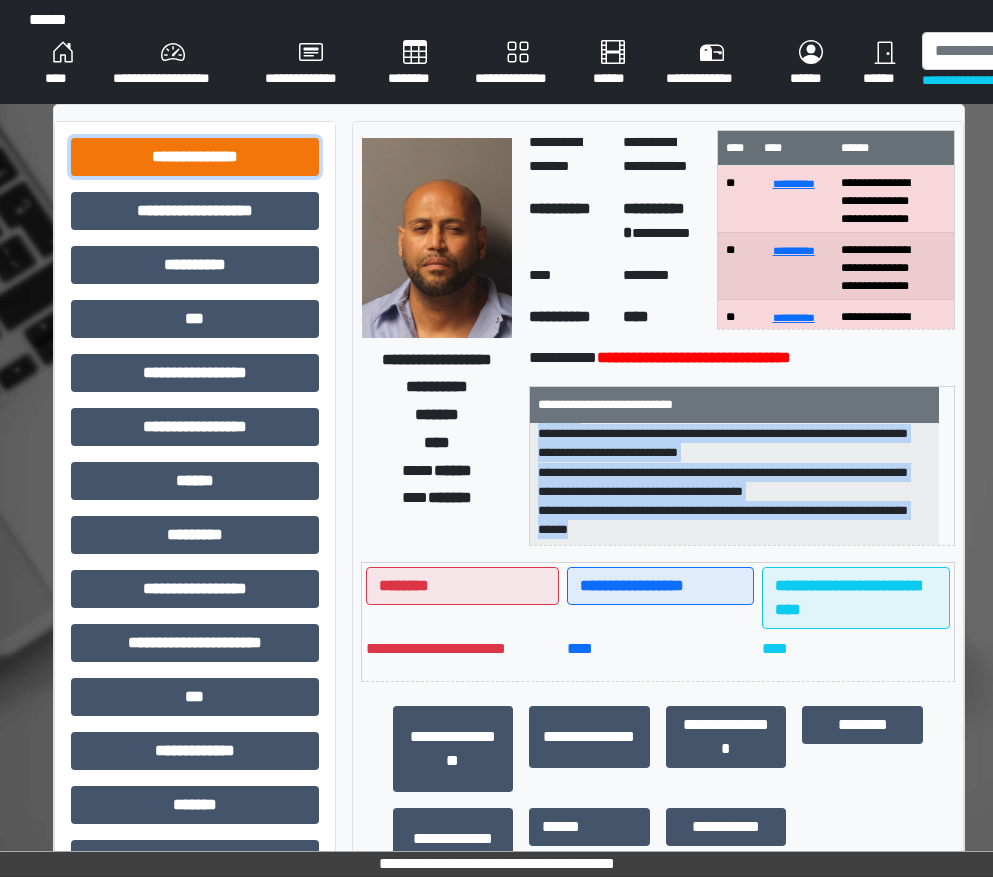 click on "**********" at bounding box center [195, 157] 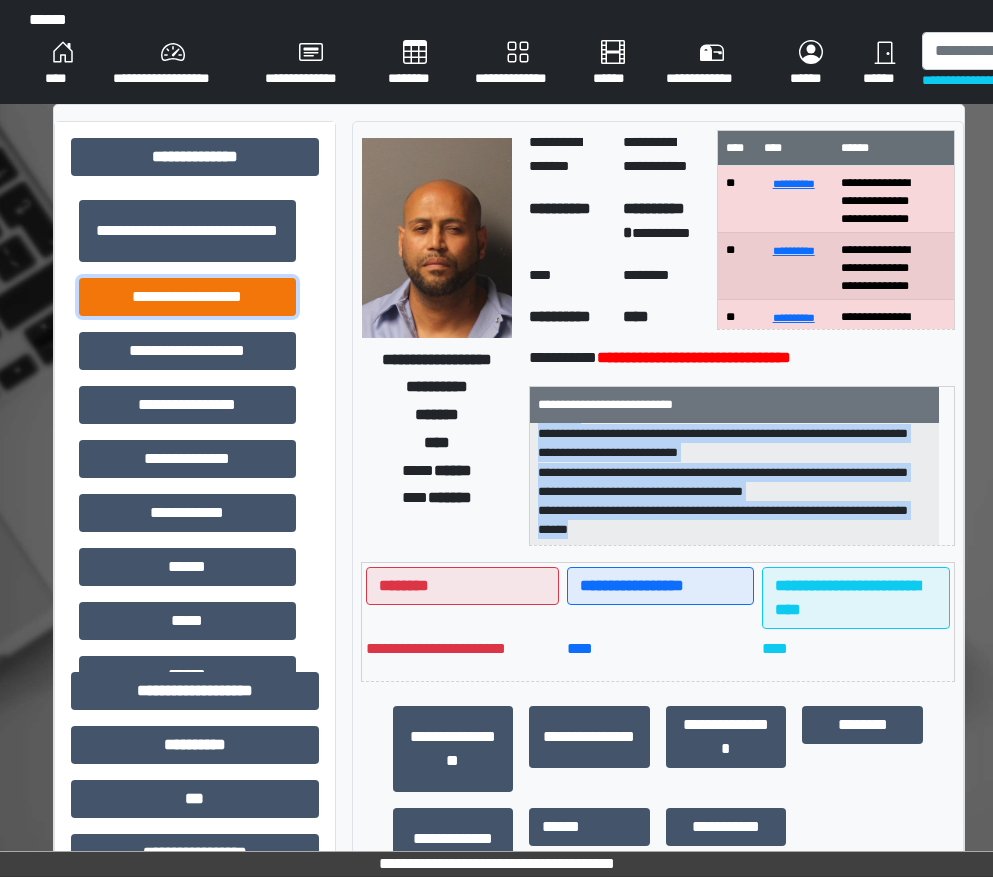 click on "**********" at bounding box center (187, 297) 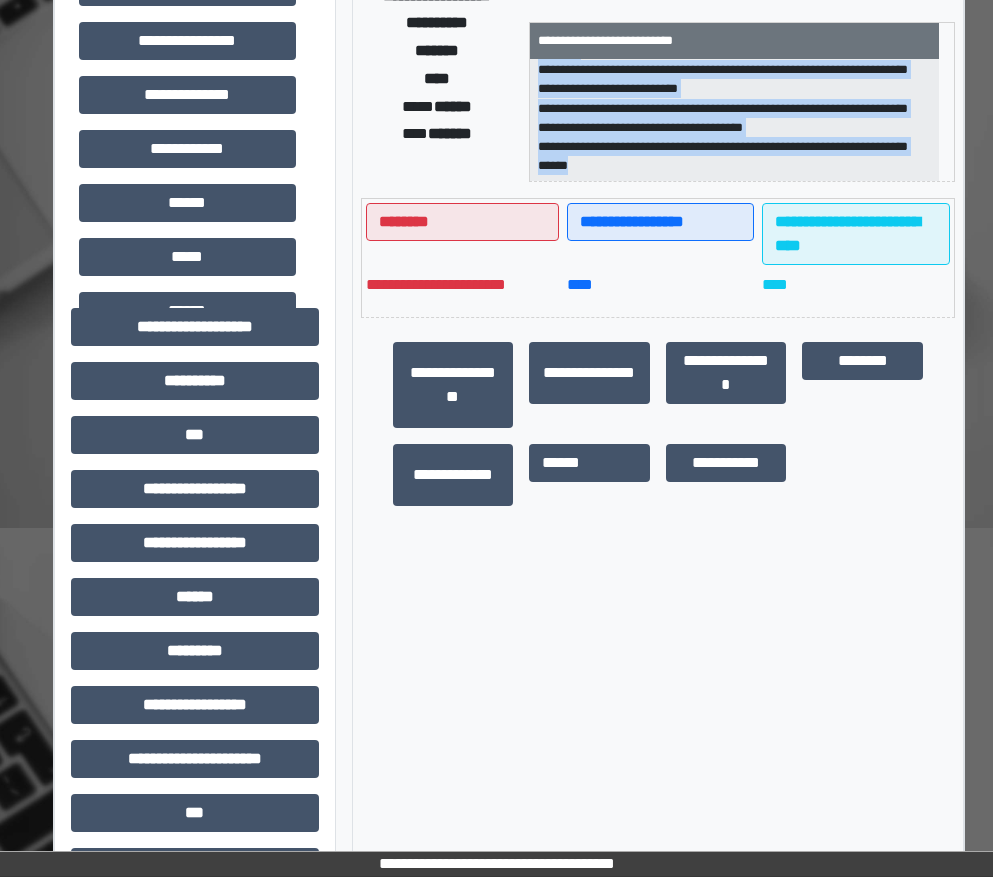 scroll, scrollTop: 600, scrollLeft: 0, axis: vertical 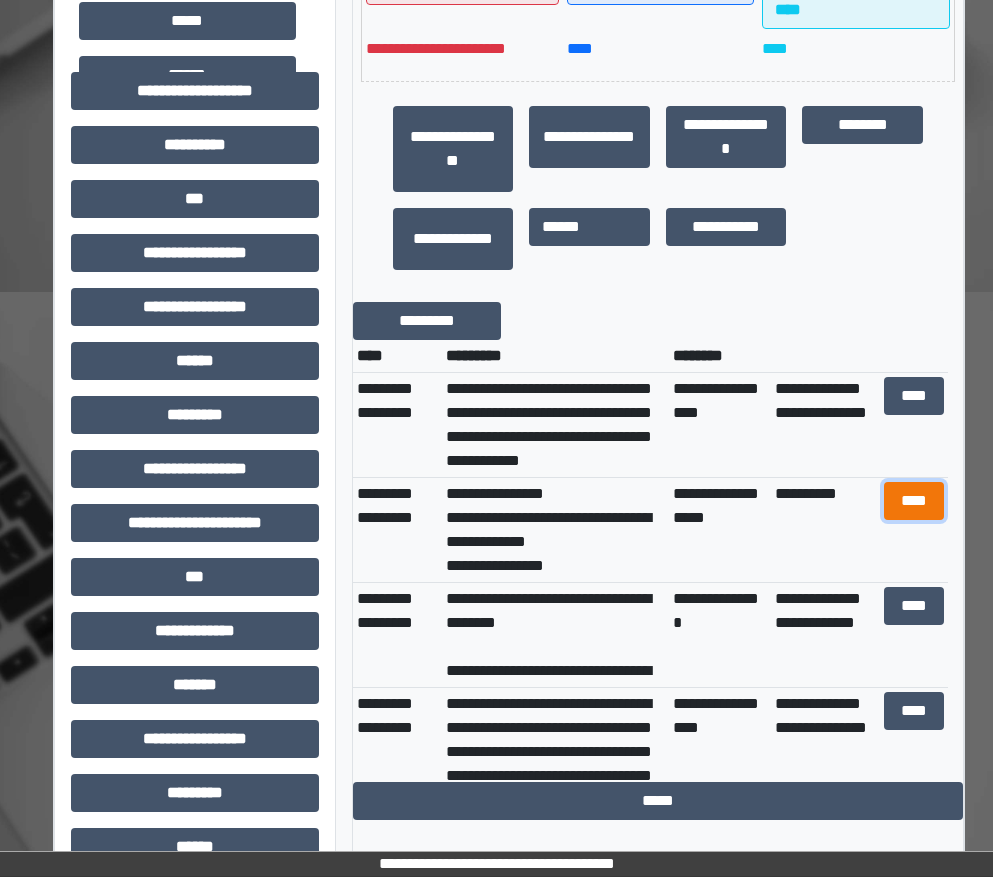 click on "****" at bounding box center (914, 501) 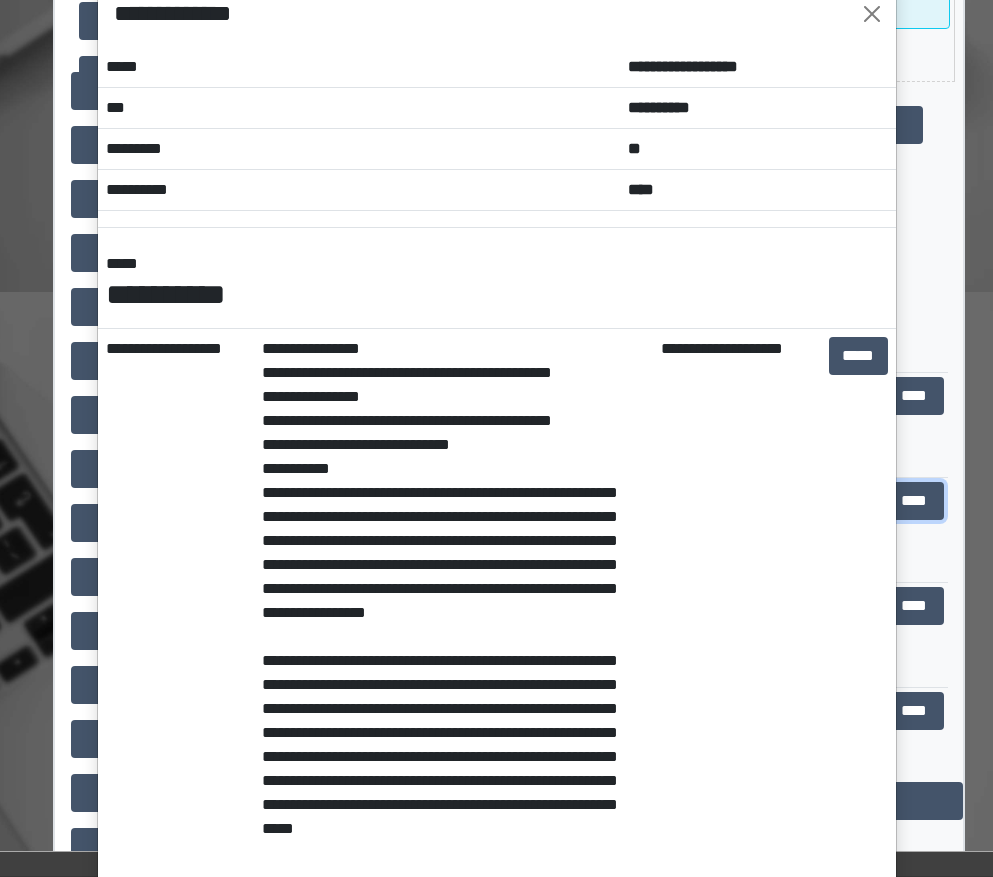 scroll, scrollTop: 0, scrollLeft: 0, axis: both 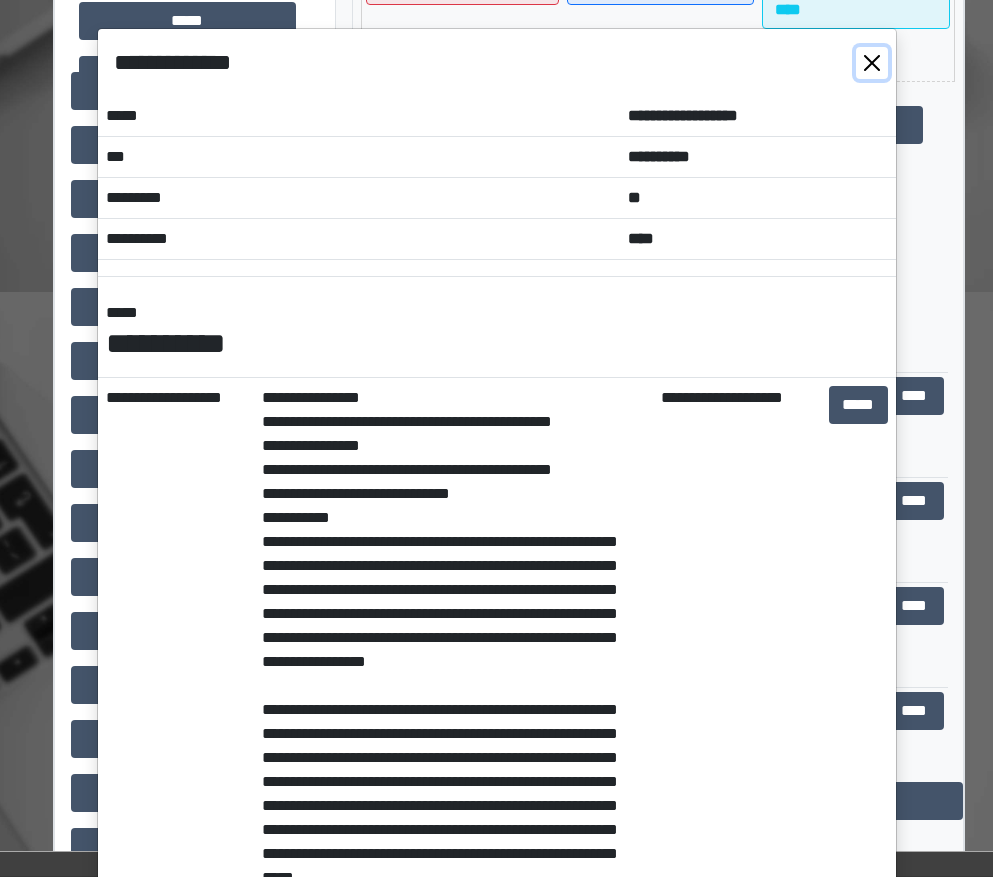 click at bounding box center [872, 63] 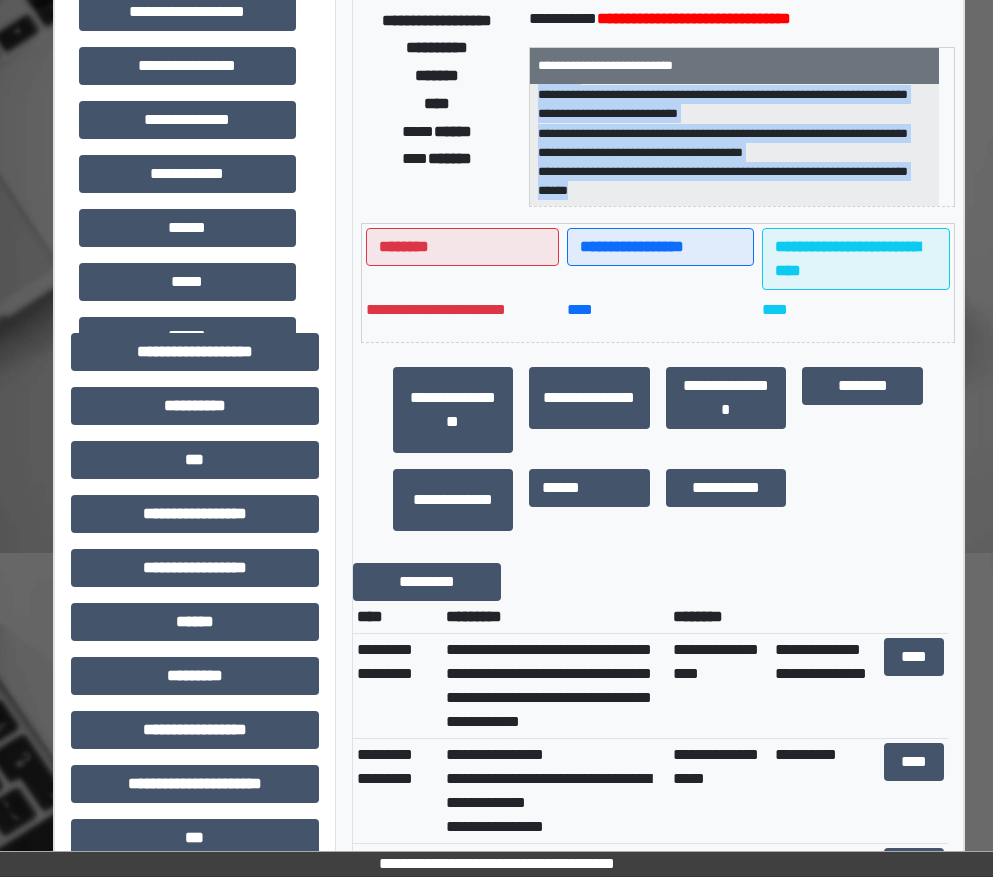 scroll, scrollTop: 100, scrollLeft: 0, axis: vertical 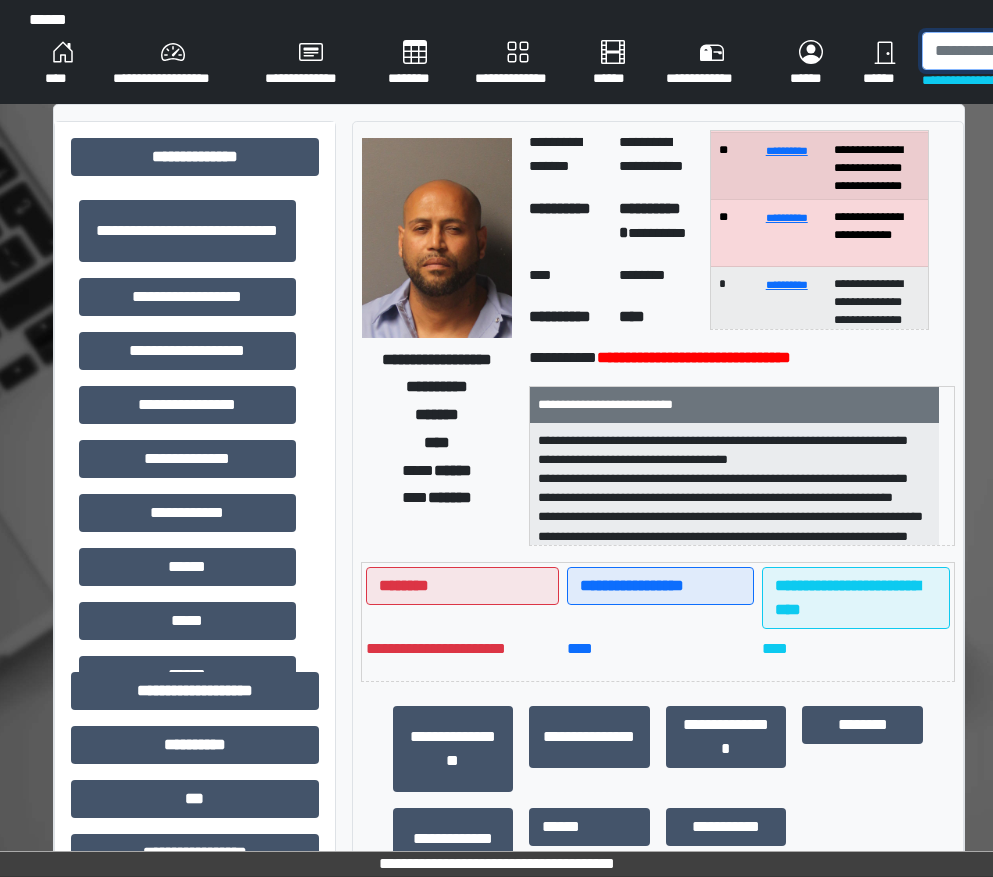 click at bounding box center [1025, 51] 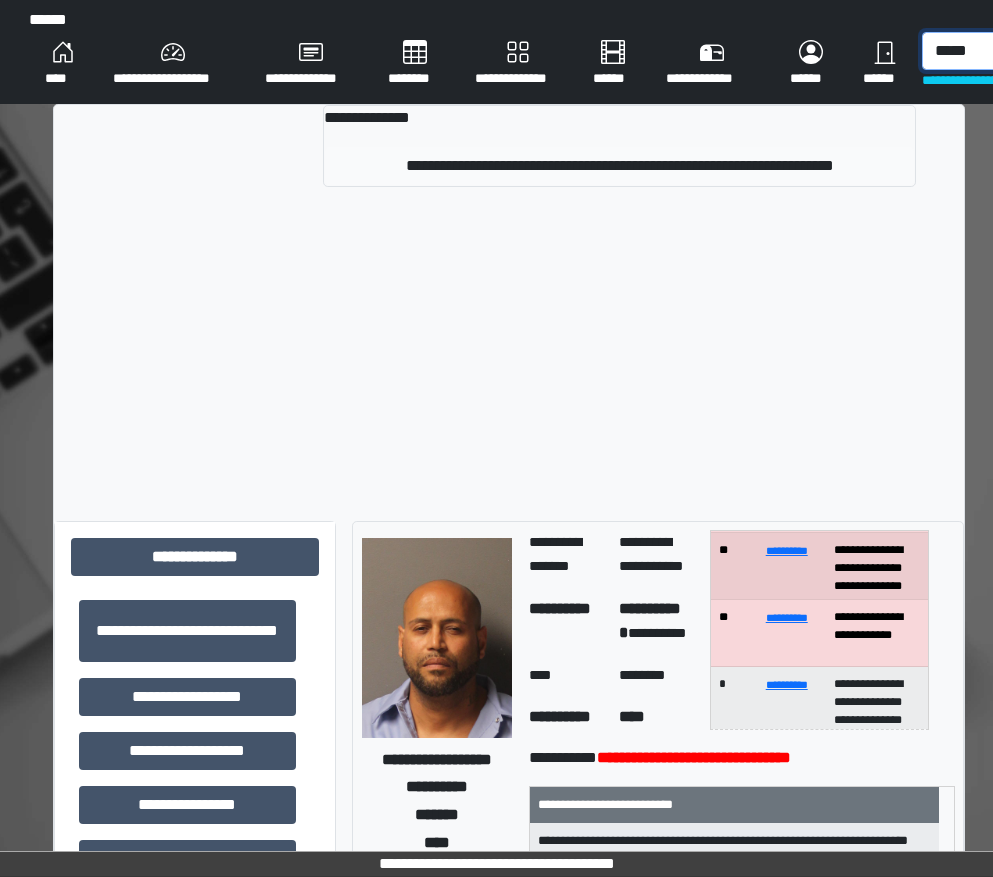type on "*****" 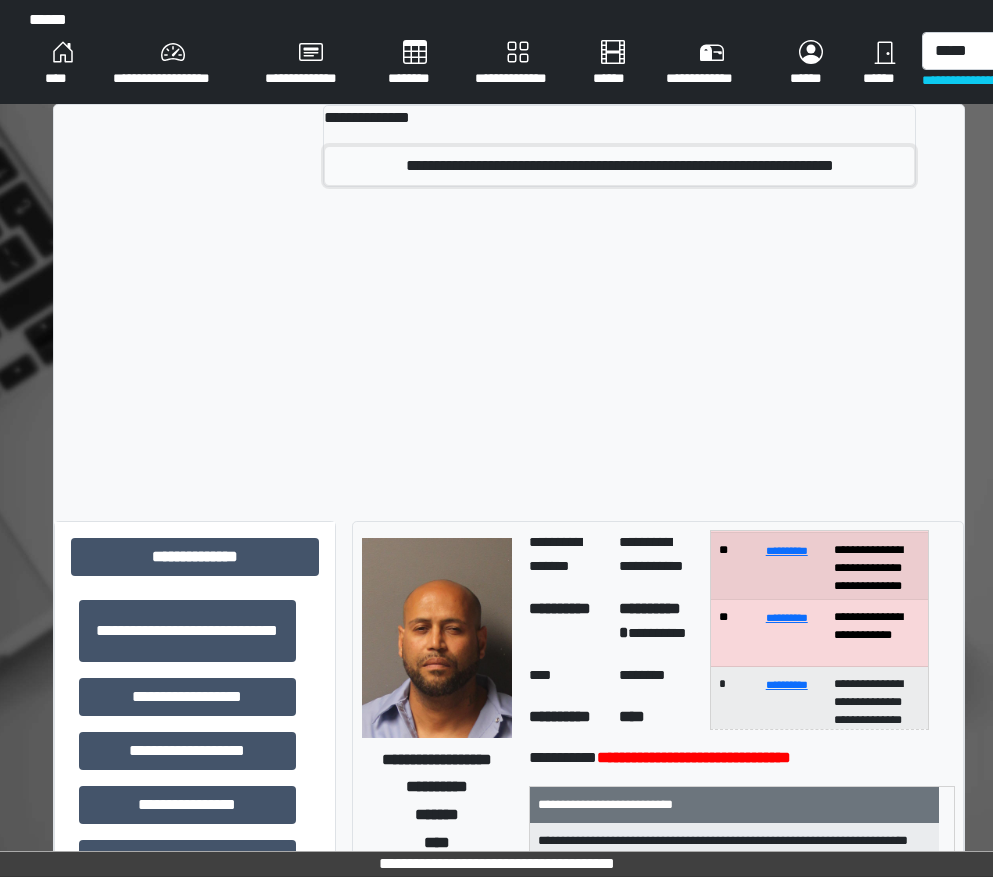 click on "**********" at bounding box center (619, 166) 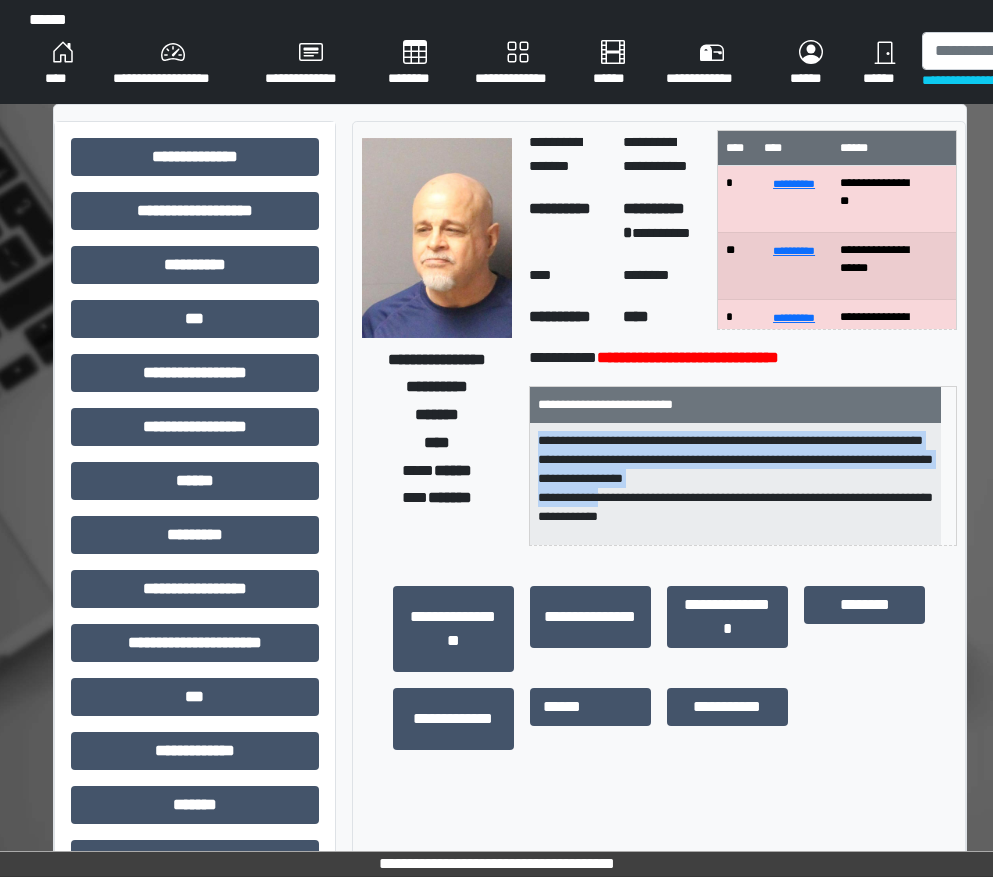 scroll, scrollTop: 6, scrollLeft: 0, axis: vertical 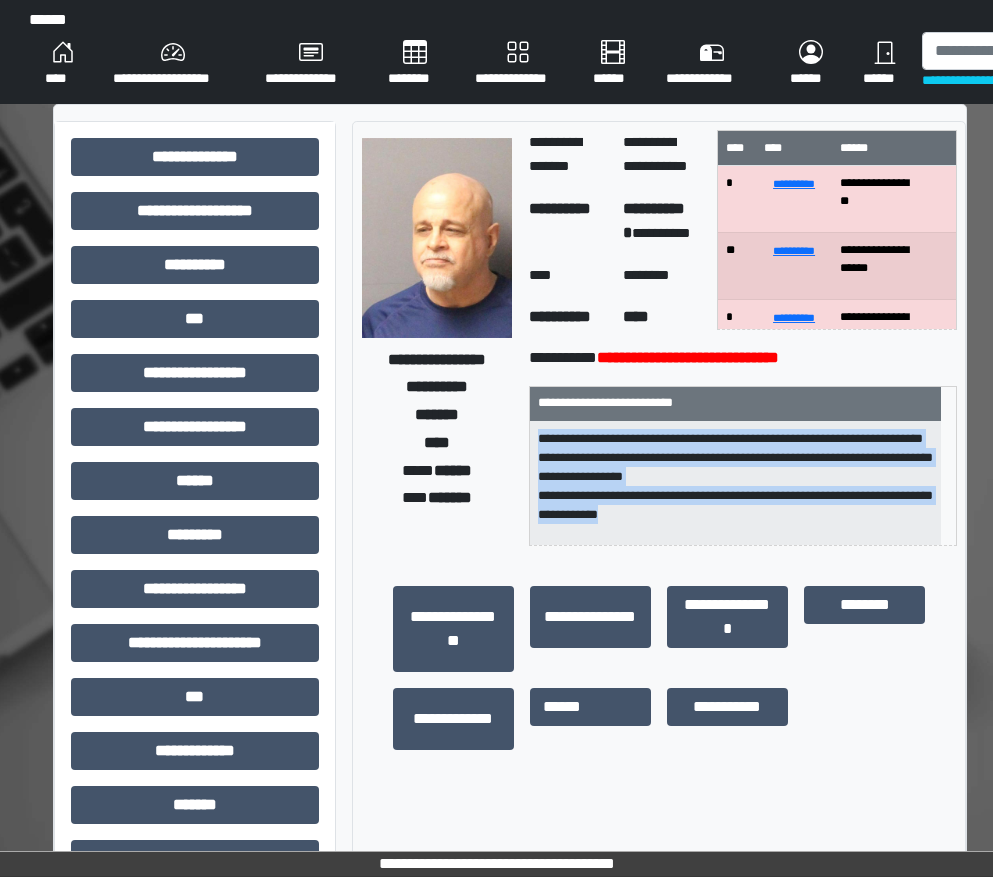 drag, startPoint x: 549, startPoint y: 451, endPoint x: 758, endPoint y: 544, distance: 228.7575 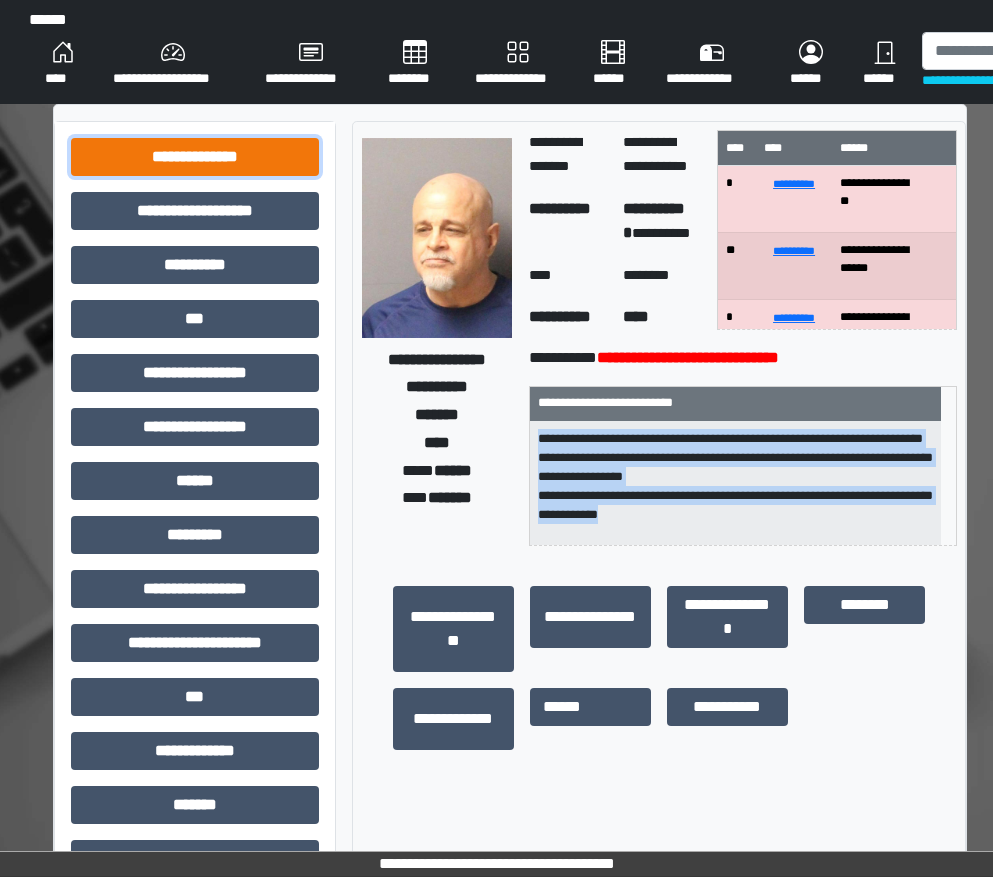 click on "**********" at bounding box center (195, 157) 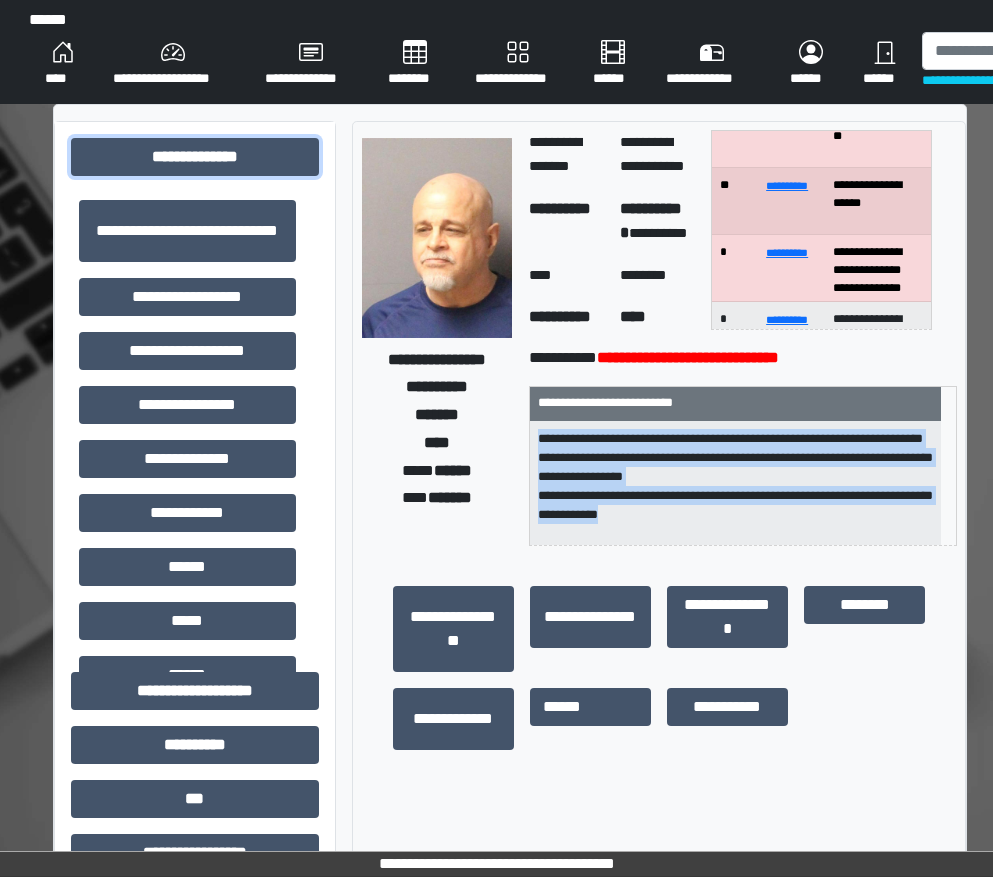 scroll, scrollTop: 100, scrollLeft: 0, axis: vertical 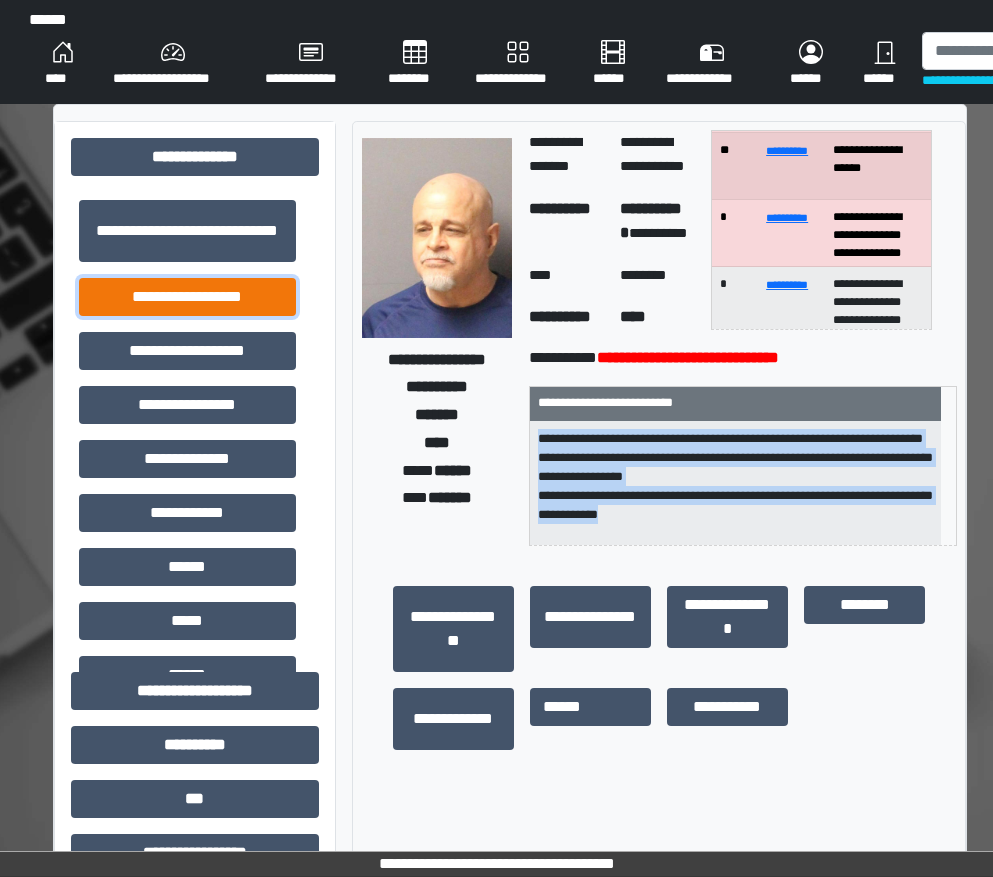 click on "**********" at bounding box center [187, 297] 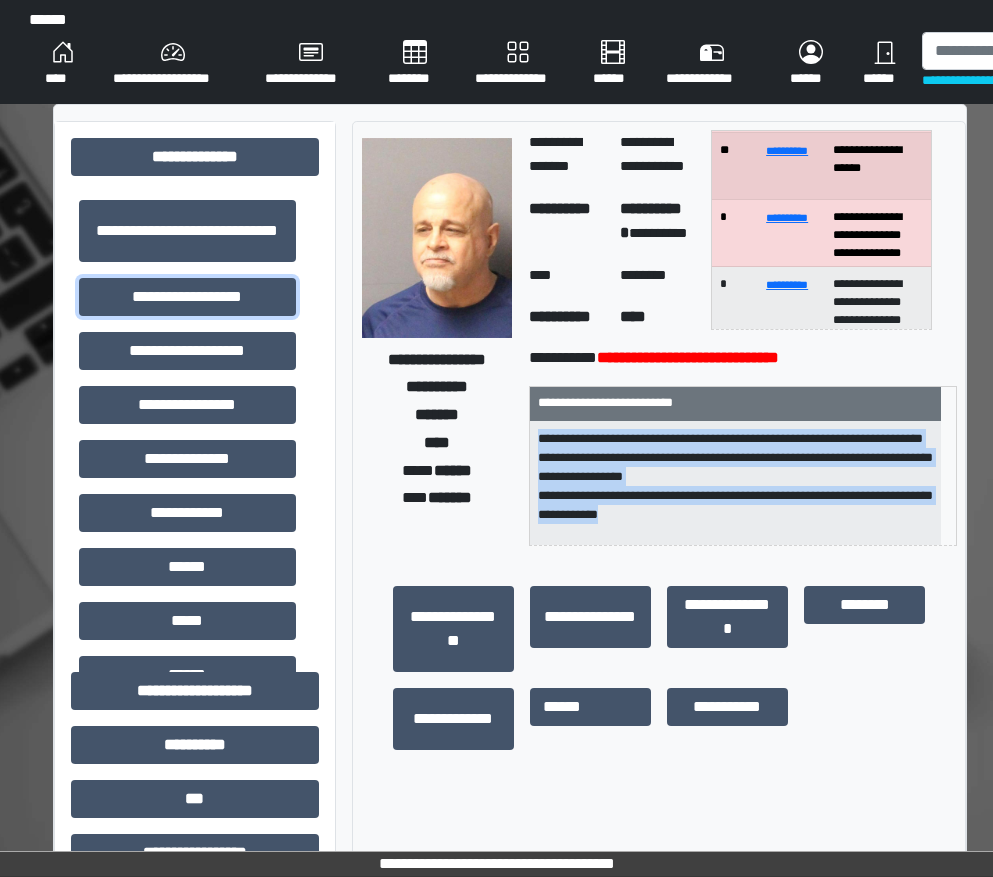 scroll, scrollTop: 400, scrollLeft: 0, axis: vertical 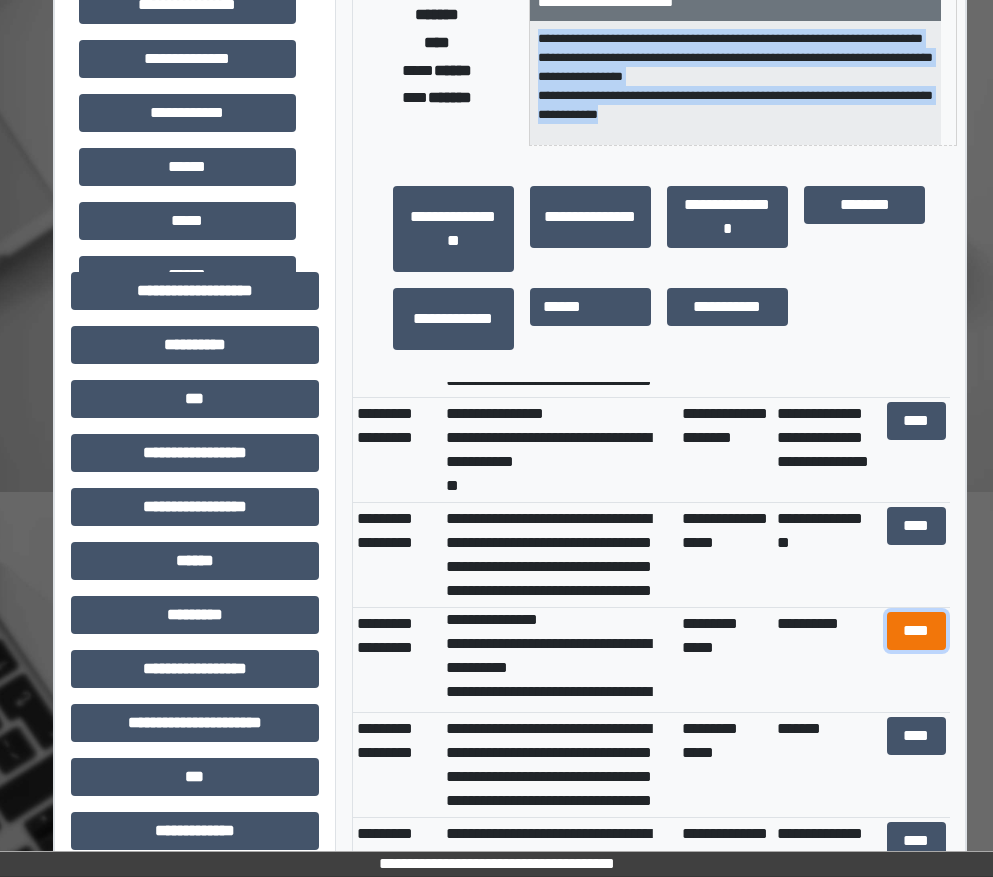 click on "****" at bounding box center [917, 631] 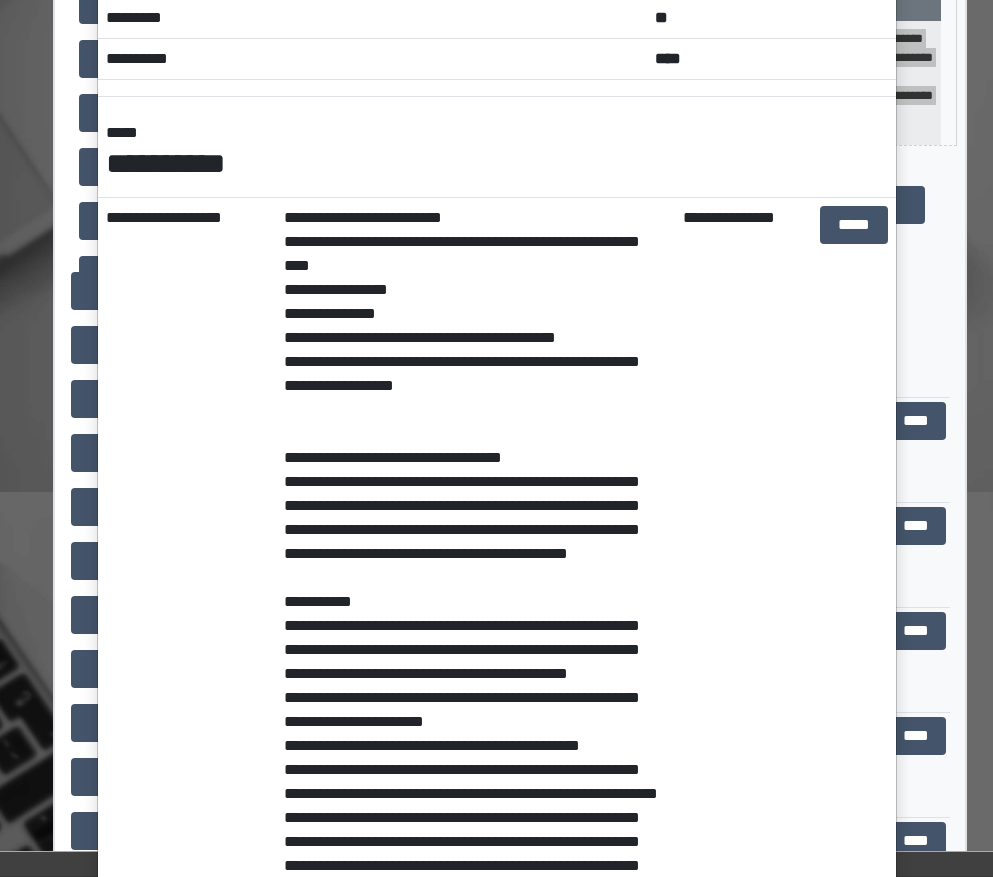 scroll, scrollTop: 0, scrollLeft: 0, axis: both 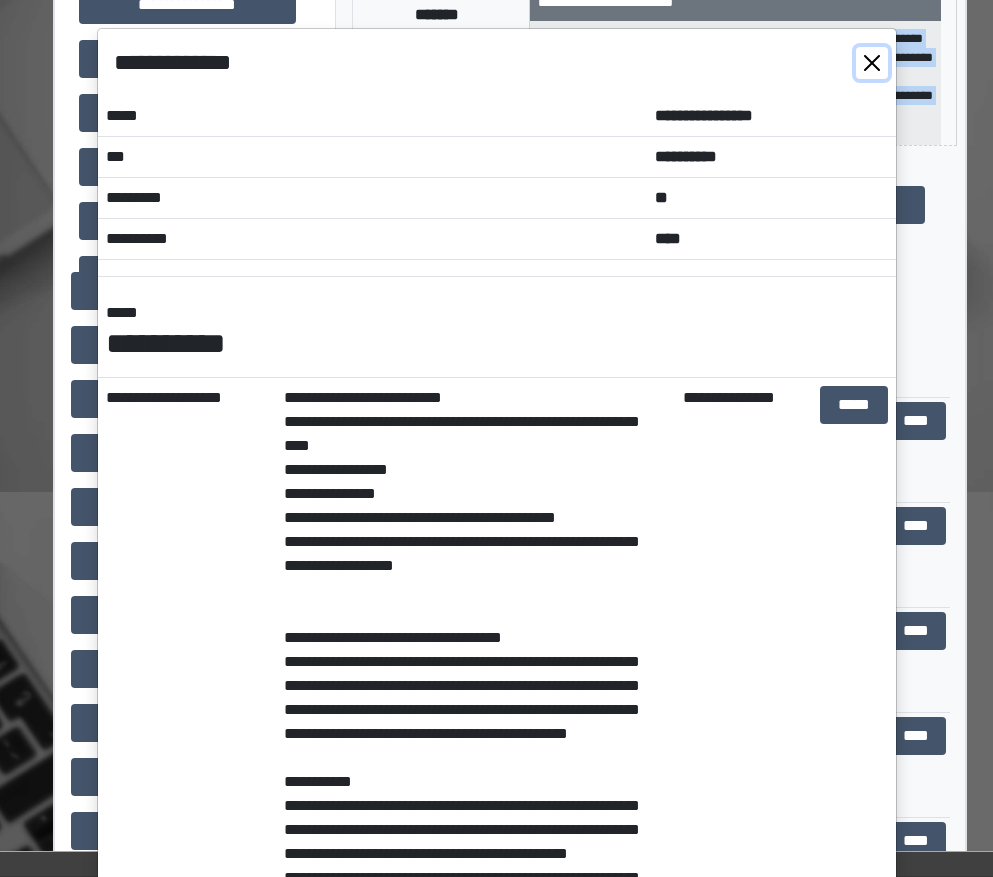 click at bounding box center [872, 63] 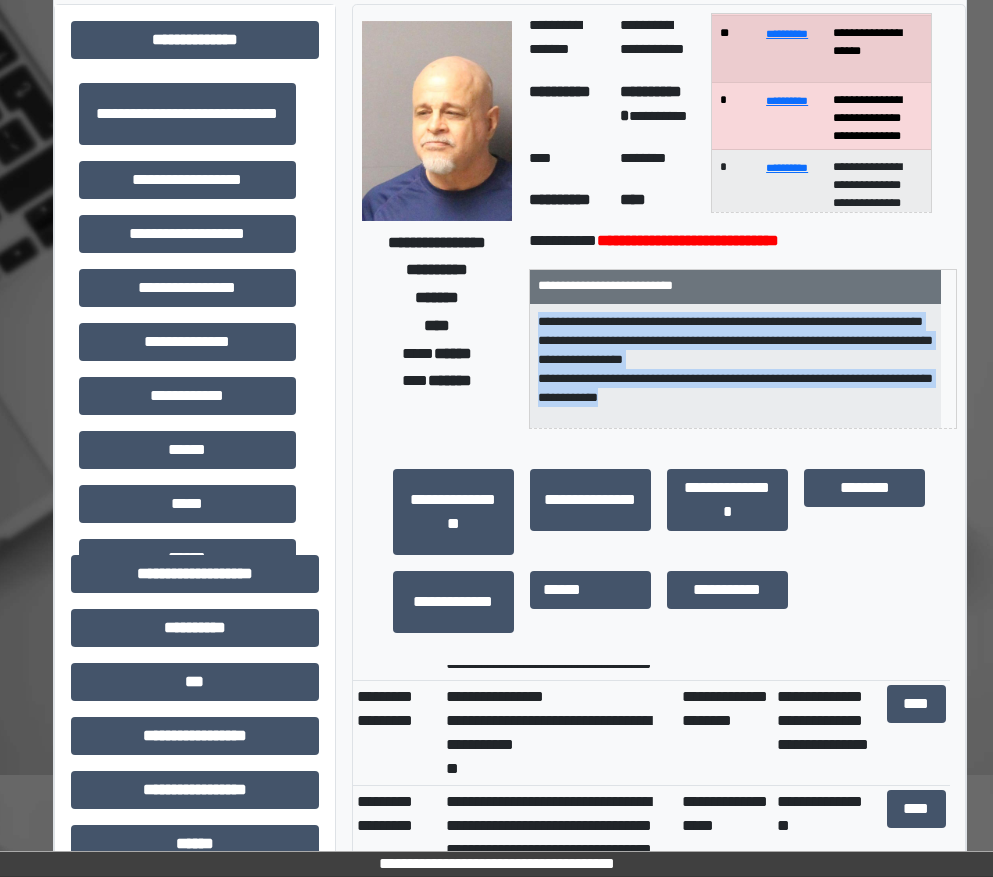 scroll, scrollTop: 0, scrollLeft: 0, axis: both 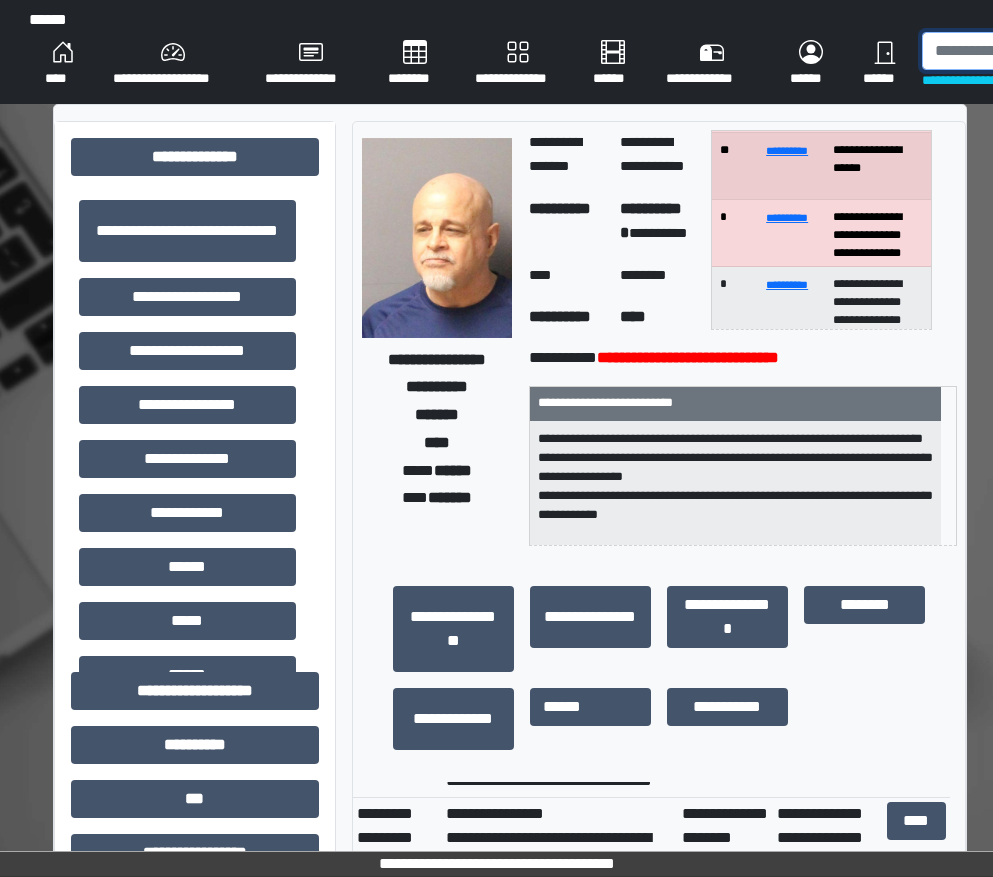 click at bounding box center [1025, 51] 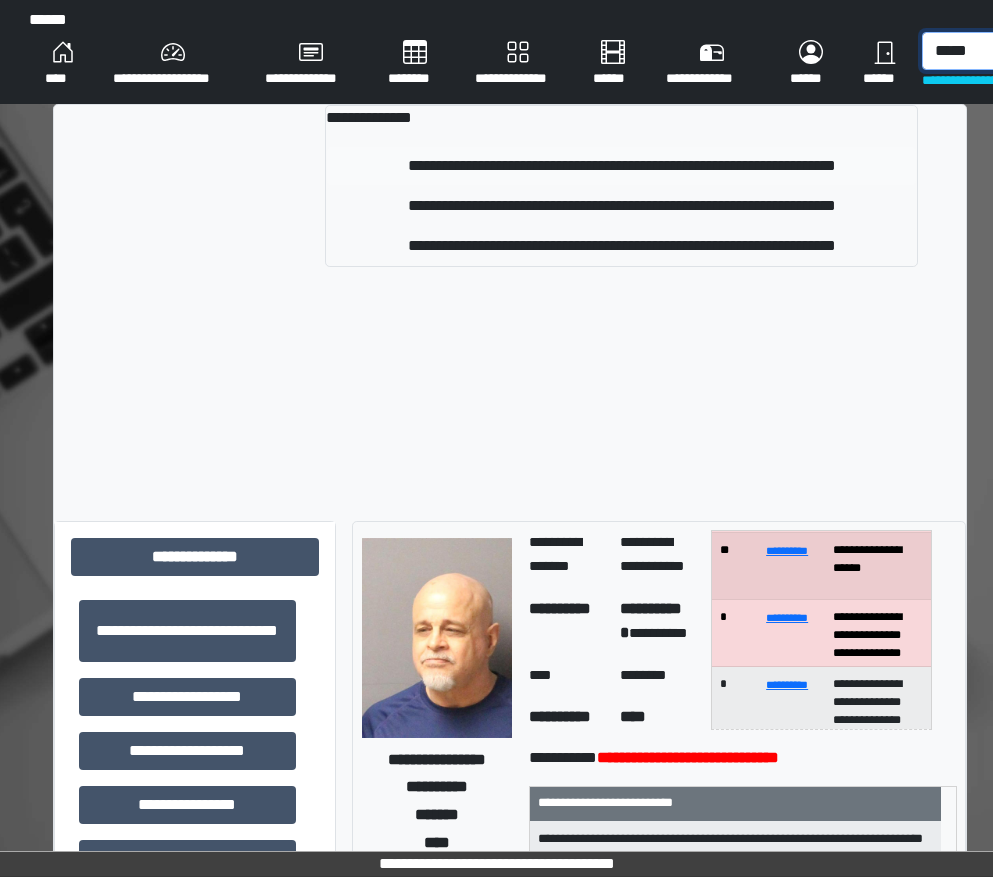 type on "*****" 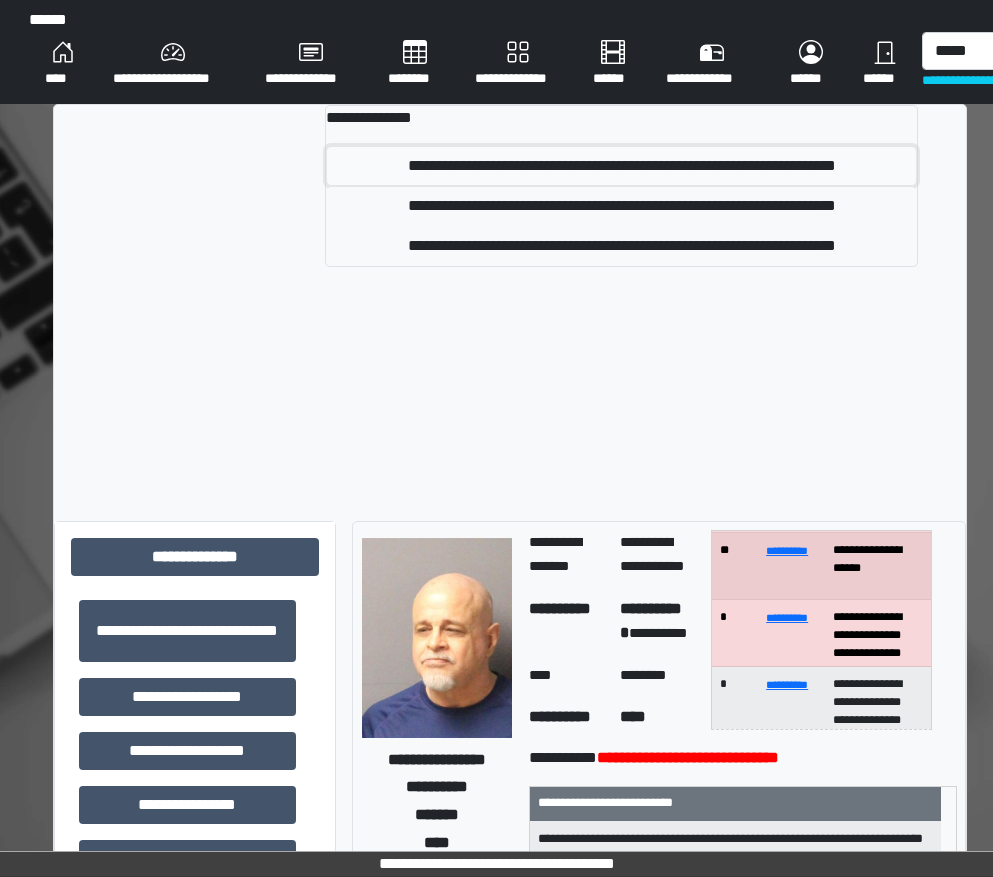 click on "**********" at bounding box center [621, 166] 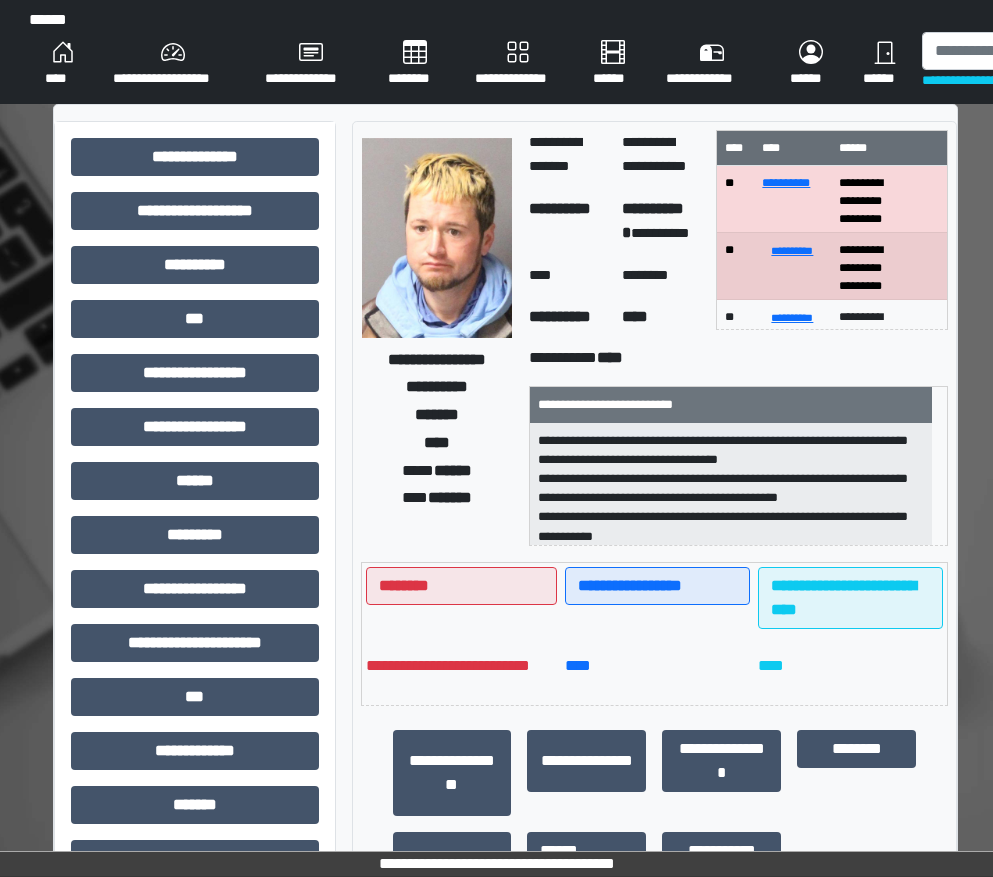 scroll, scrollTop: 100, scrollLeft: 0, axis: vertical 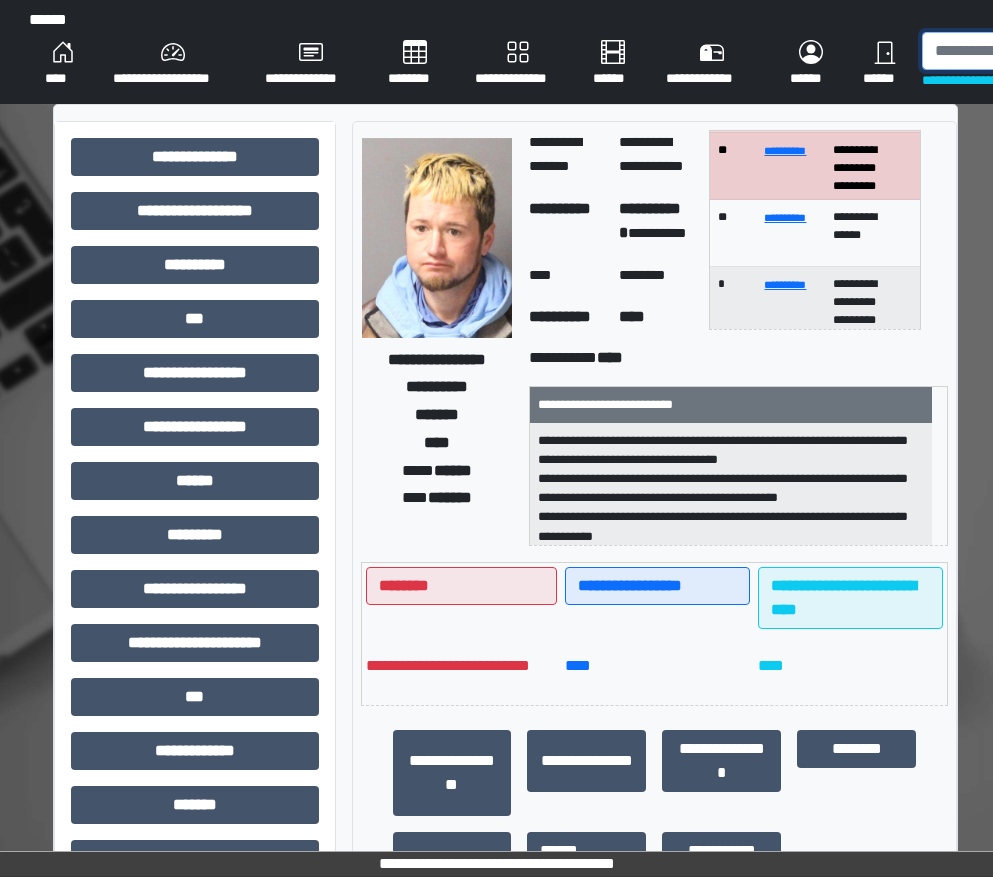 click at bounding box center [1025, 51] 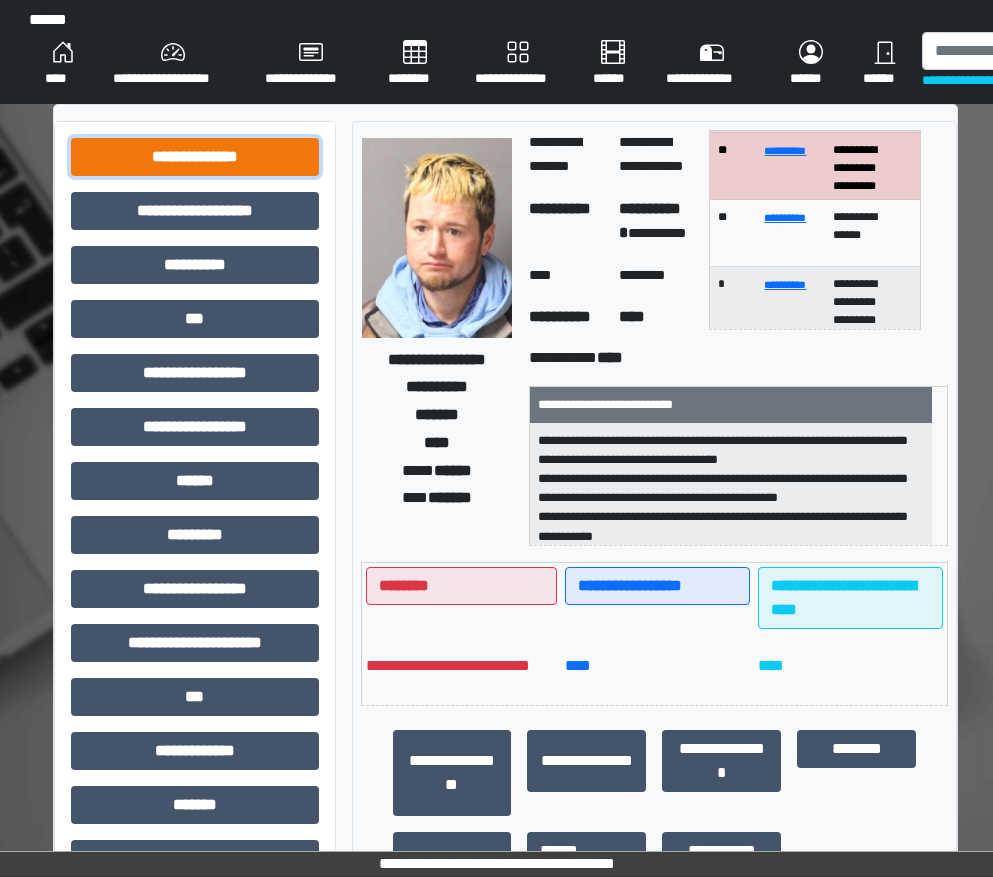click on "**********" at bounding box center [195, 157] 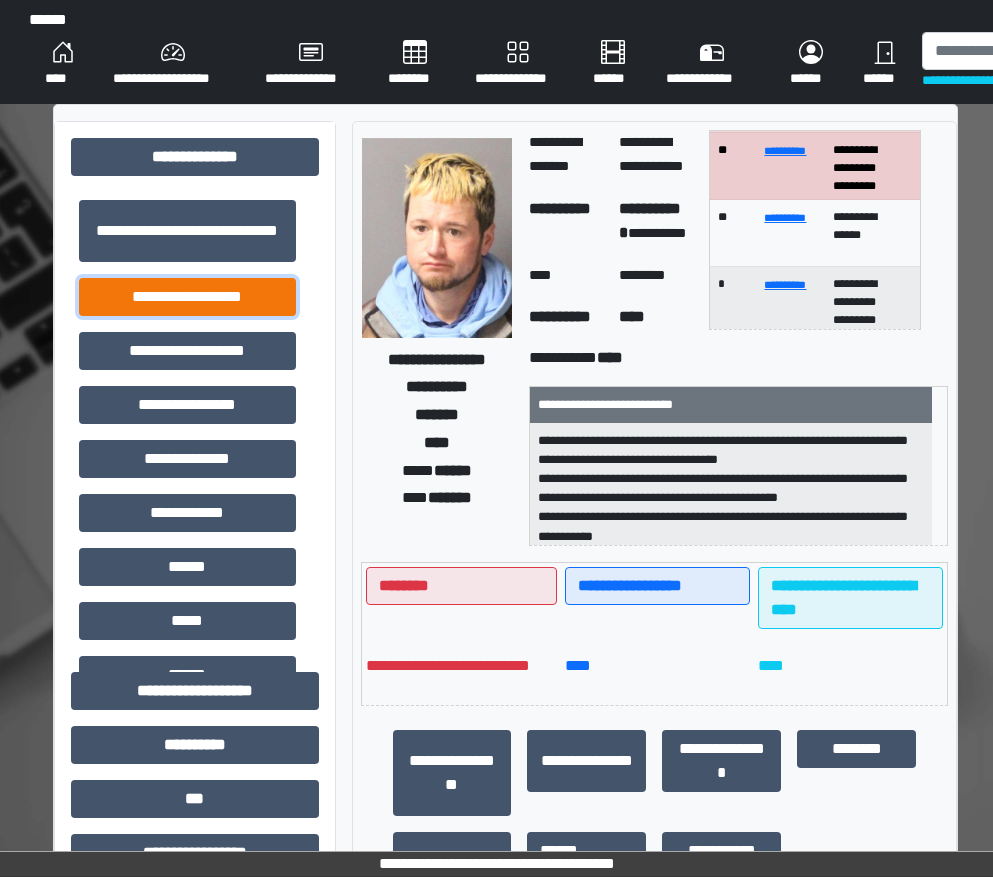 click on "**********" at bounding box center [187, 297] 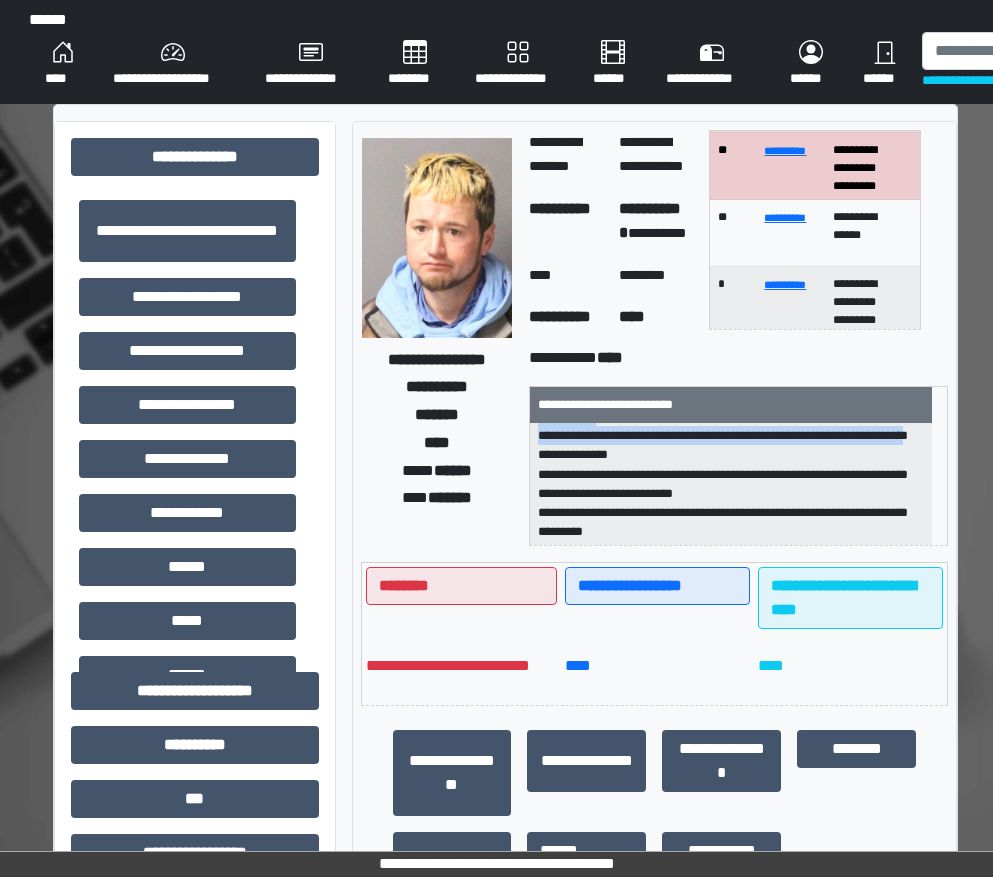 scroll, scrollTop: 217, scrollLeft: 0, axis: vertical 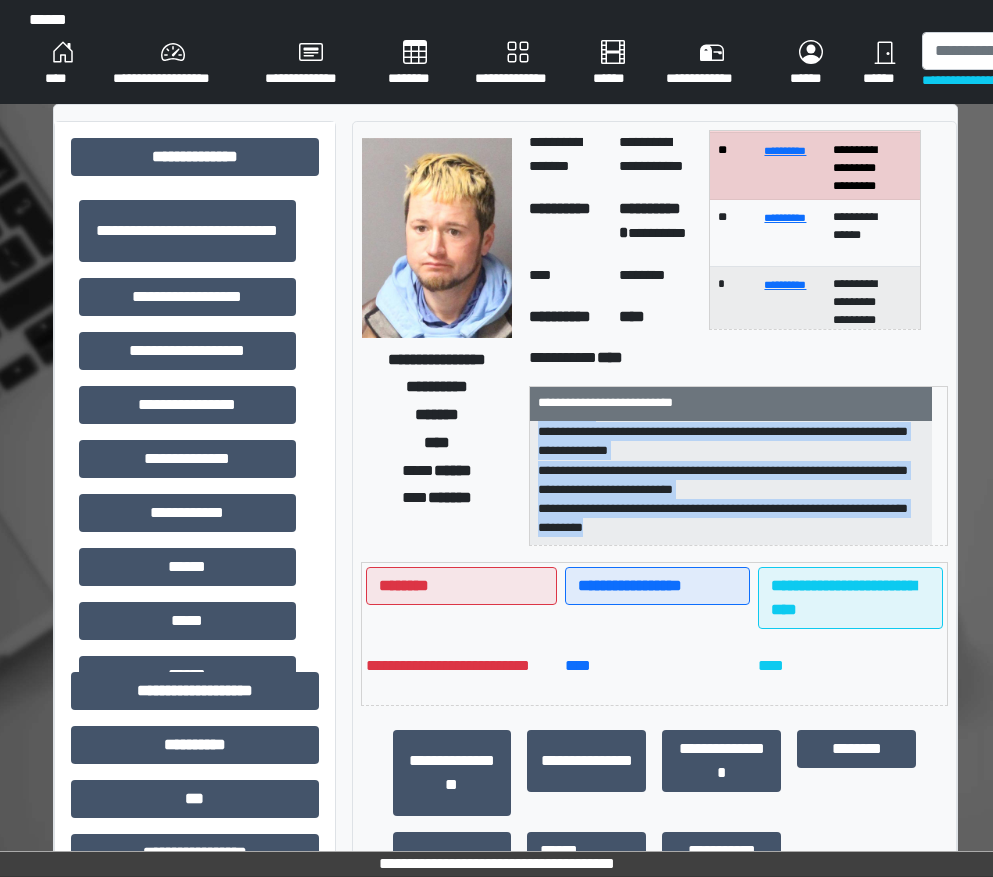 drag, startPoint x: 541, startPoint y: 441, endPoint x: 817, endPoint y: 547, distance: 295.6552 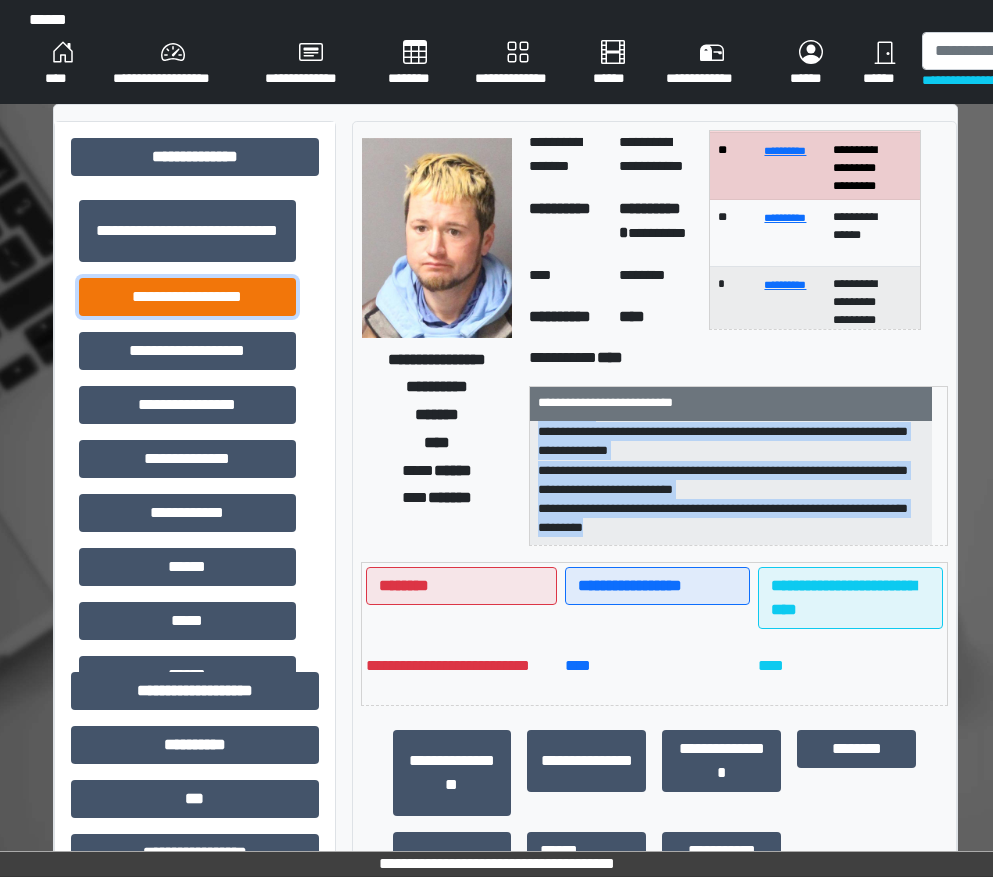 click on "**********" at bounding box center [187, 297] 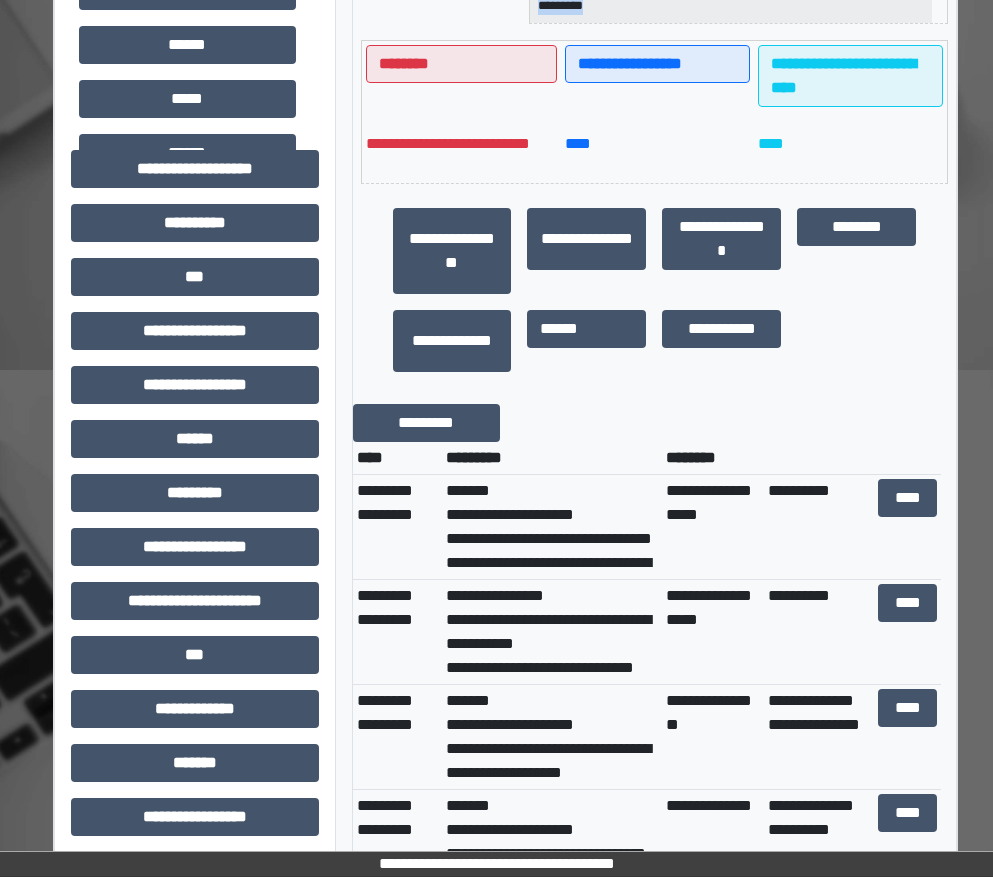 scroll, scrollTop: 700, scrollLeft: 0, axis: vertical 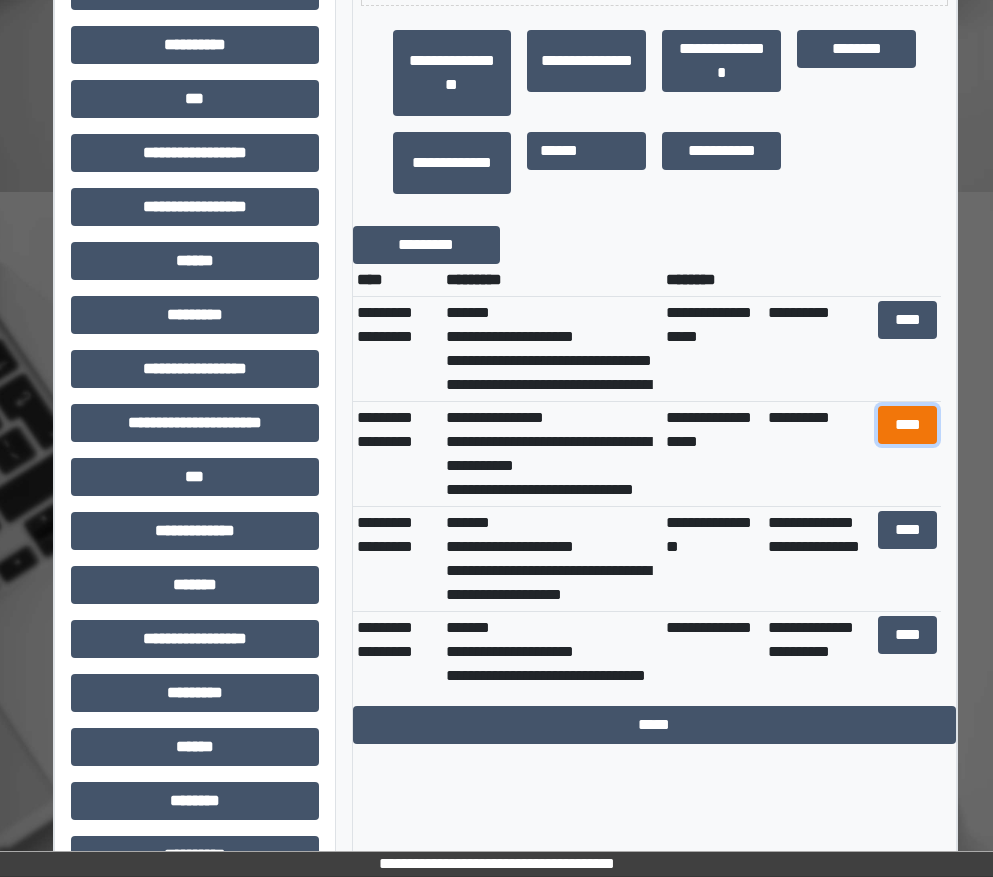click on "****" at bounding box center (908, 425) 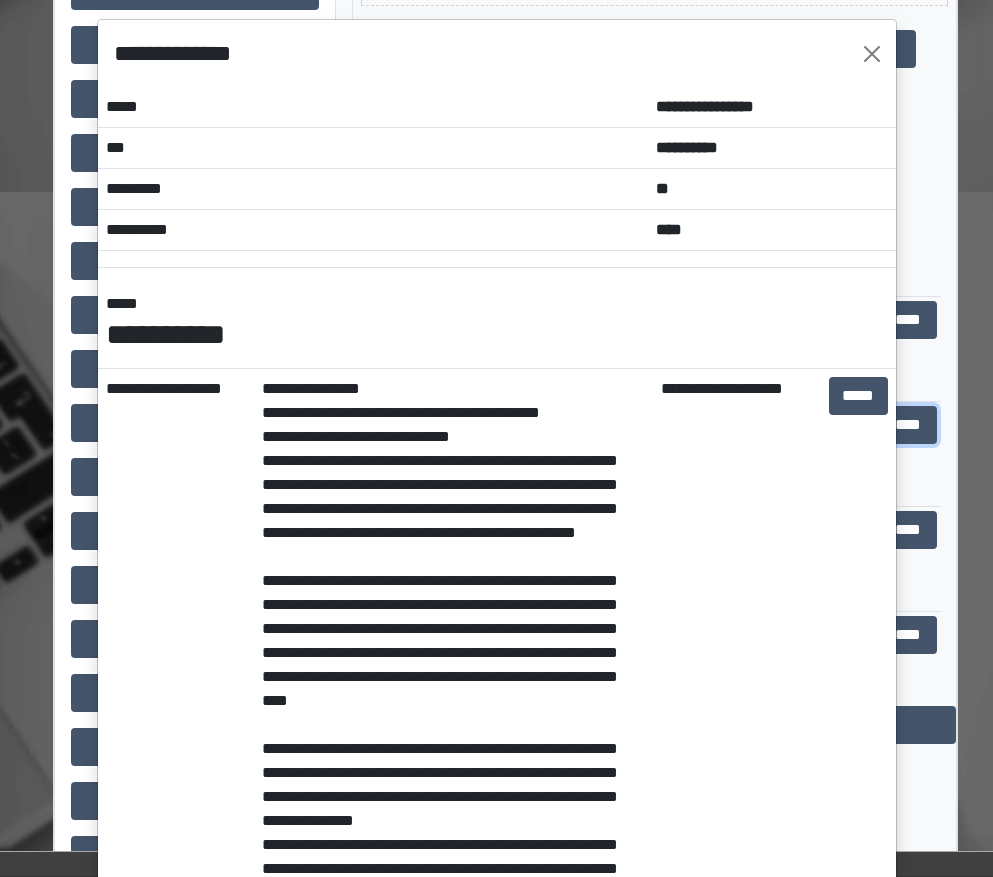 scroll, scrollTop: 0, scrollLeft: 0, axis: both 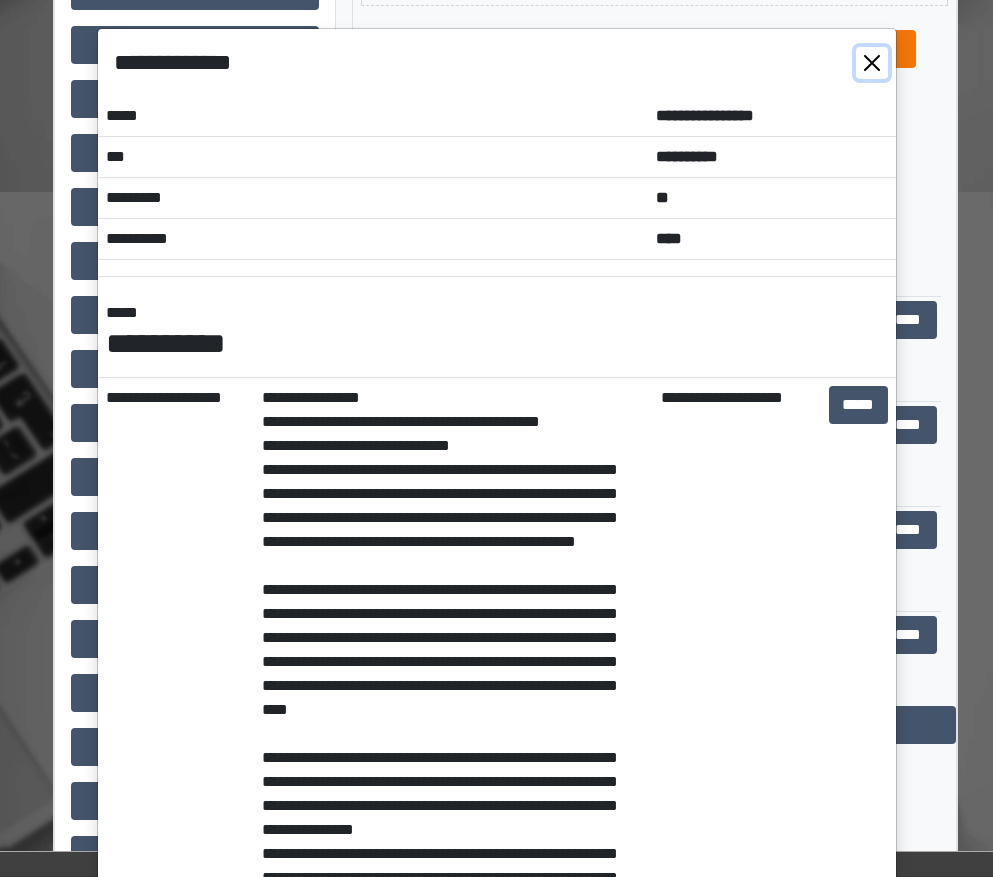 click at bounding box center (872, 63) 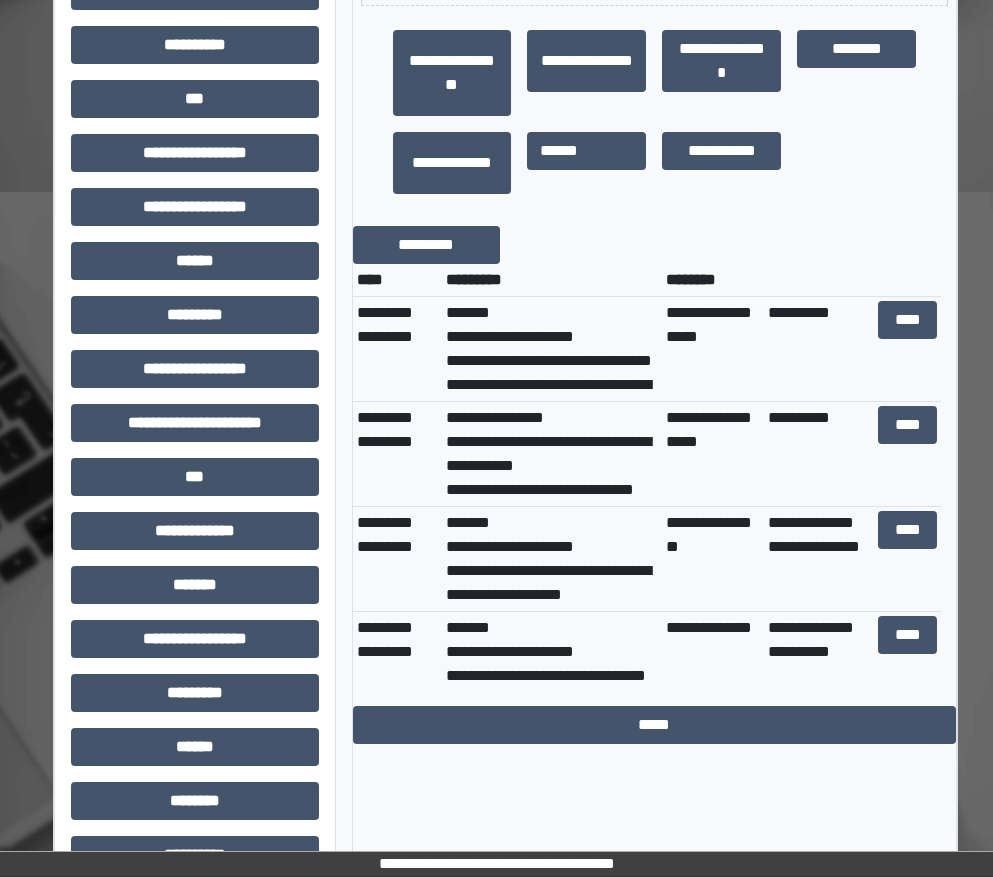 scroll, scrollTop: 600, scrollLeft: 0, axis: vertical 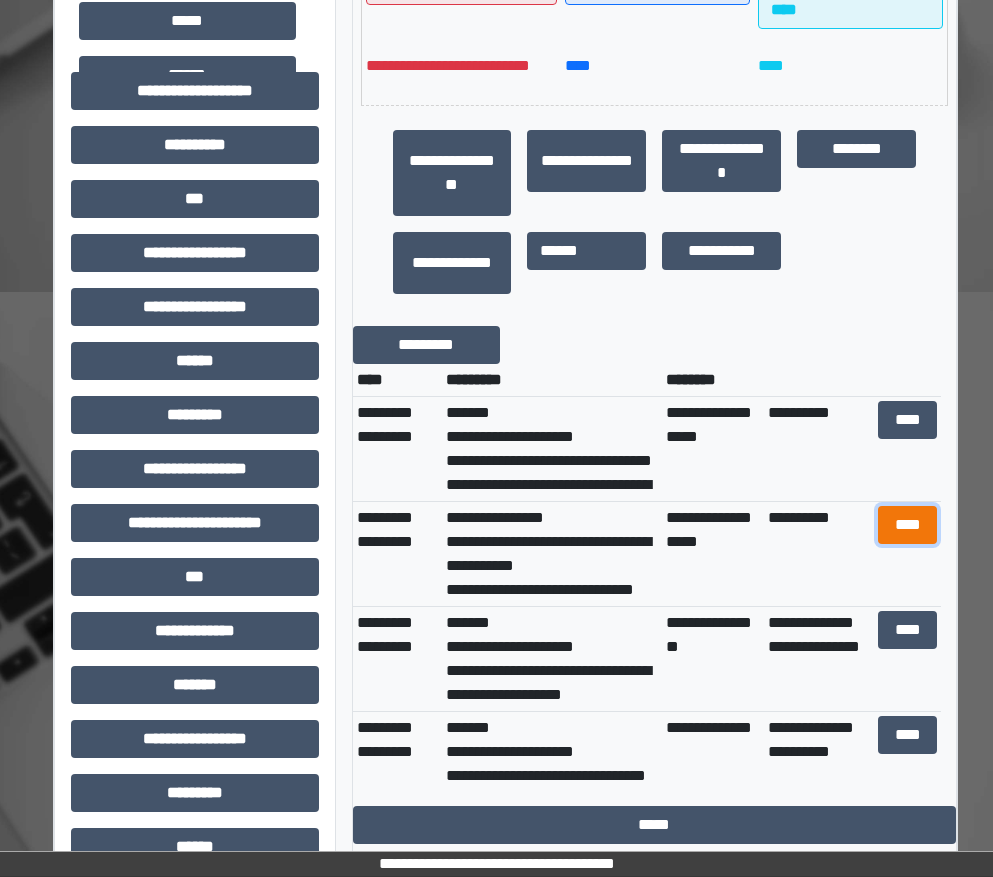 click on "****" at bounding box center [908, 525] 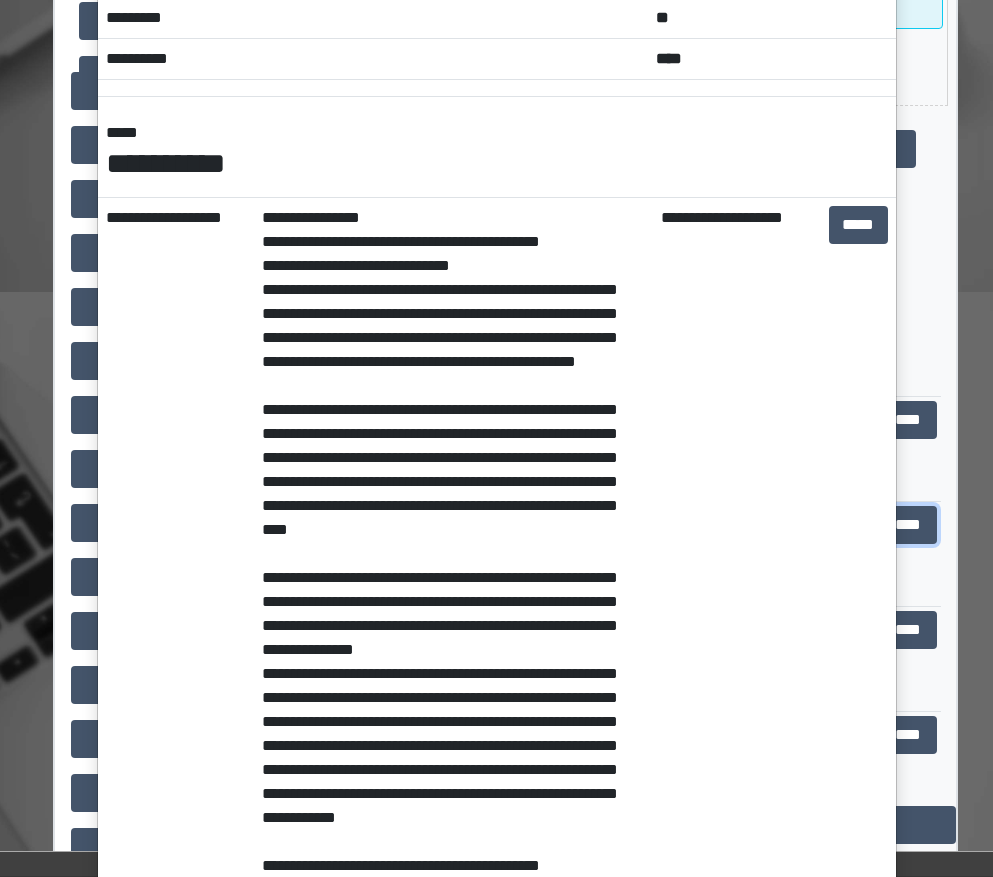scroll, scrollTop: 43, scrollLeft: 0, axis: vertical 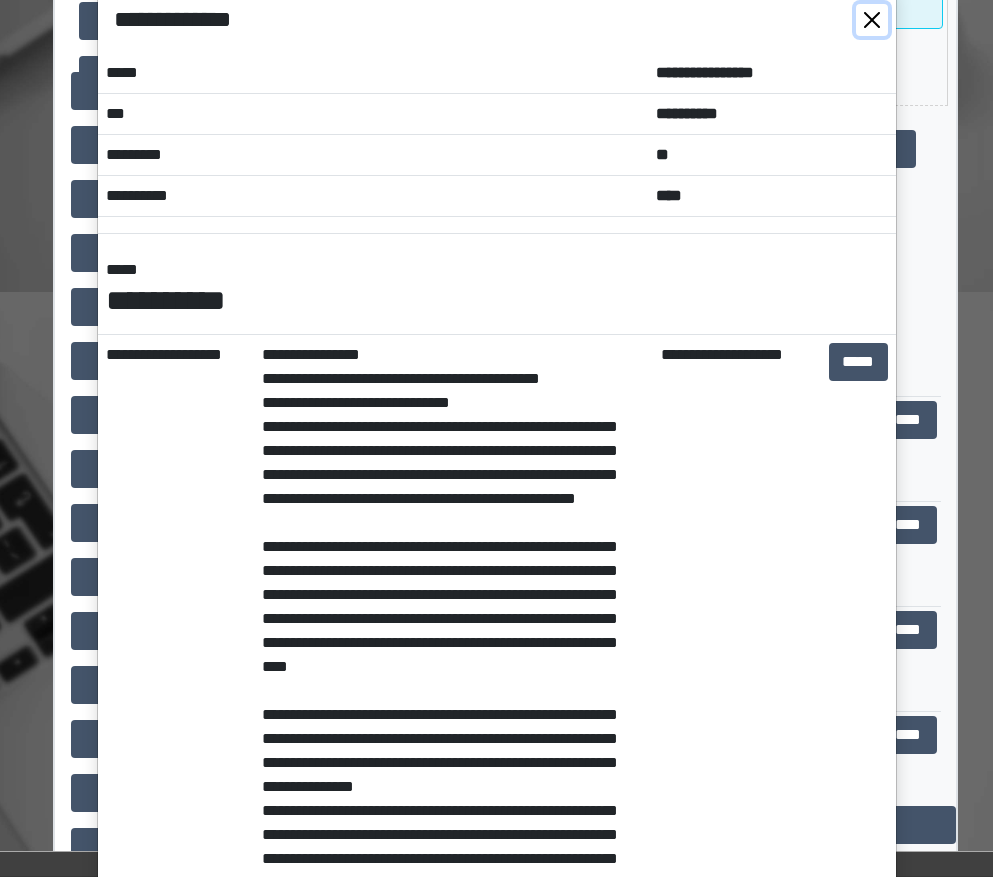 click at bounding box center [872, 20] 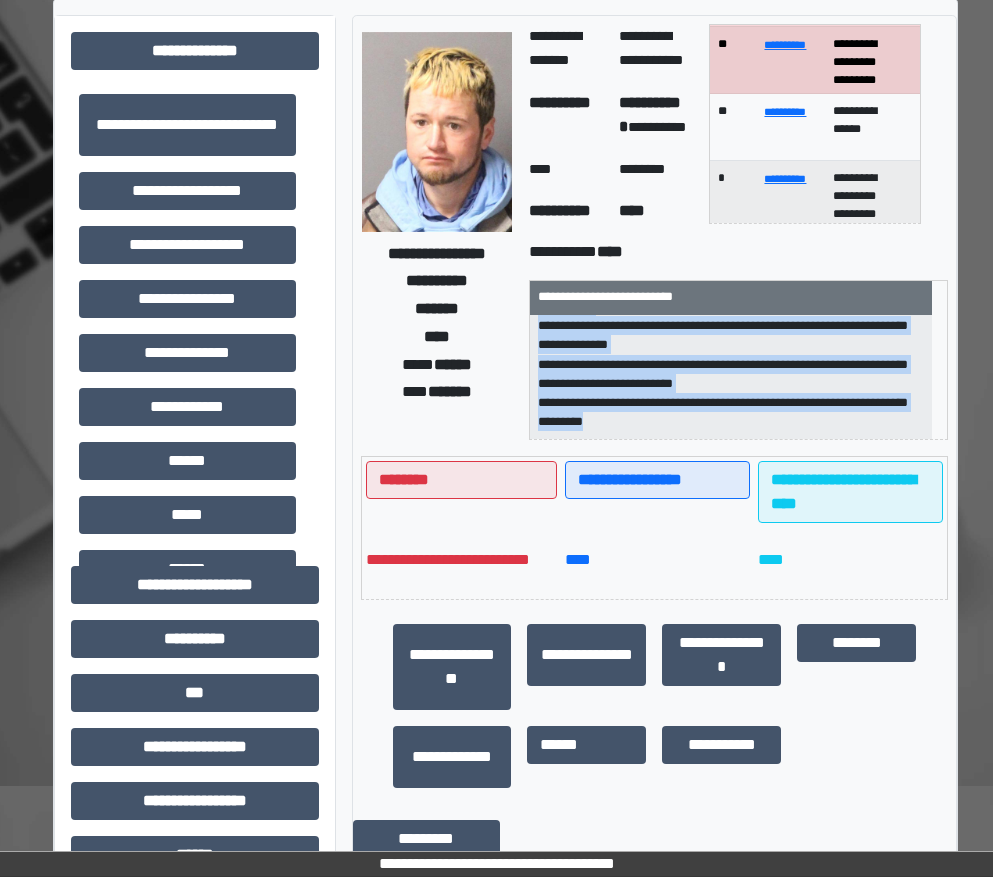 scroll, scrollTop: 0, scrollLeft: 0, axis: both 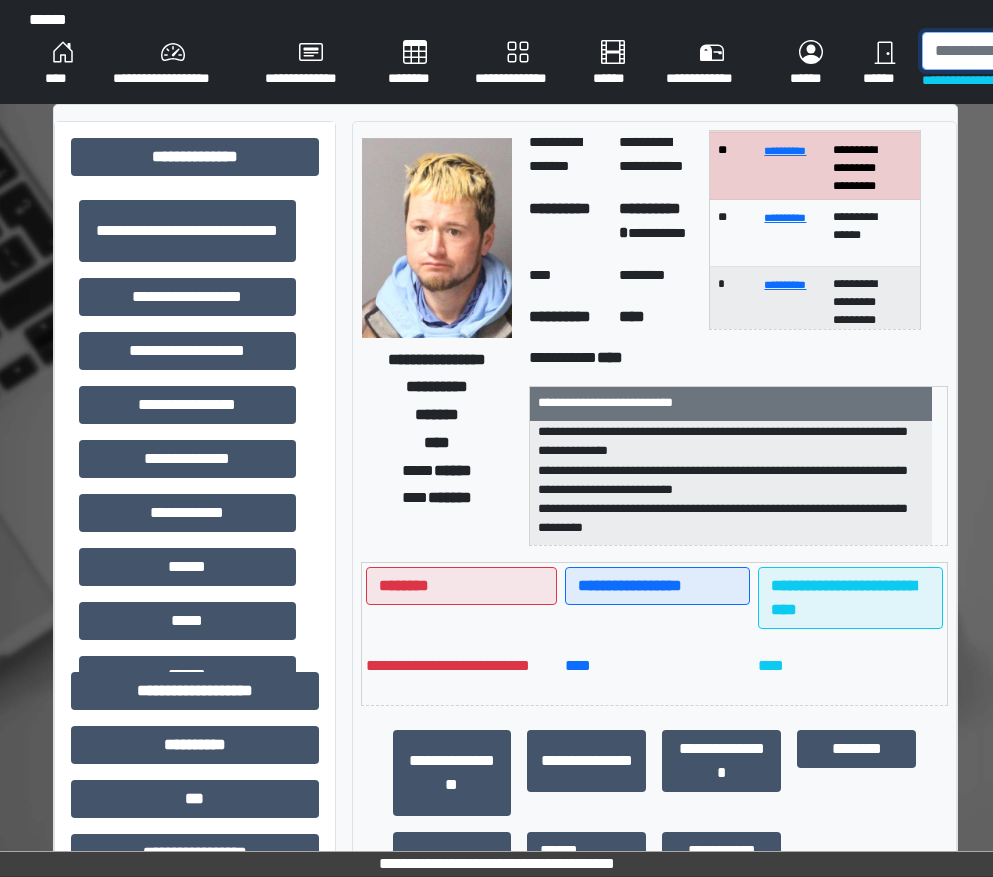 click at bounding box center [1025, 51] 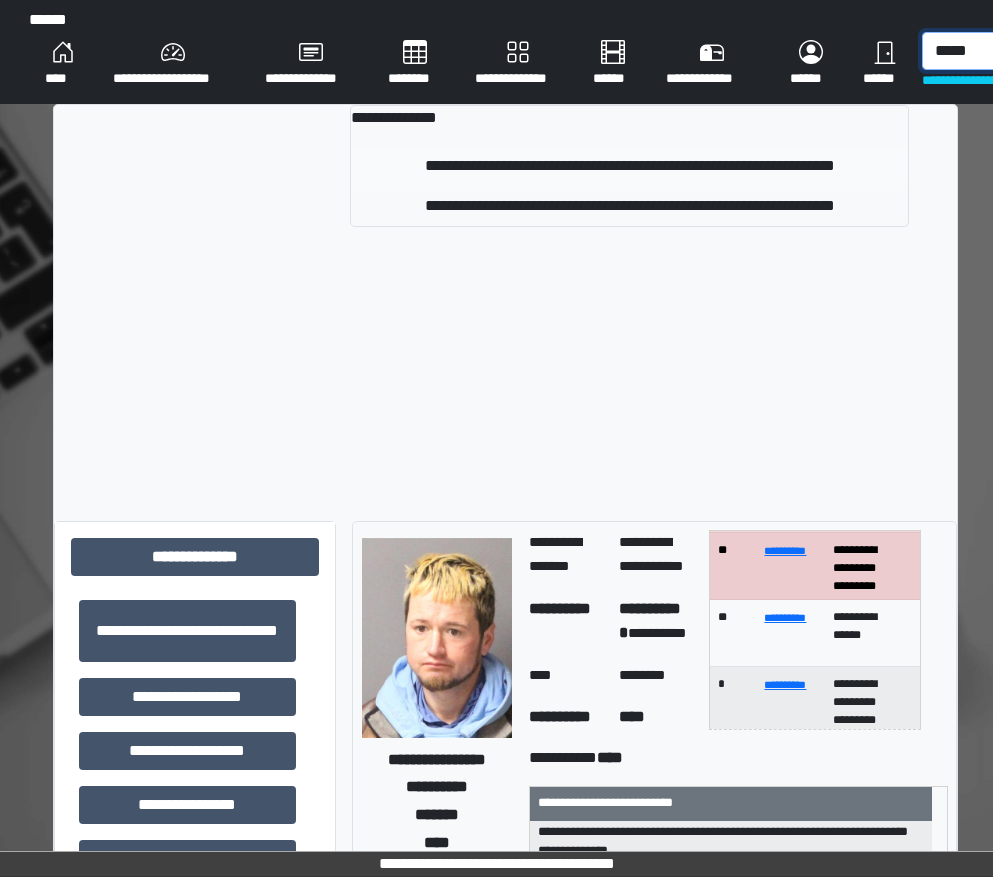 type on "*****" 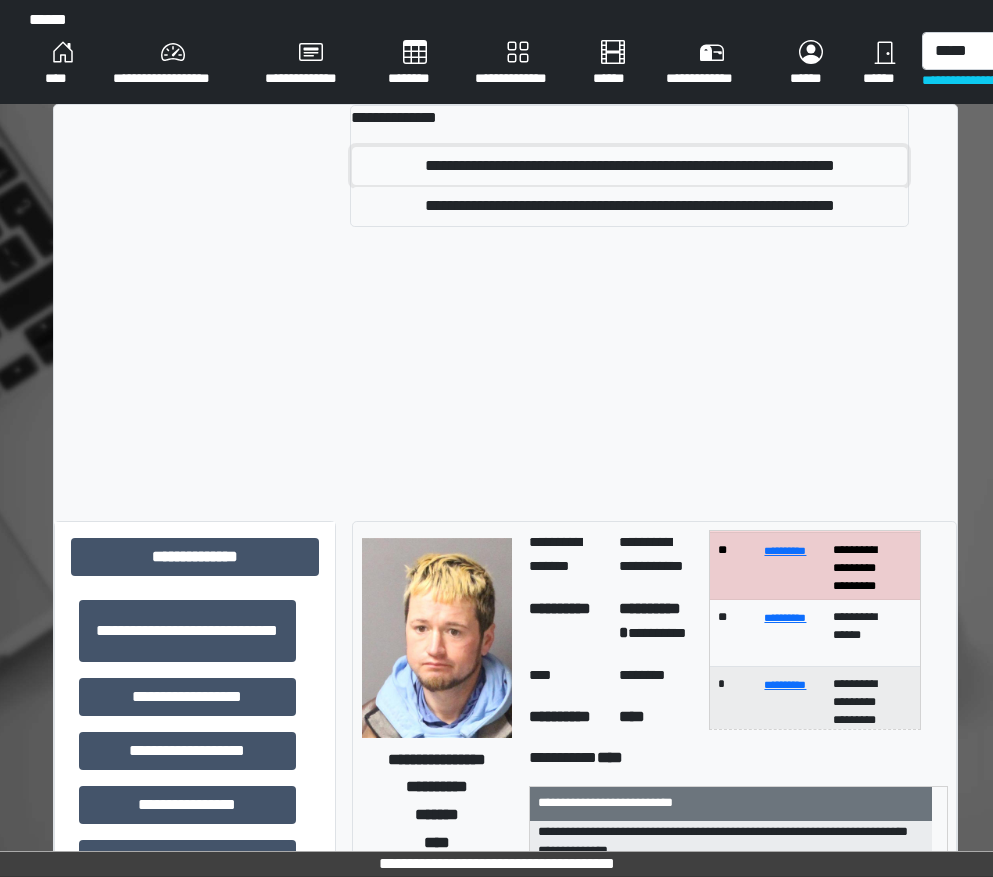 click on "**********" at bounding box center [630, 166] 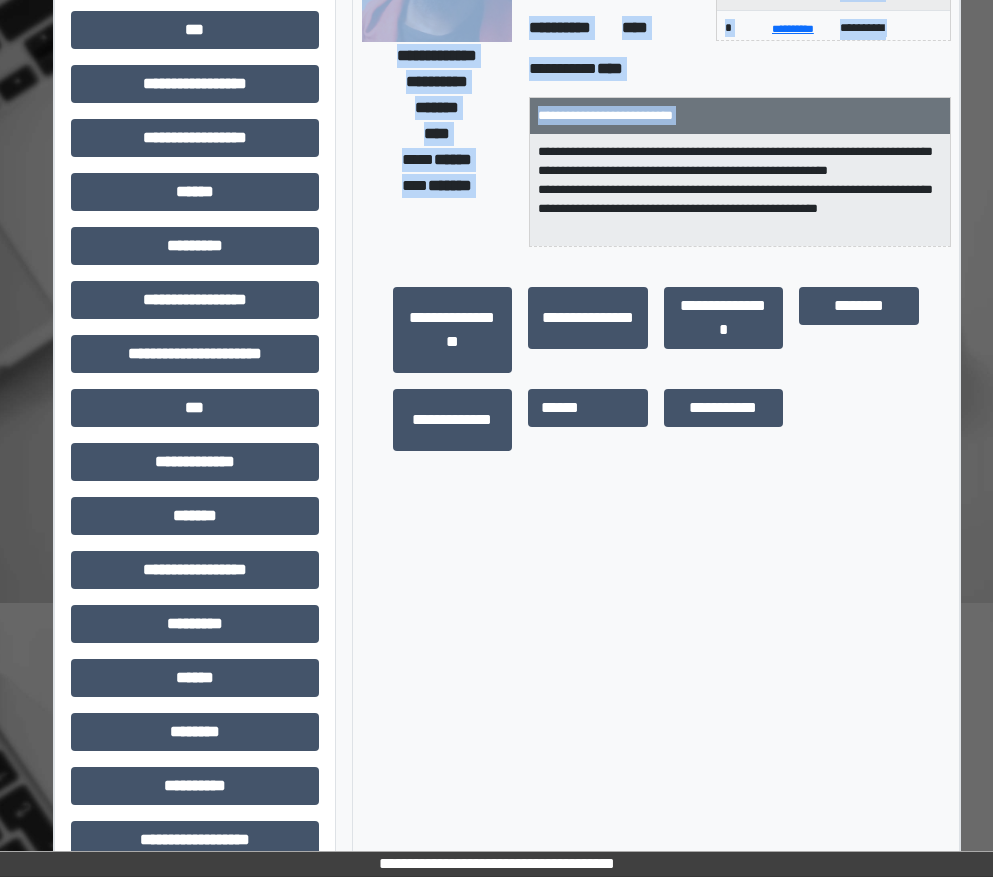 scroll, scrollTop: 300, scrollLeft: 0, axis: vertical 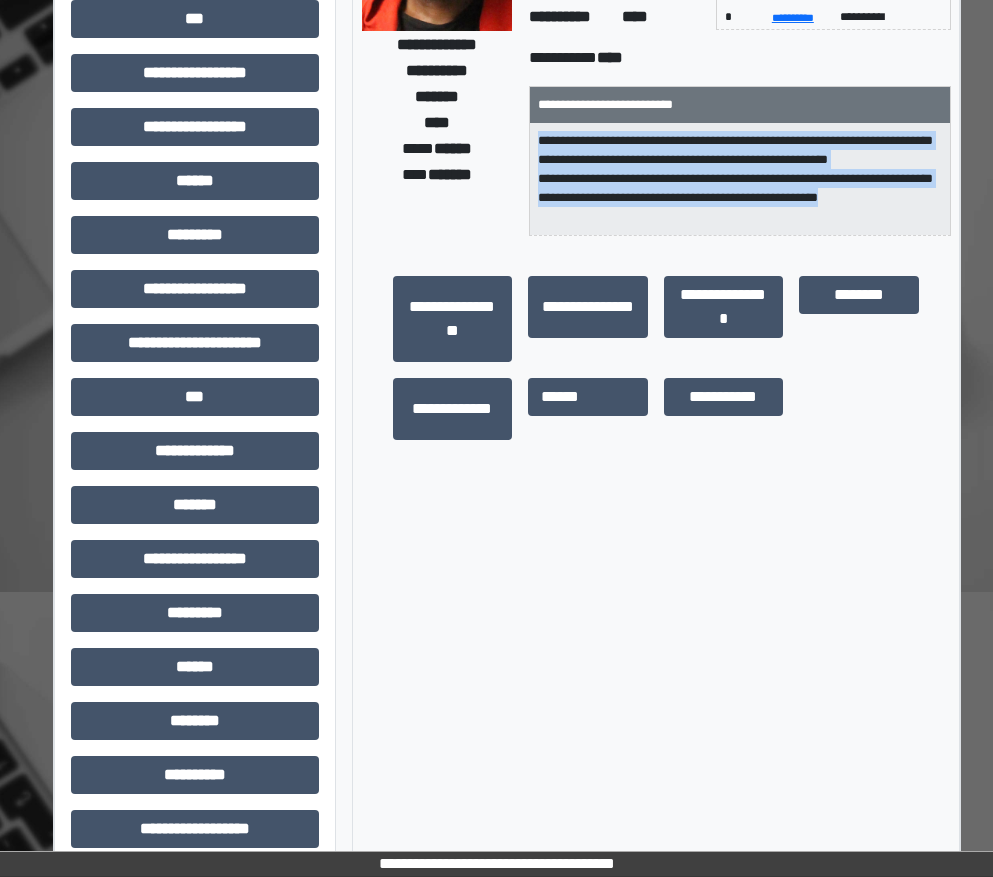 drag, startPoint x: 535, startPoint y: 438, endPoint x: 931, endPoint y: 224, distance: 450.12442 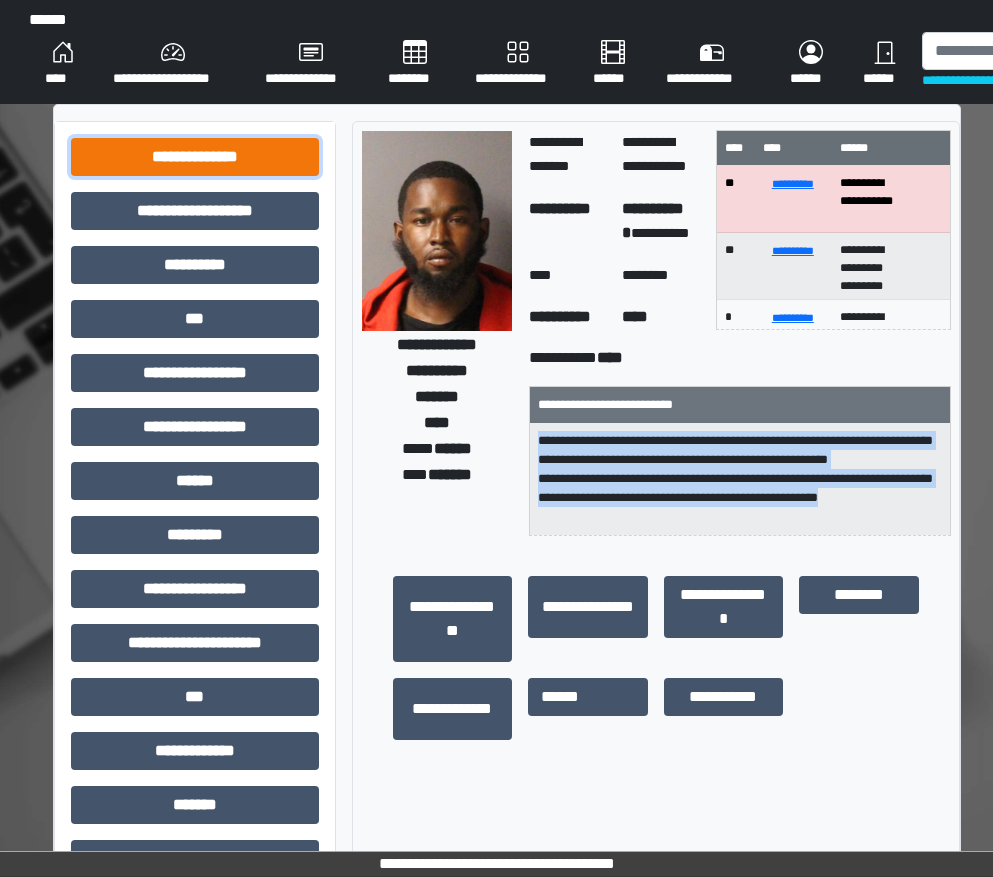 click on "**********" at bounding box center (195, 157) 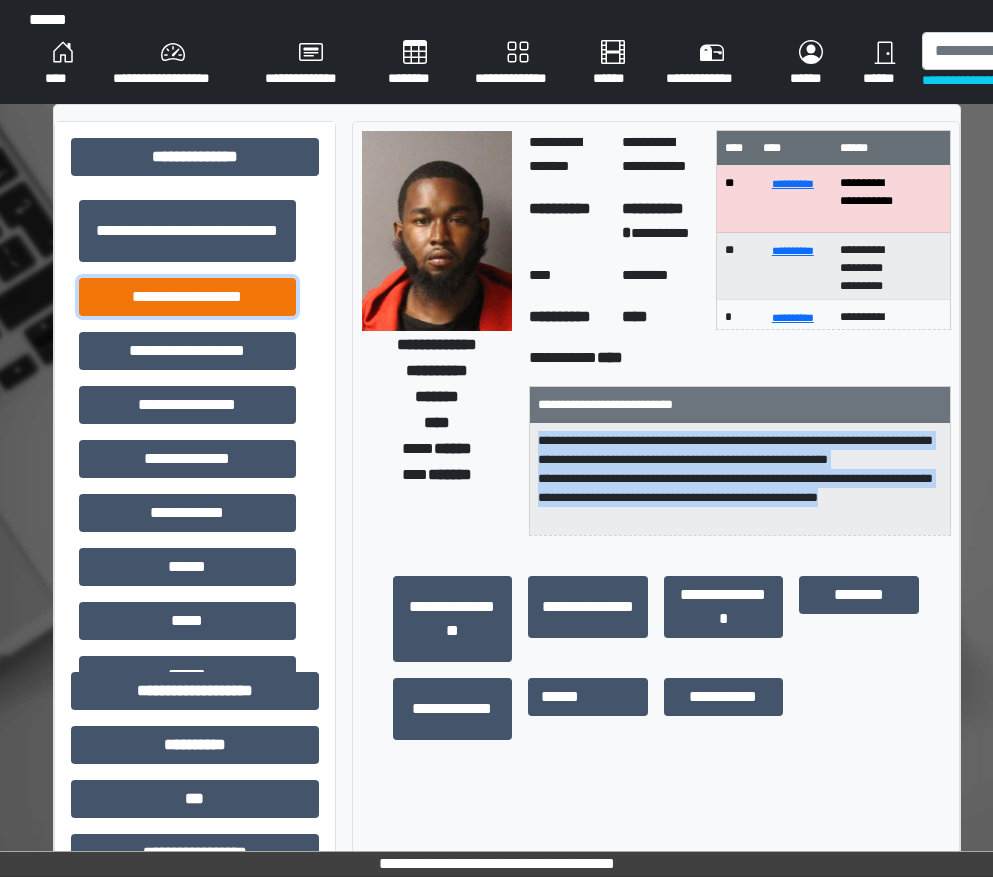 click on "**********" at bounding box center [187, 297] 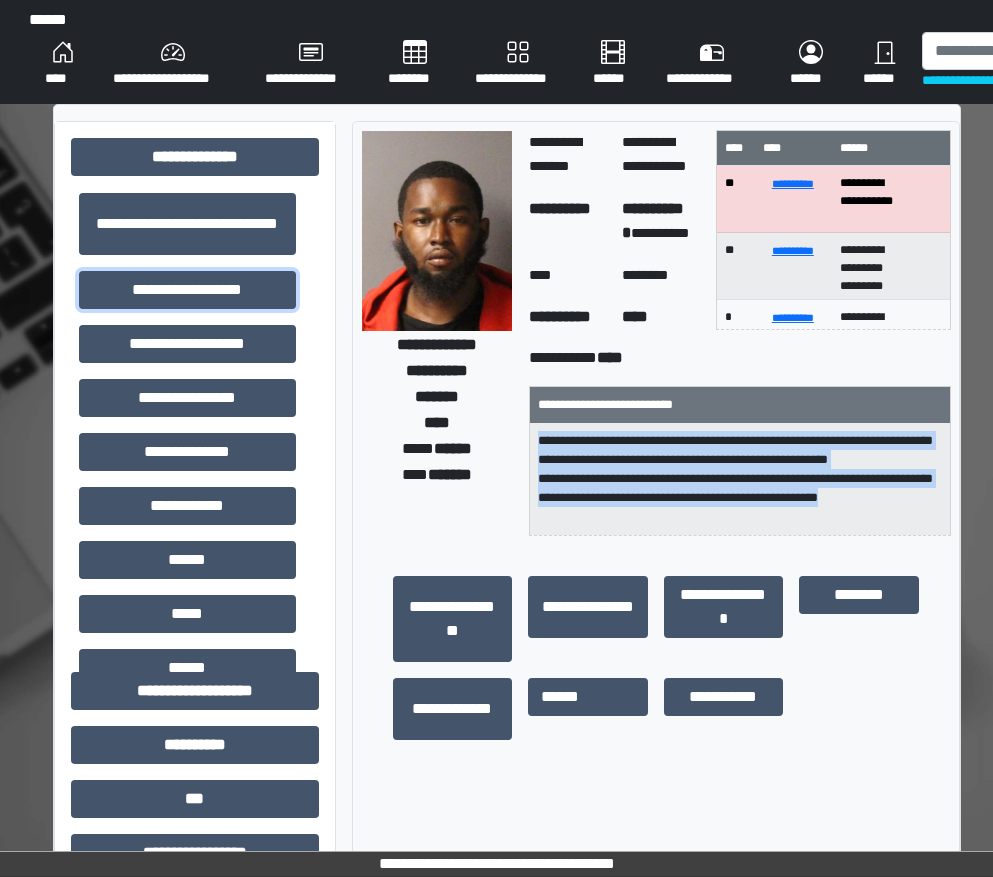 scroll, scrollTop: 0, scrollLeft: 0, axis: both 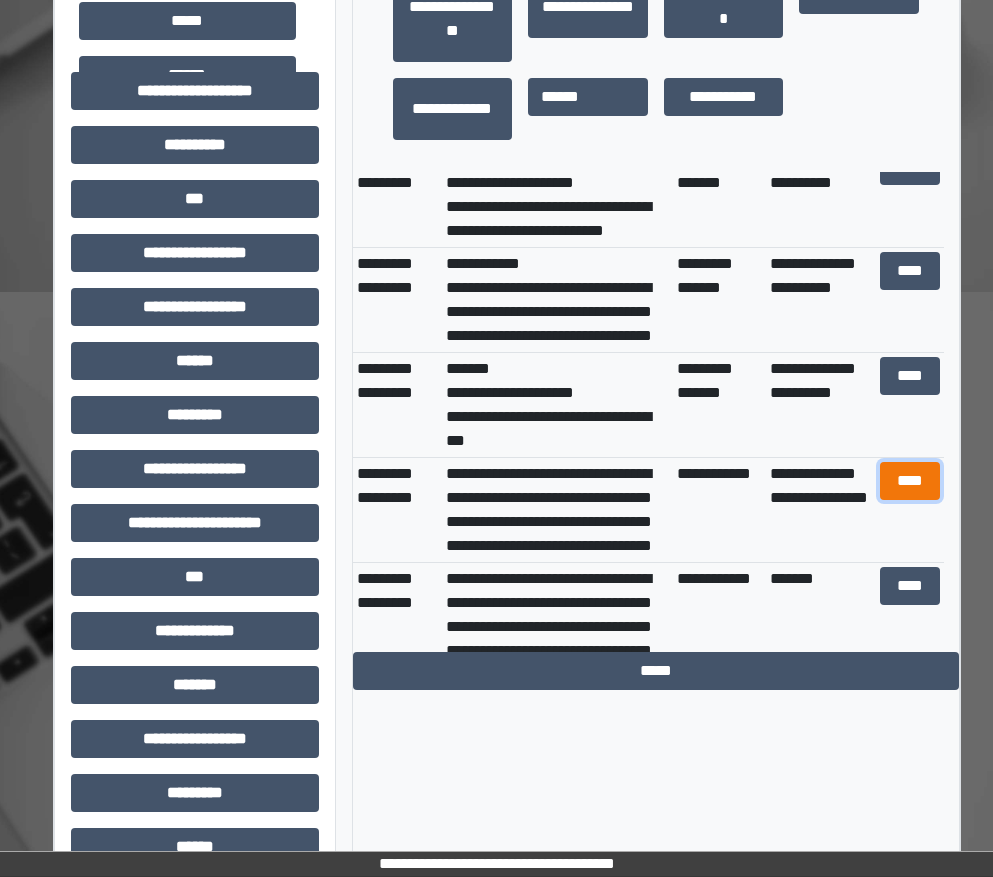 click on "****" at bounding box center (910, 481) 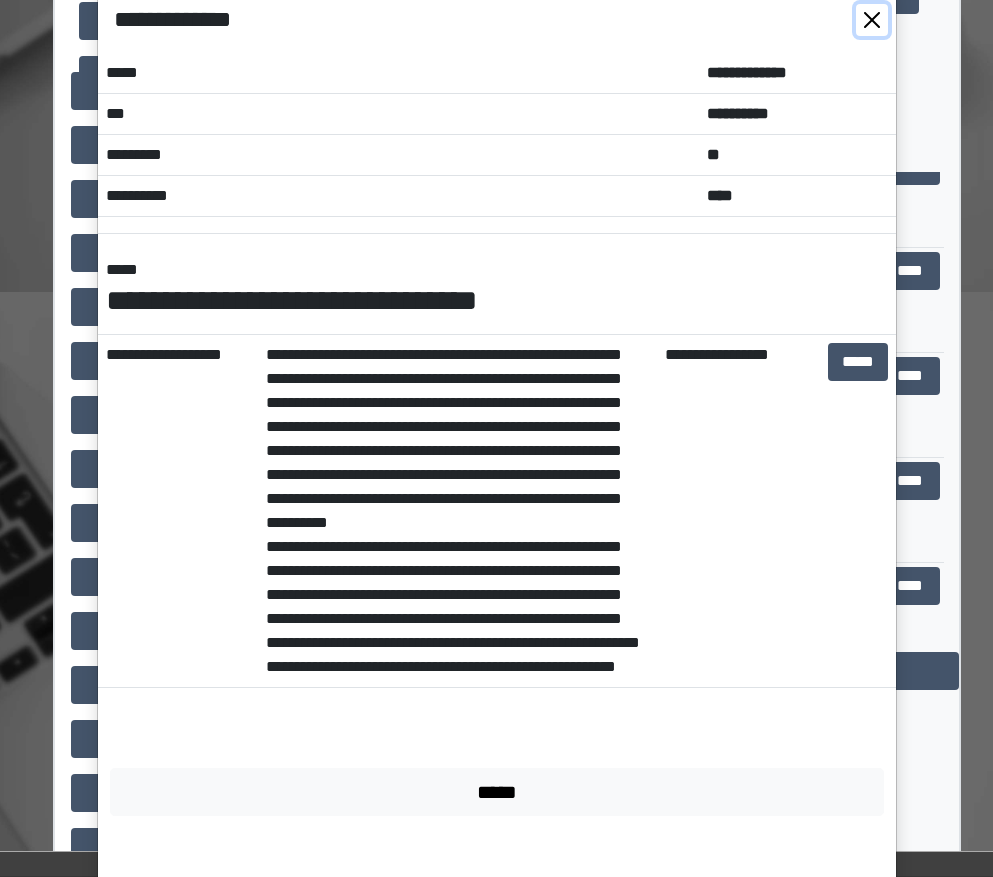 click at bounding box center (872, 20) 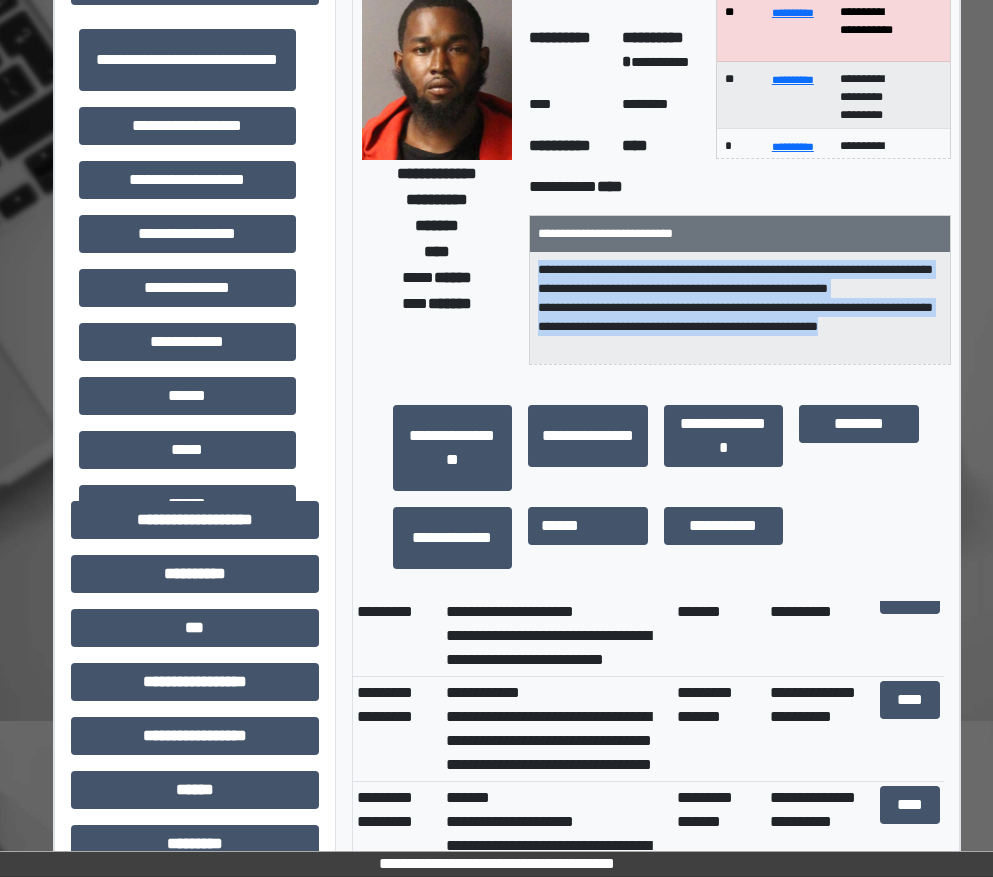 scroll, scrollTop: 0, scrollLeft: 0, axis: both 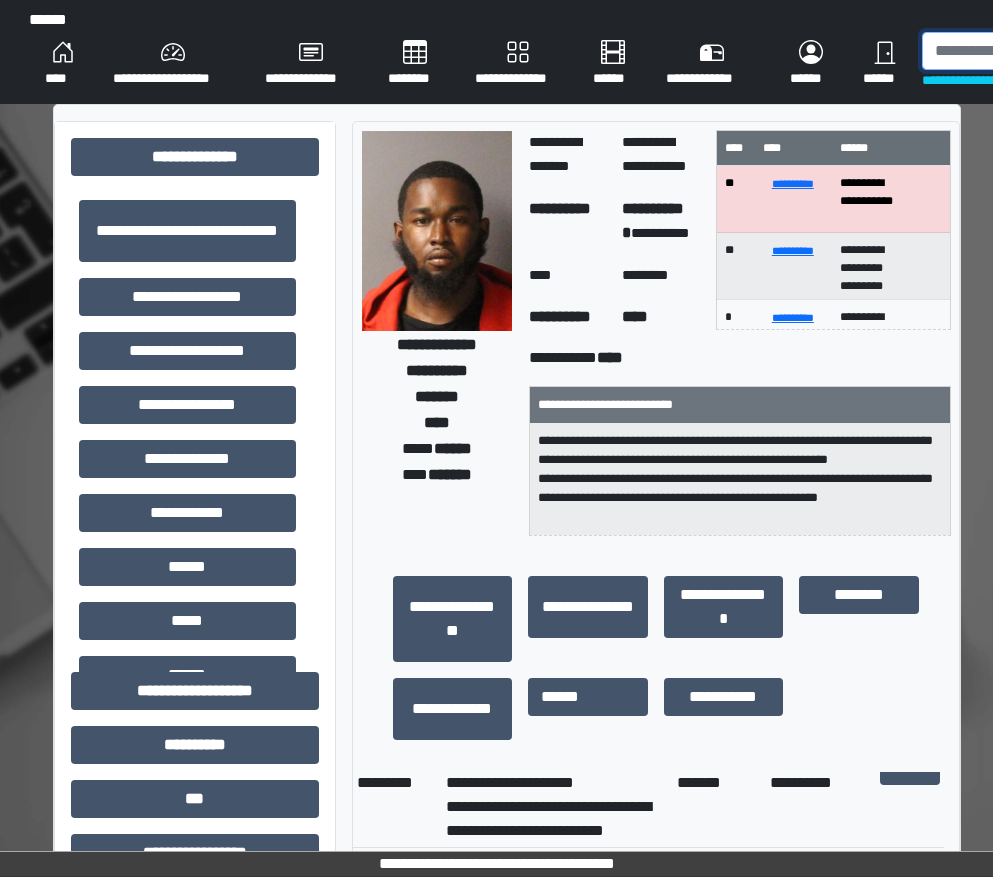 click at bounding box center (1025, 51) 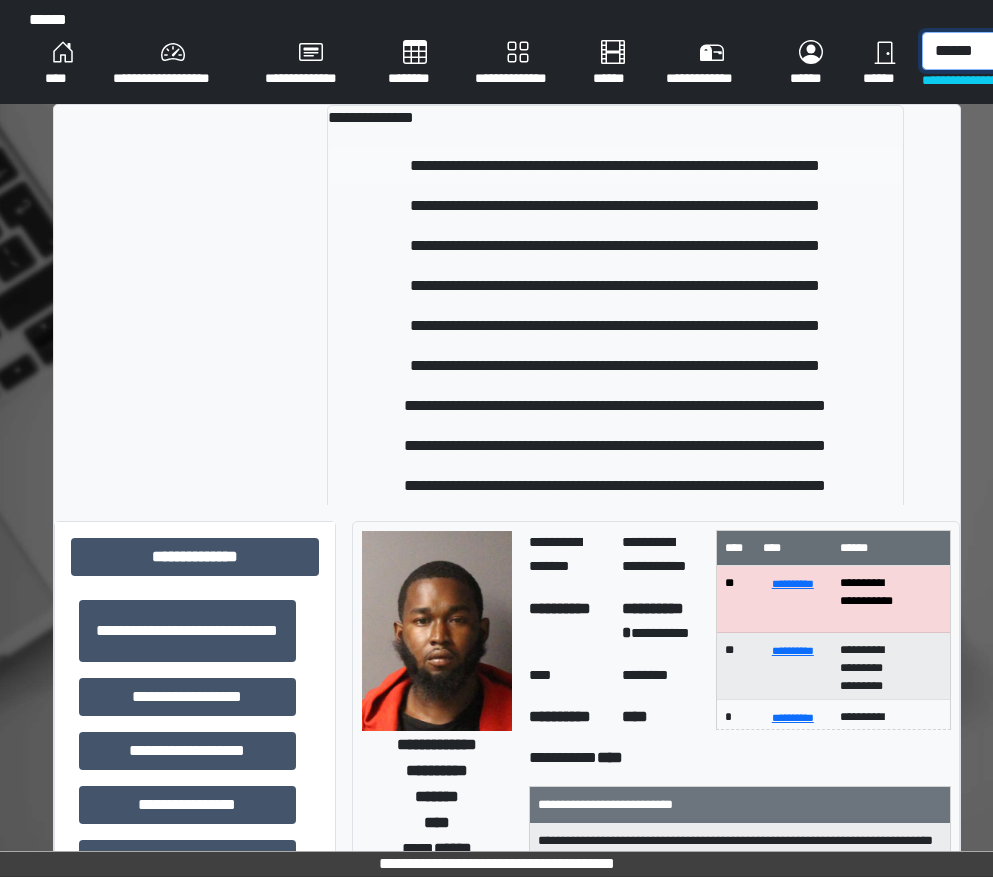 type on "******" 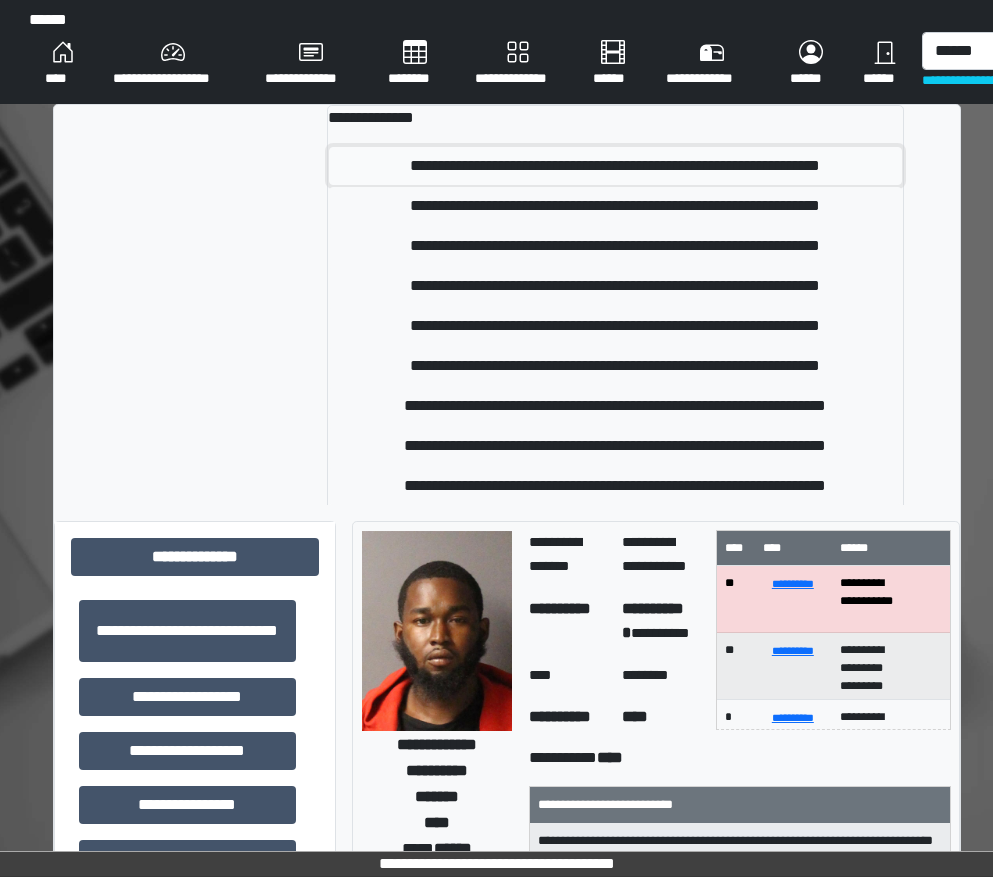 click on "**********" at bounding box center (615, 166) 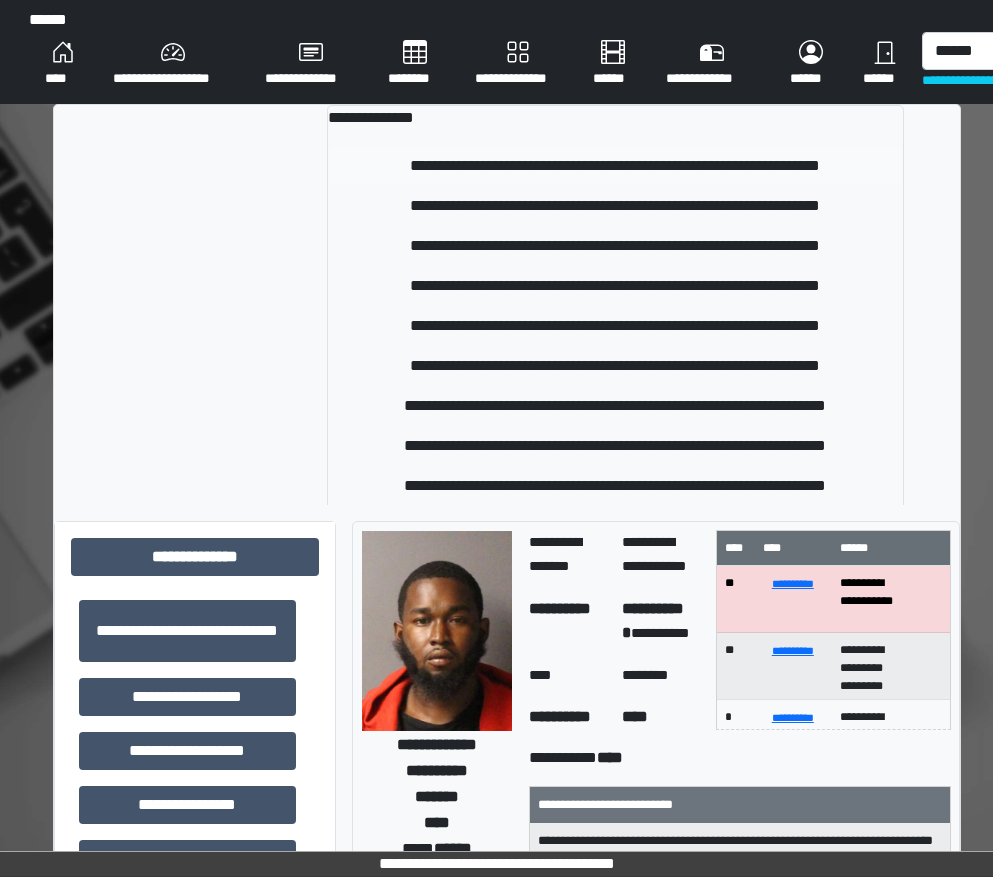 type 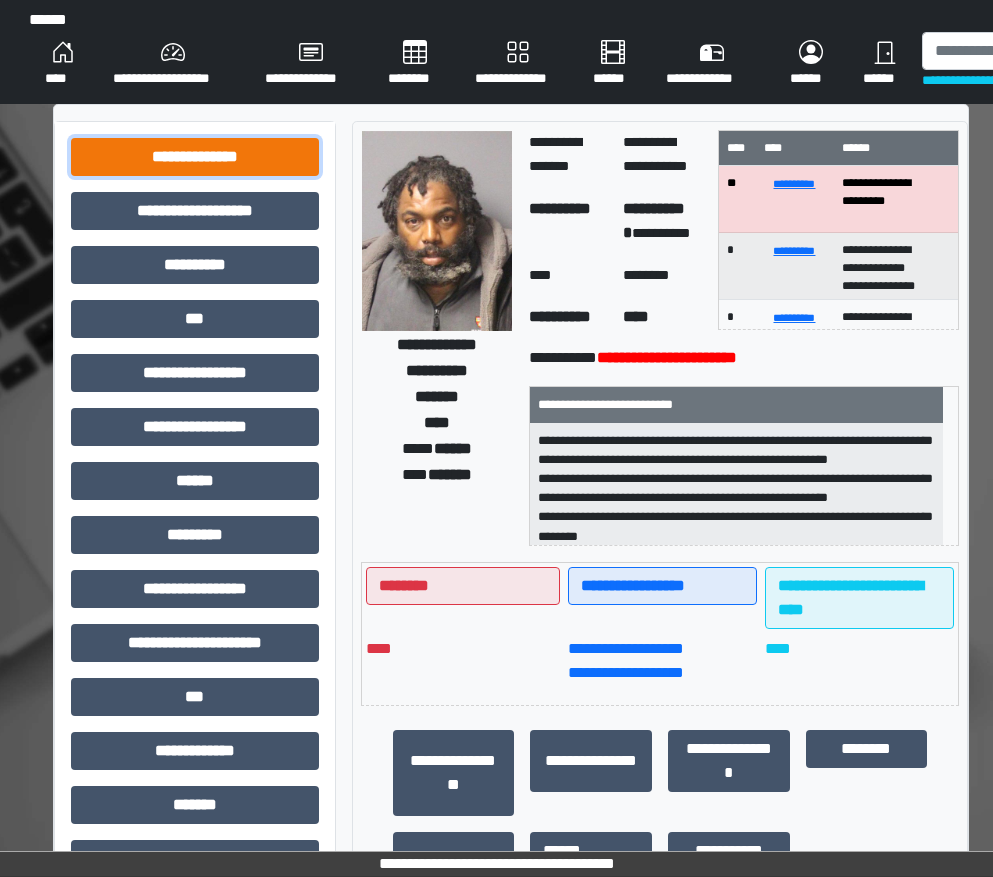 click on "**********" at bounding box center [195, 157] 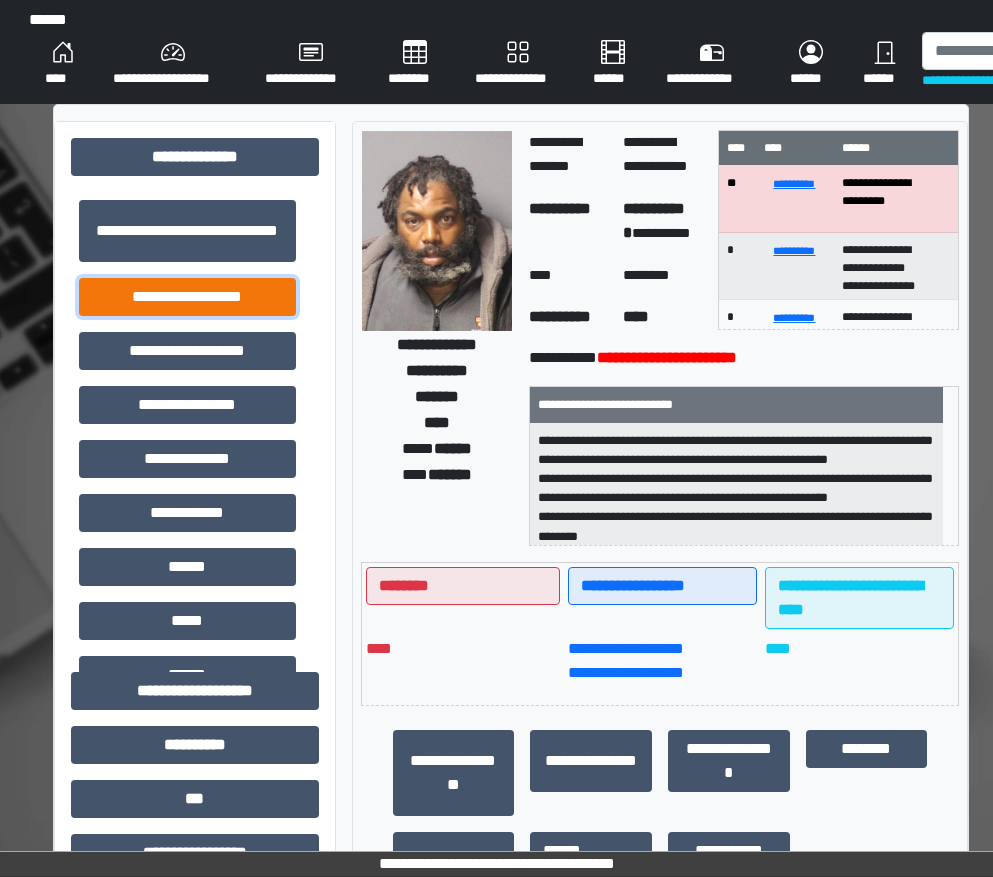 click on "**********" at bounding box center (187, 297) 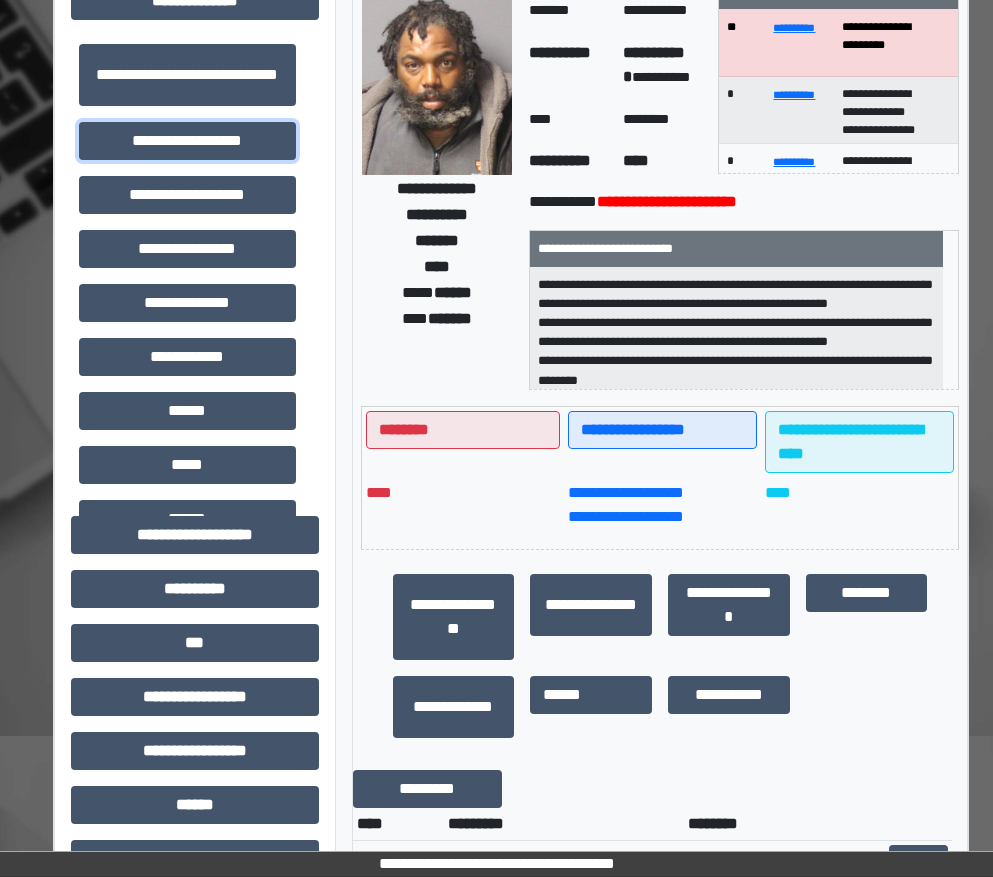 scroll, scrollTop: 200, scrollLeft: 0, axis: vertical 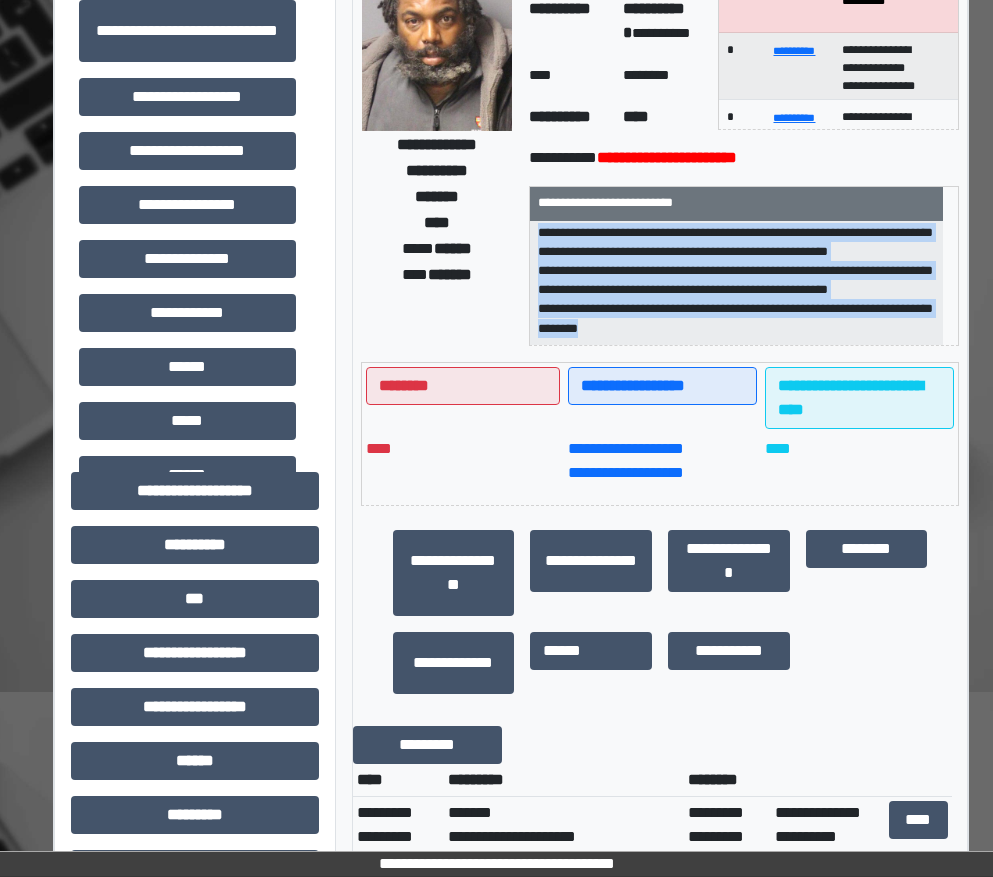 drag, startPoint x: 541, startPoint y: 239, endPoint x: 764, endPoint y: 335, distance: 242.78592 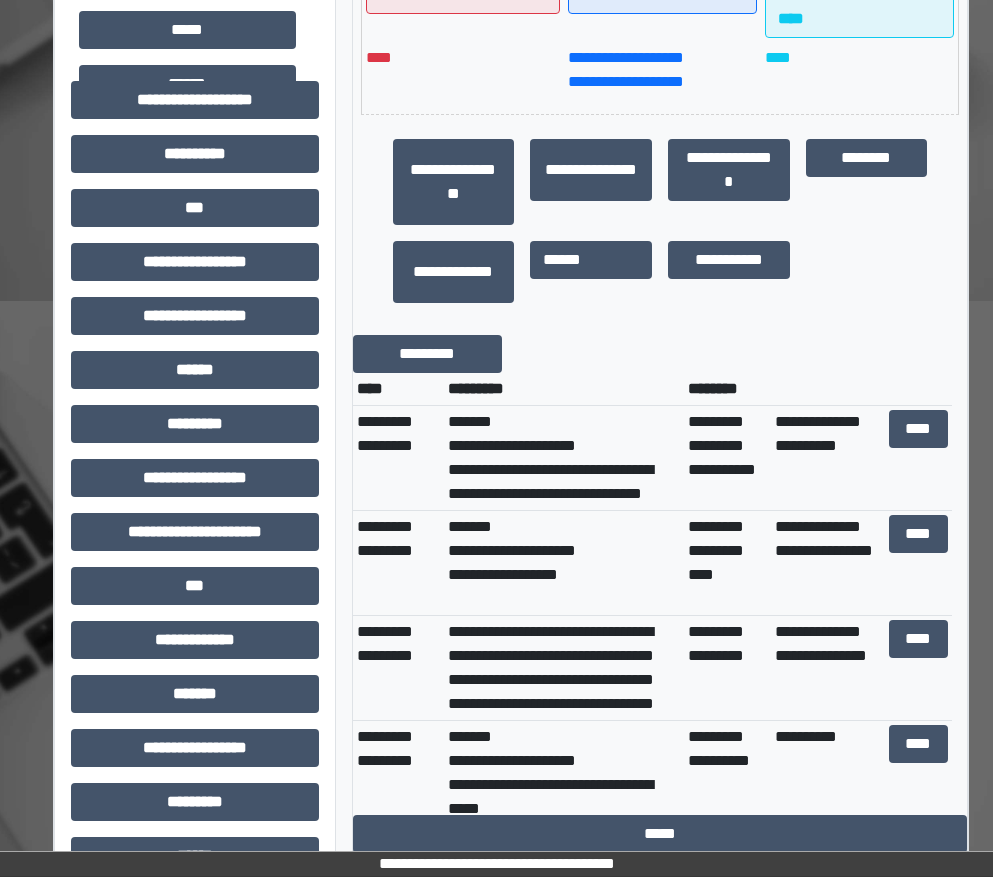scroll, scrollTop: 600, scrollLeft: 0, axis: vertical 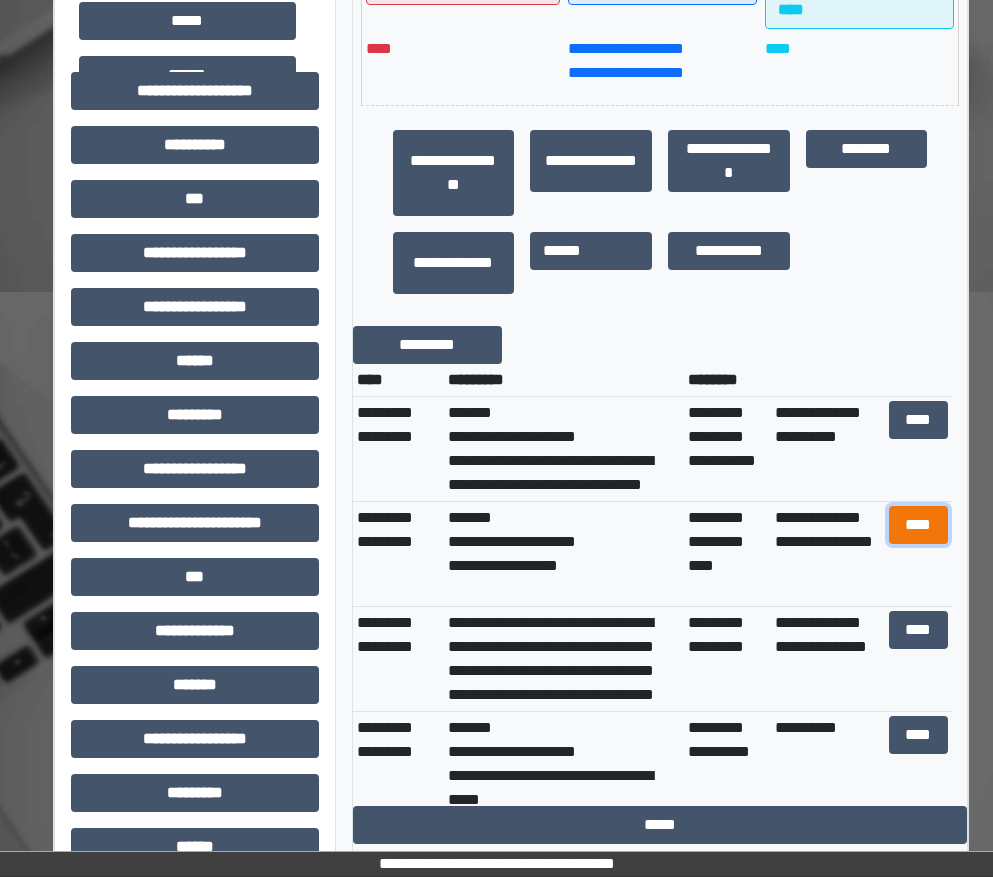 click on "****" at bounding box center [919, 525] 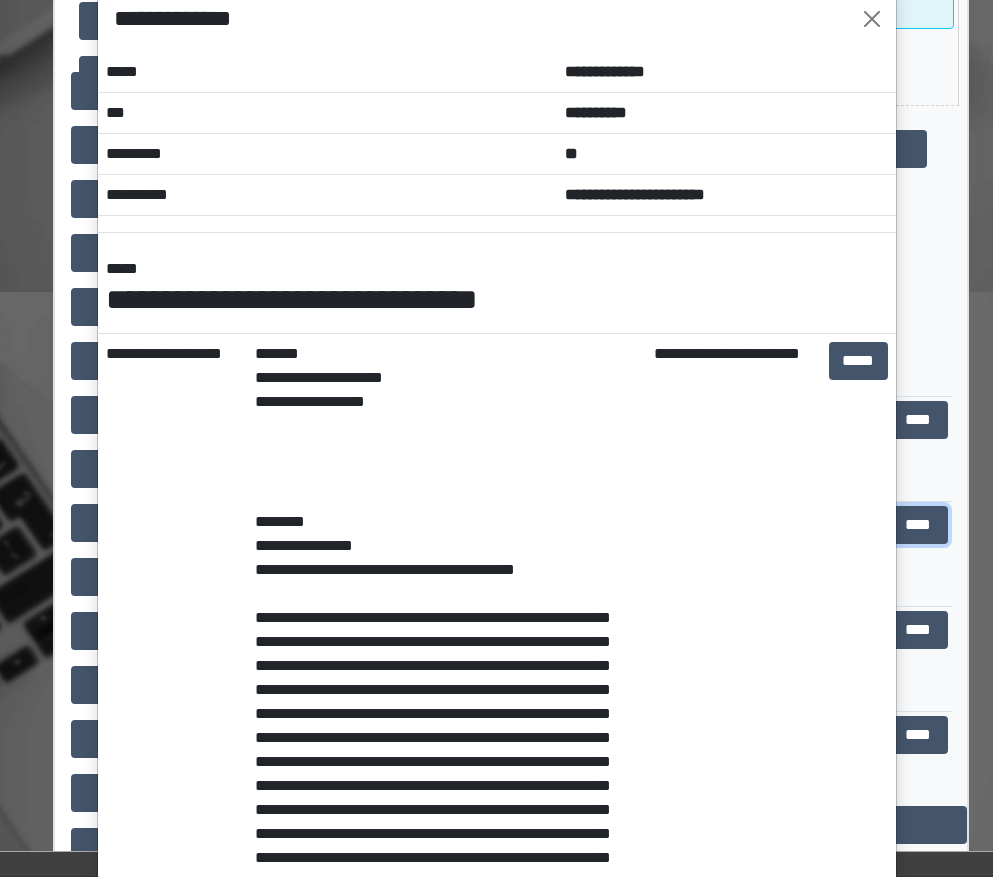 scroll, scrollTop: 0, scrollLeft: 0, axis: both 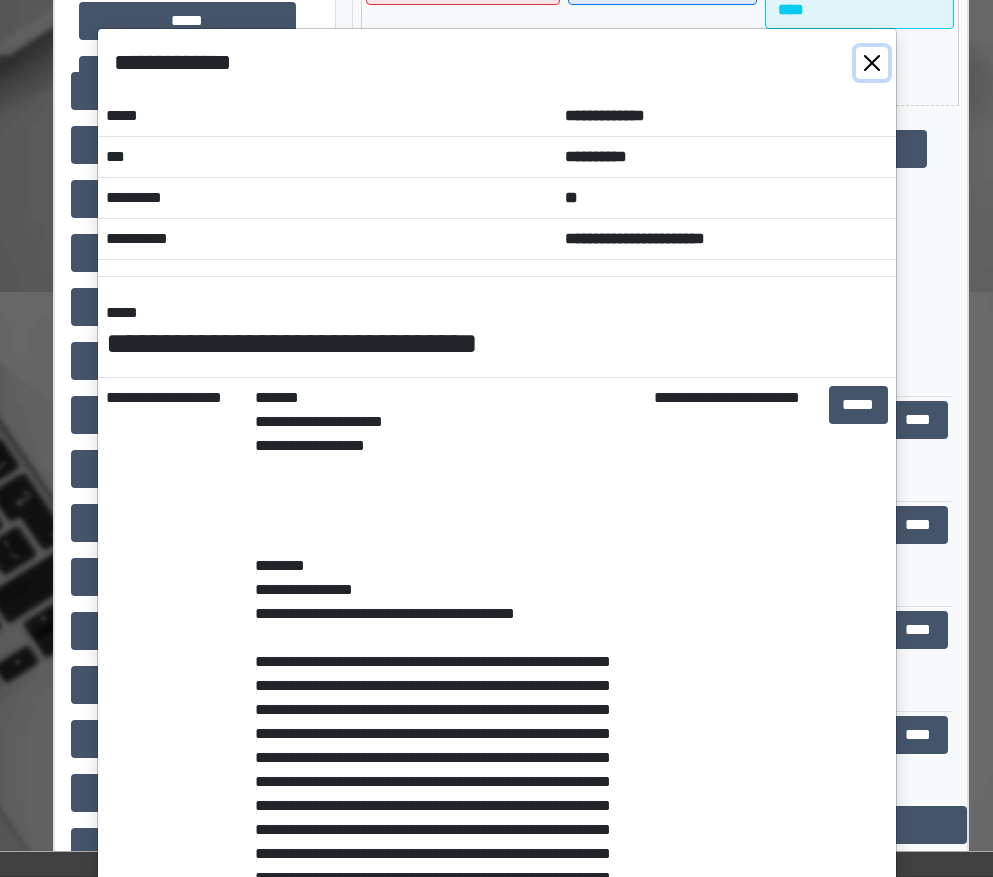 click at bounding box center (872, 63) 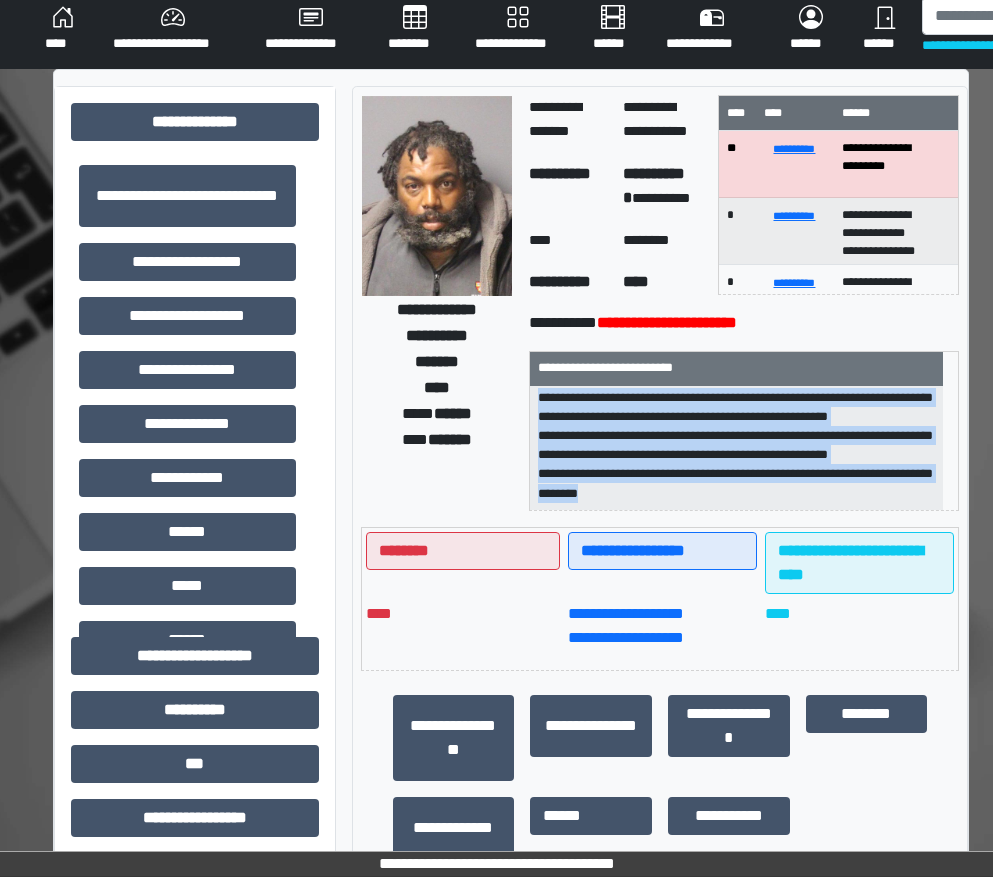 scroll, scrollTop: 0, scrollLeft: 0, axis: both 